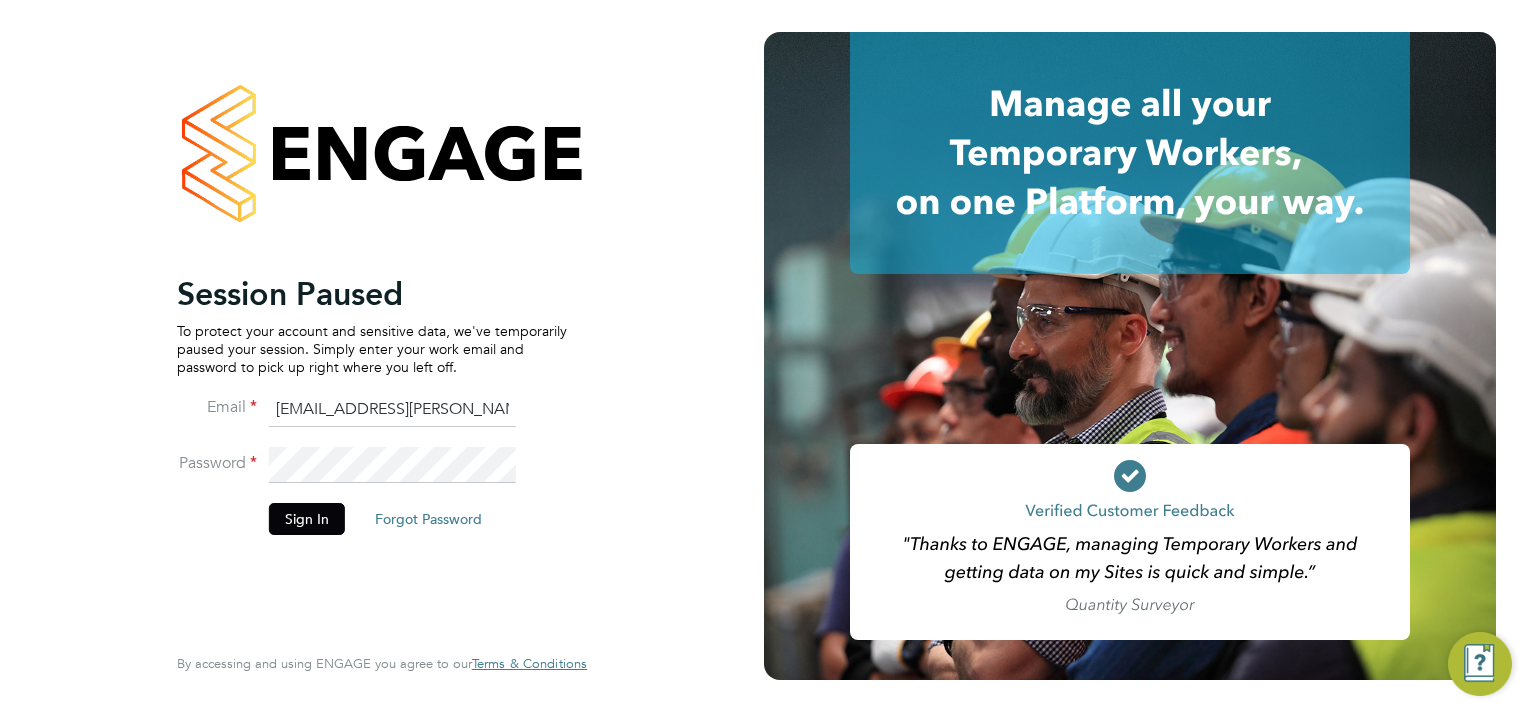 scroll, scrollTop: 0, scrollLeft: 0, axis: both 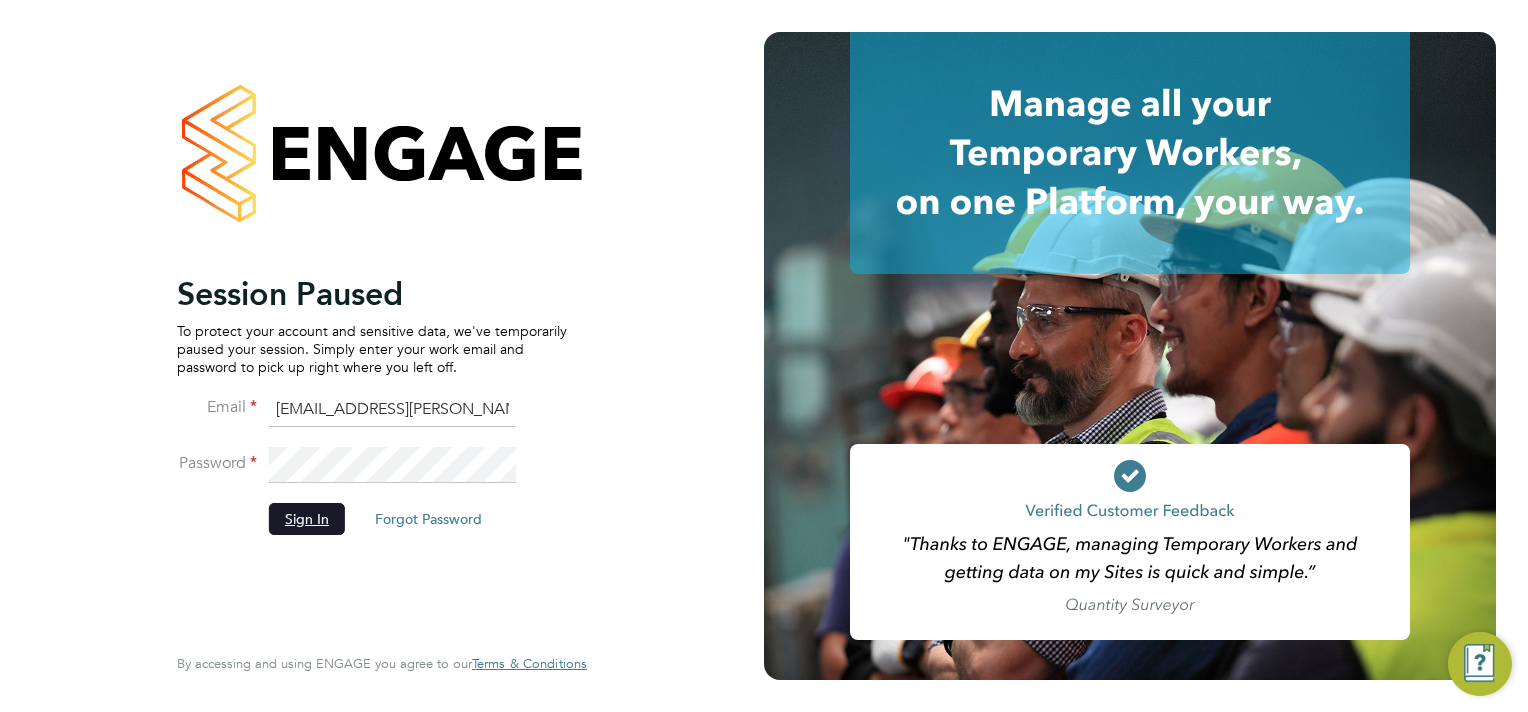 click on "Sign In" 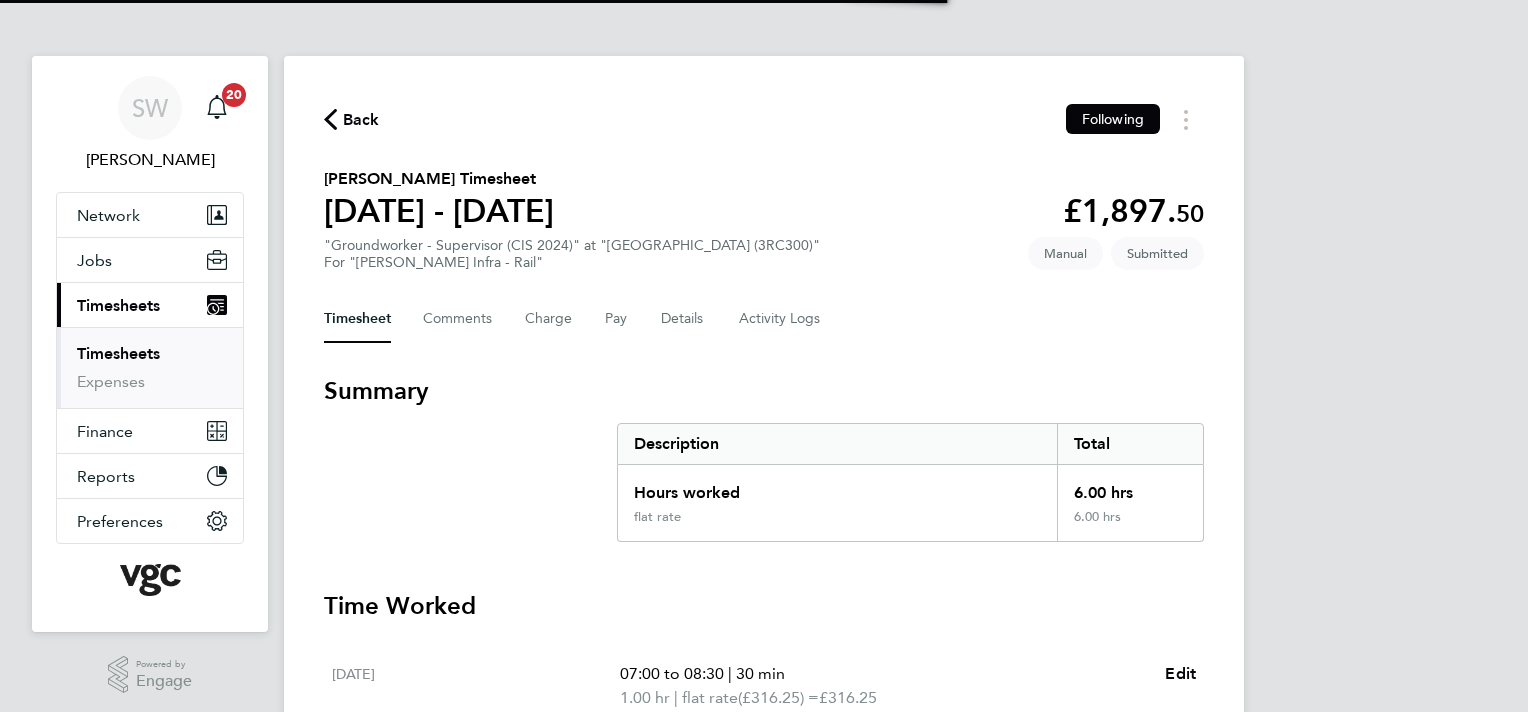 scroll, scrollTop: 0, scrollLeft: 0, axis: both 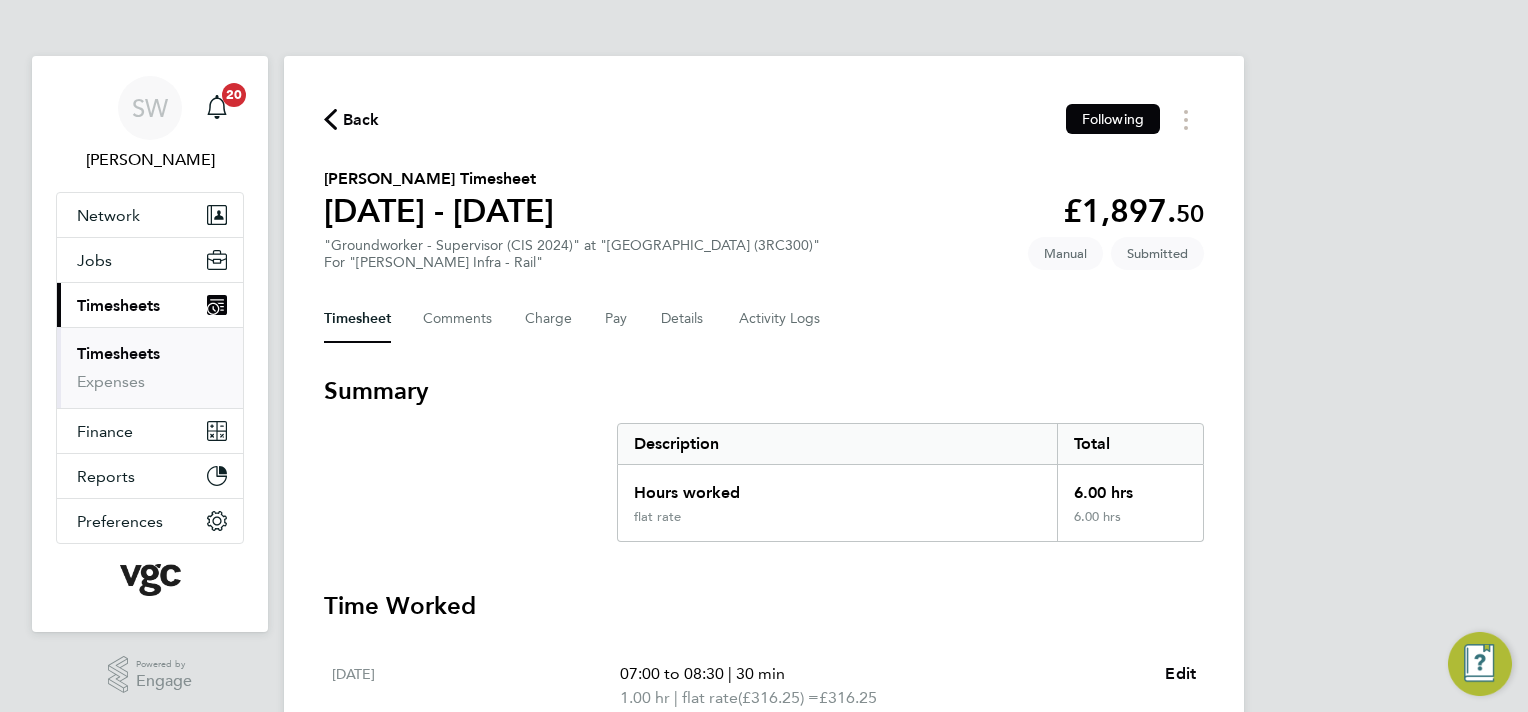 click on "Timesheets" at bounding box center (118, 353) 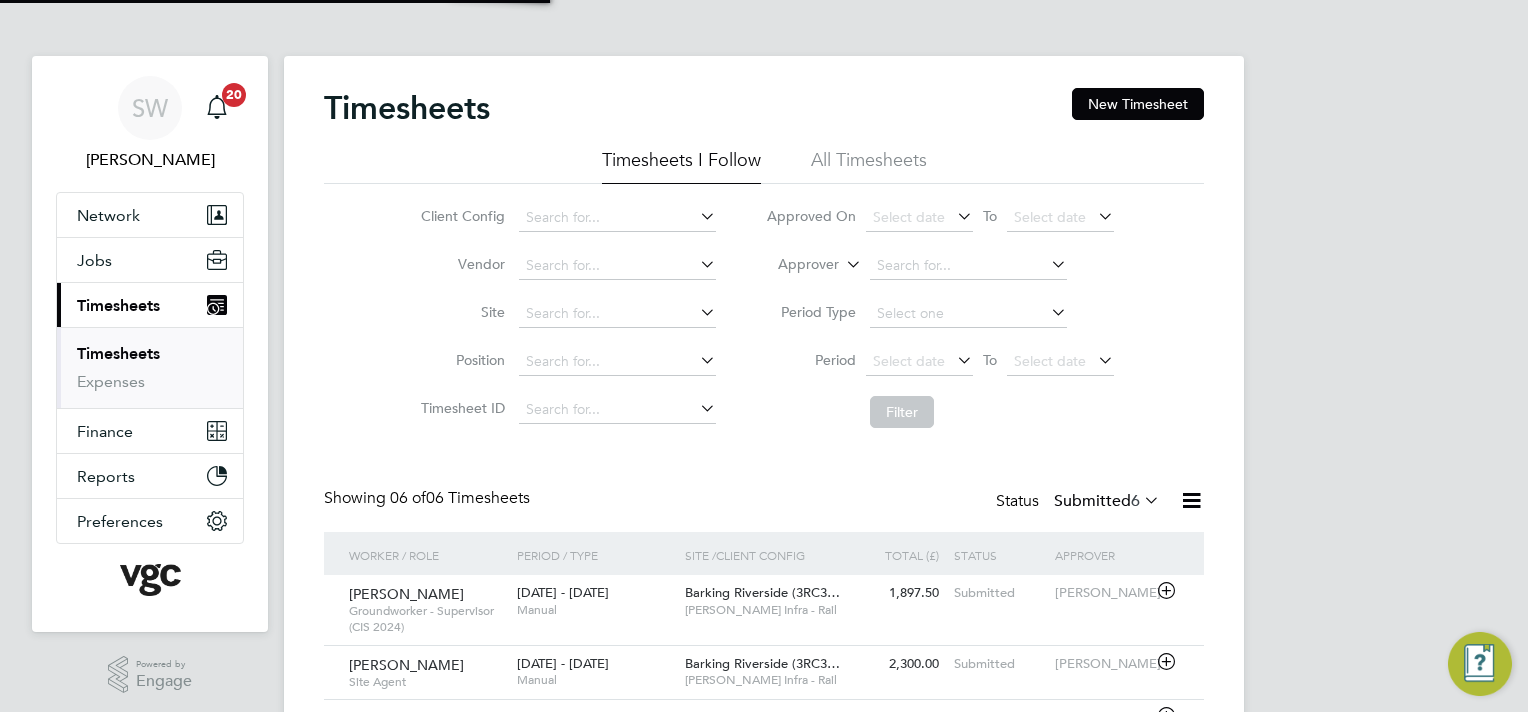 scroll, scrollTop: 9, scrollLeft: 10, axis: both 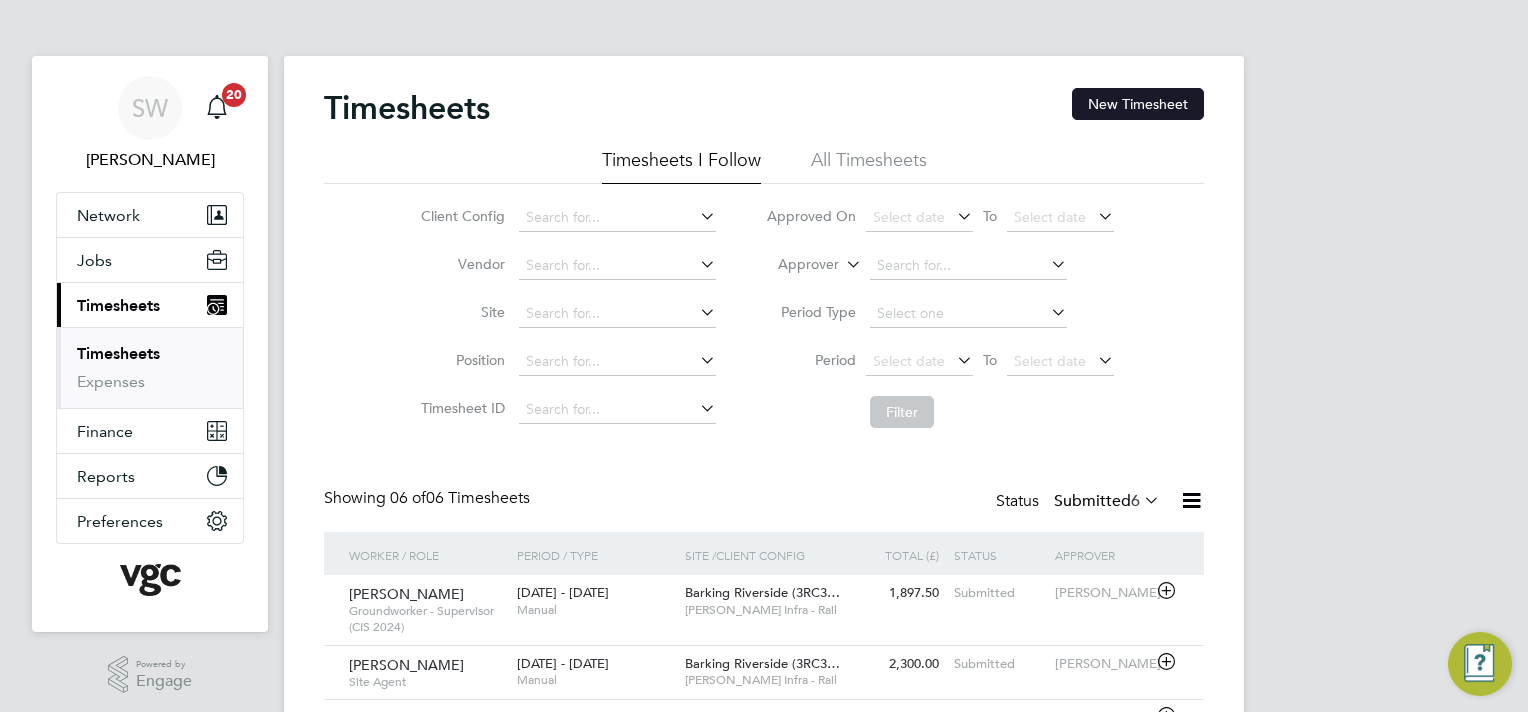 drag, startPoint x: 1148, startPoint y: 100, endPoint x: 1124, endPoint y: 106, distance: 24.738634 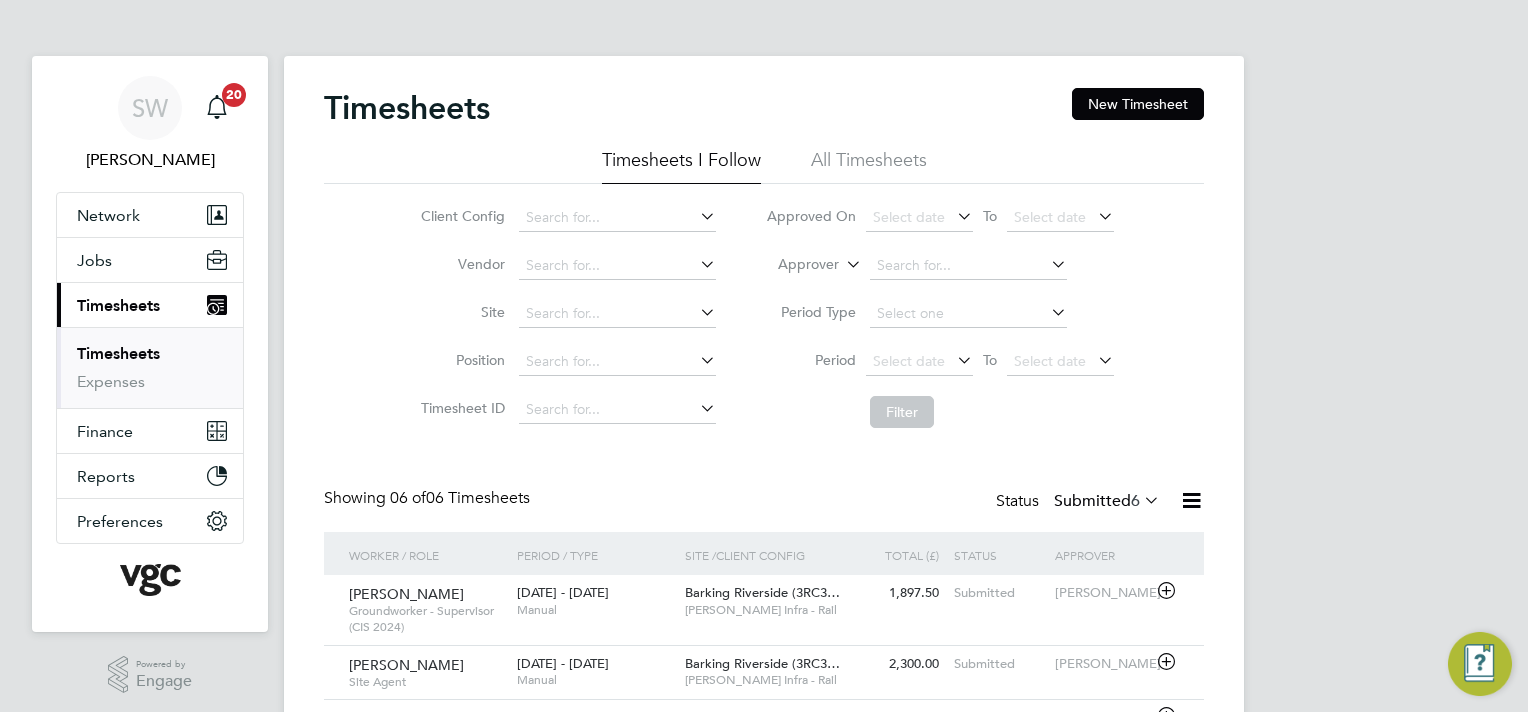 click on "New Timesheet" 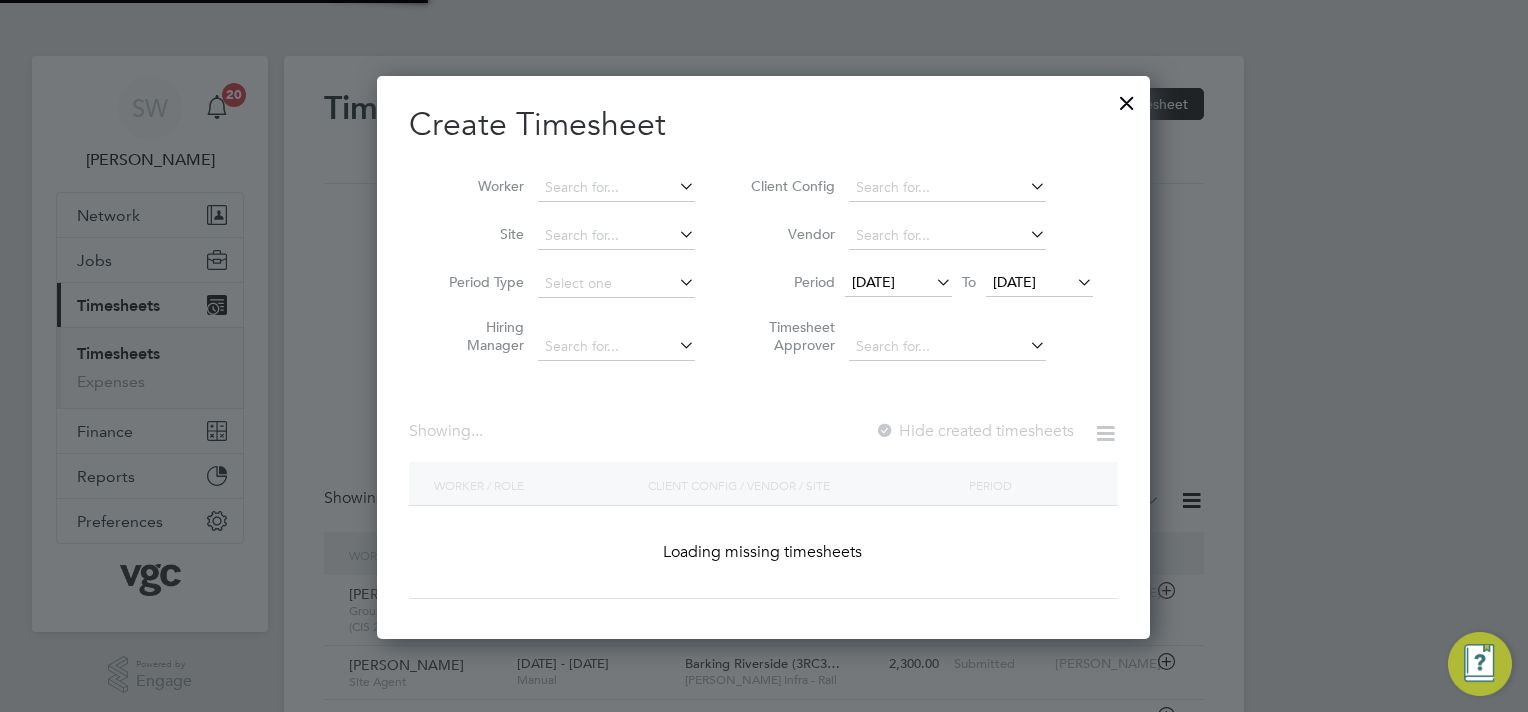 scroll, scrollTop: 10, scrollLeft: 10, axis: both 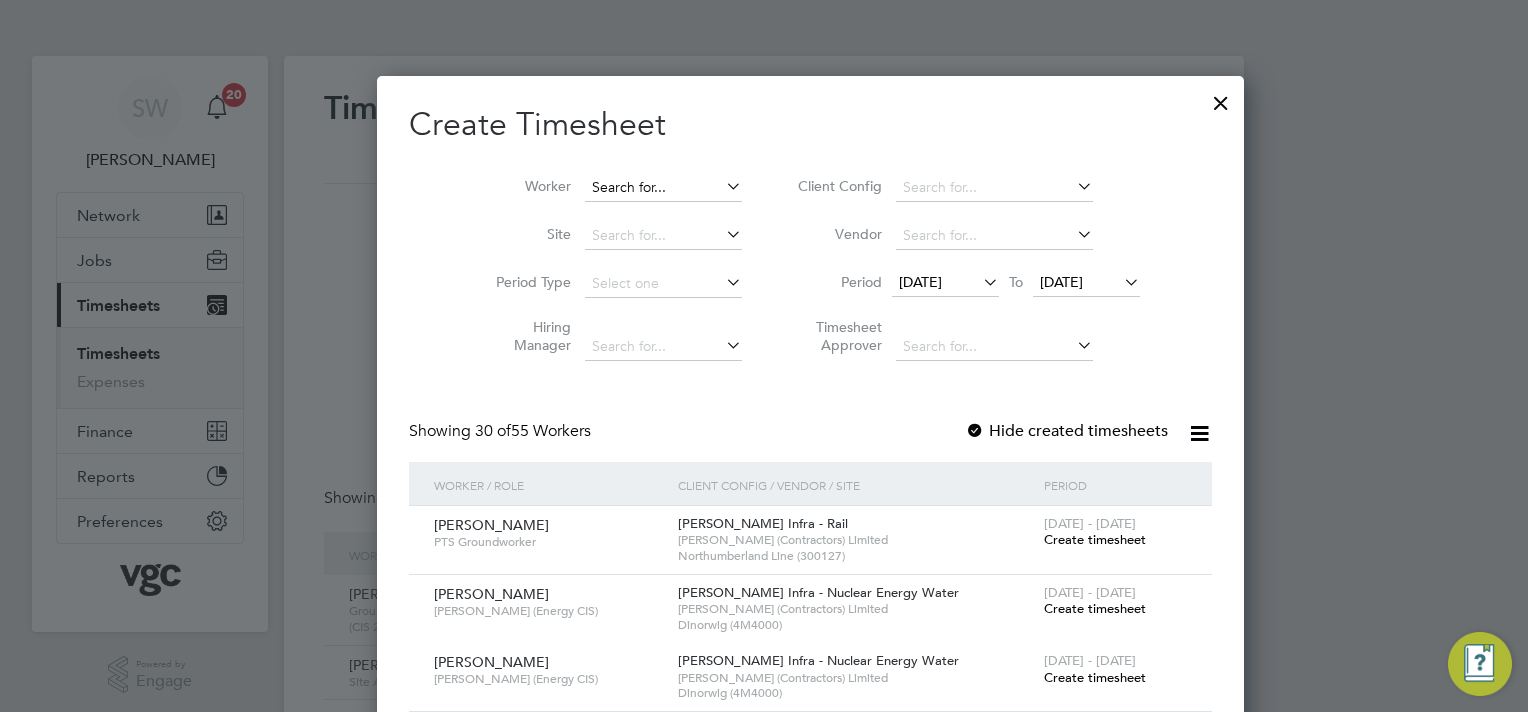 click at bounding box center [663, 188] 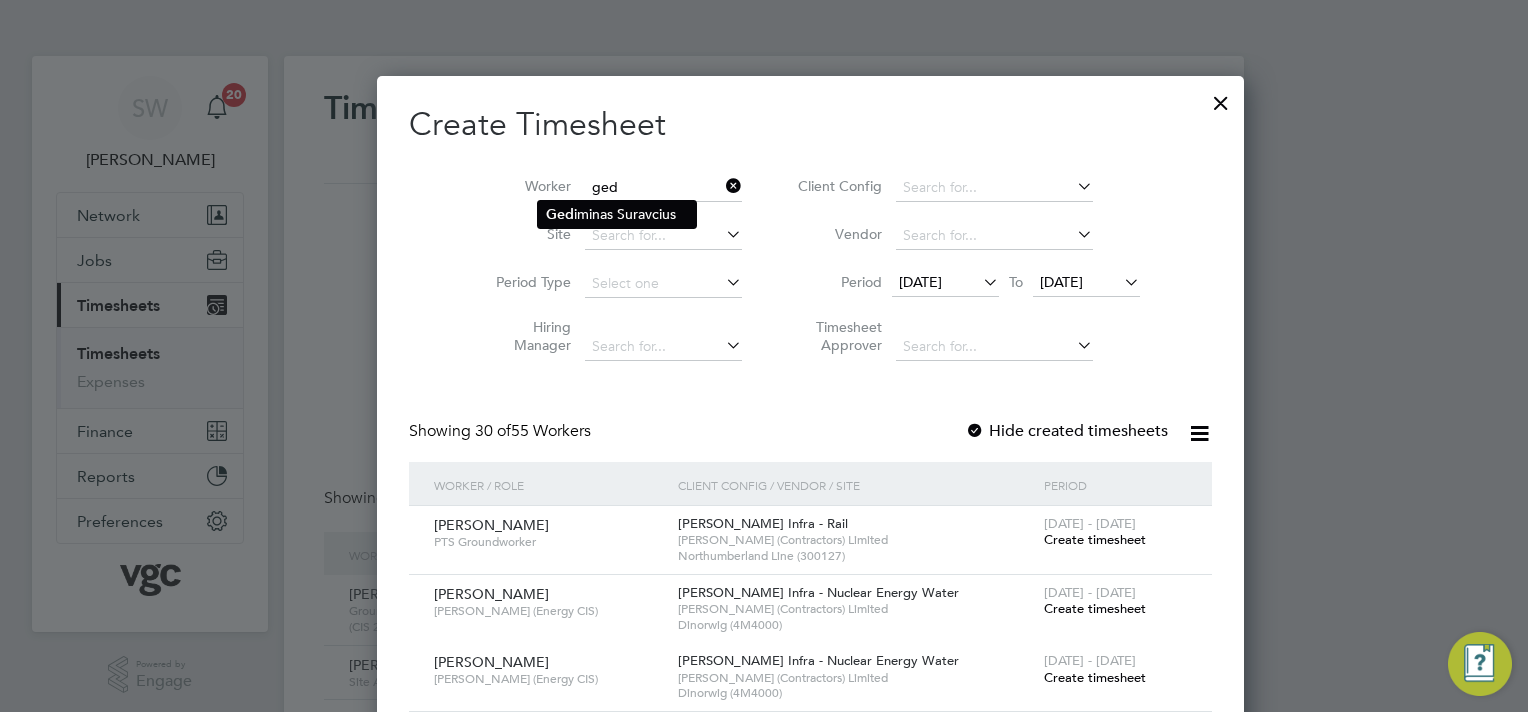 click on "Ged iminas Suravcius" 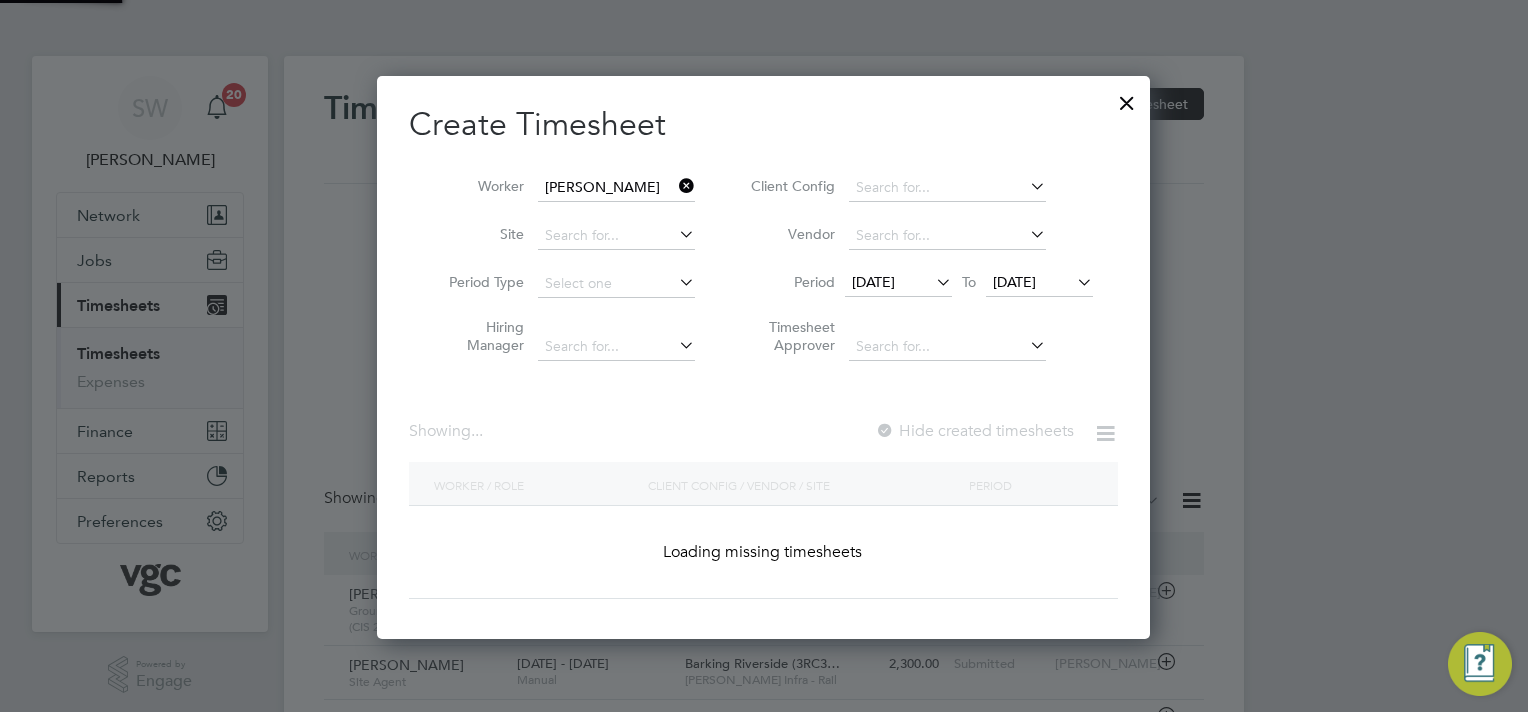 scroll, scrollTop: 10, scrollLeft: 10, axis: both 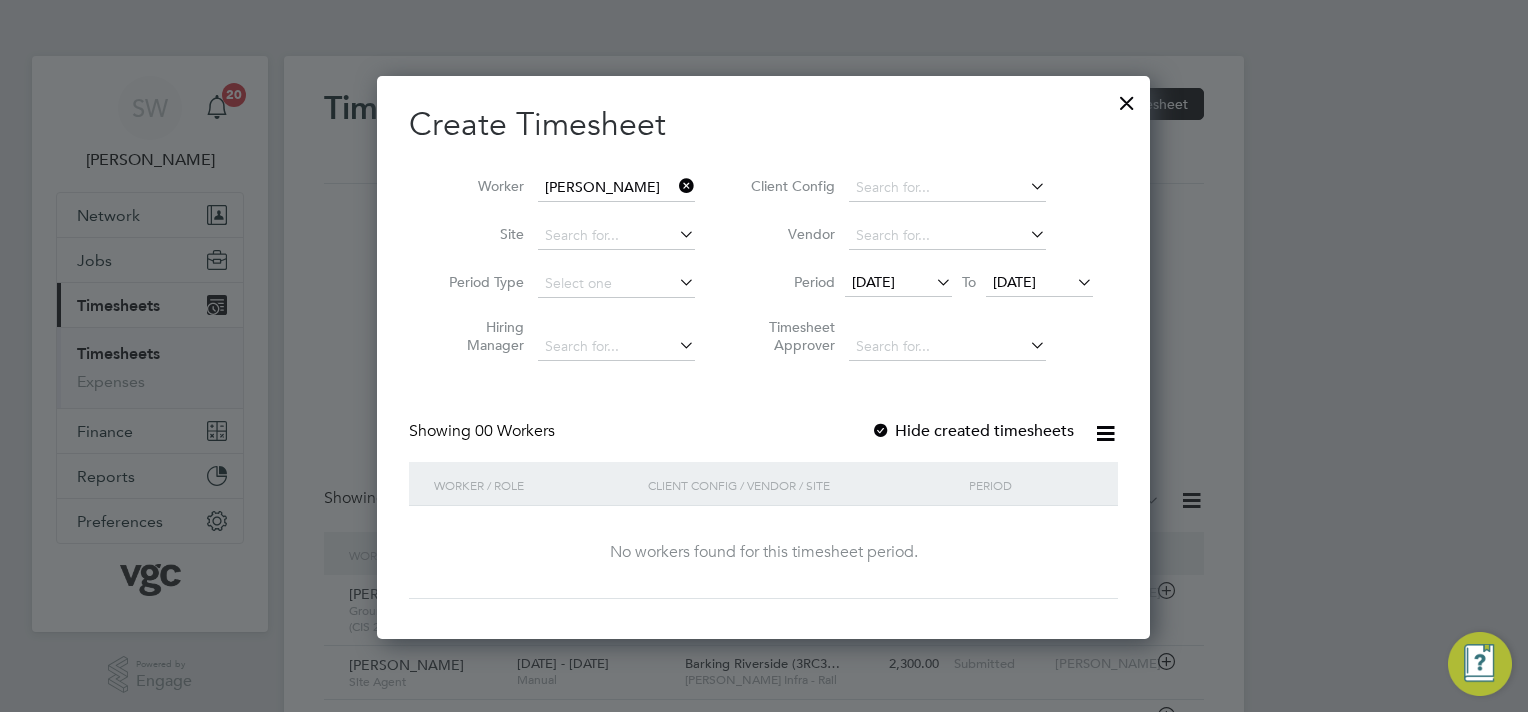 click at bounding box center (881, 432) 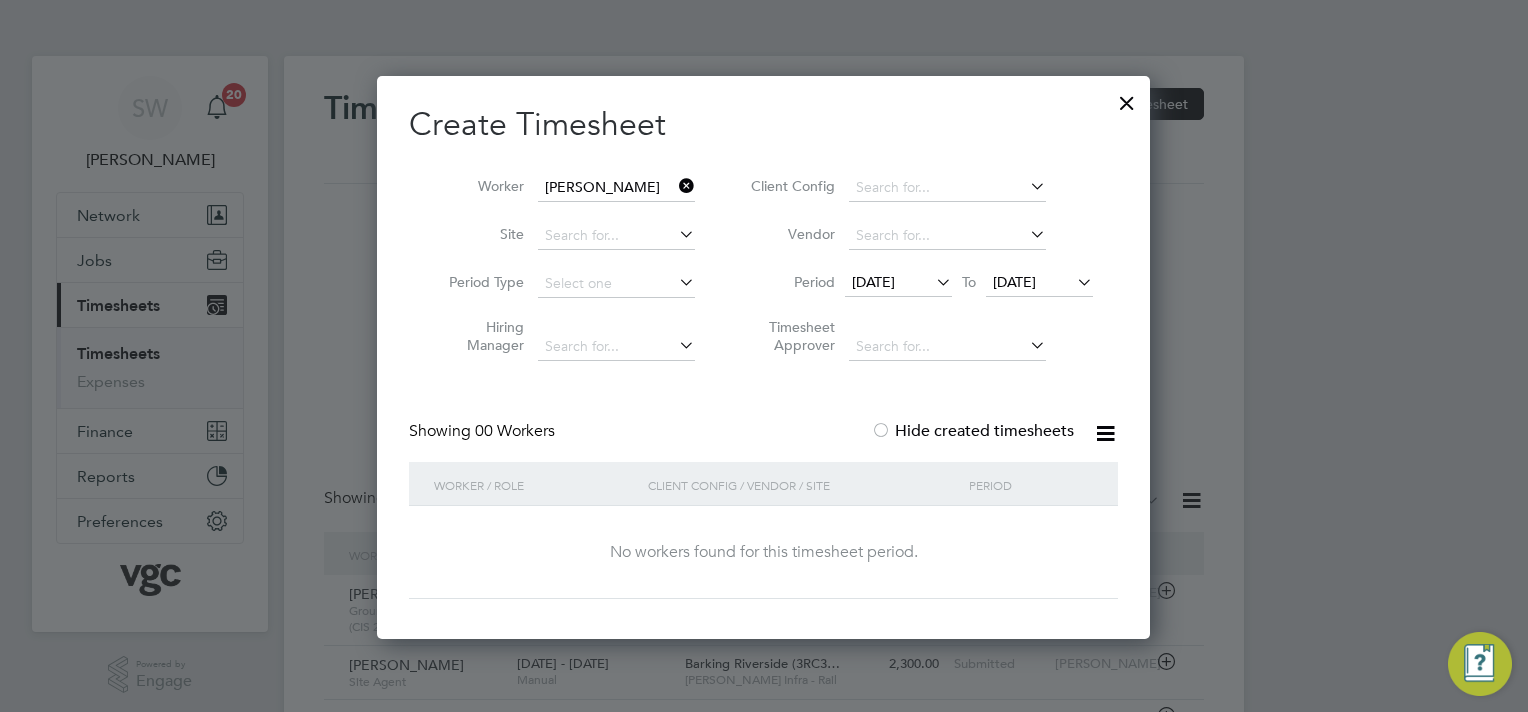 click on "[DATE]" at bounding box center [1039, 283] 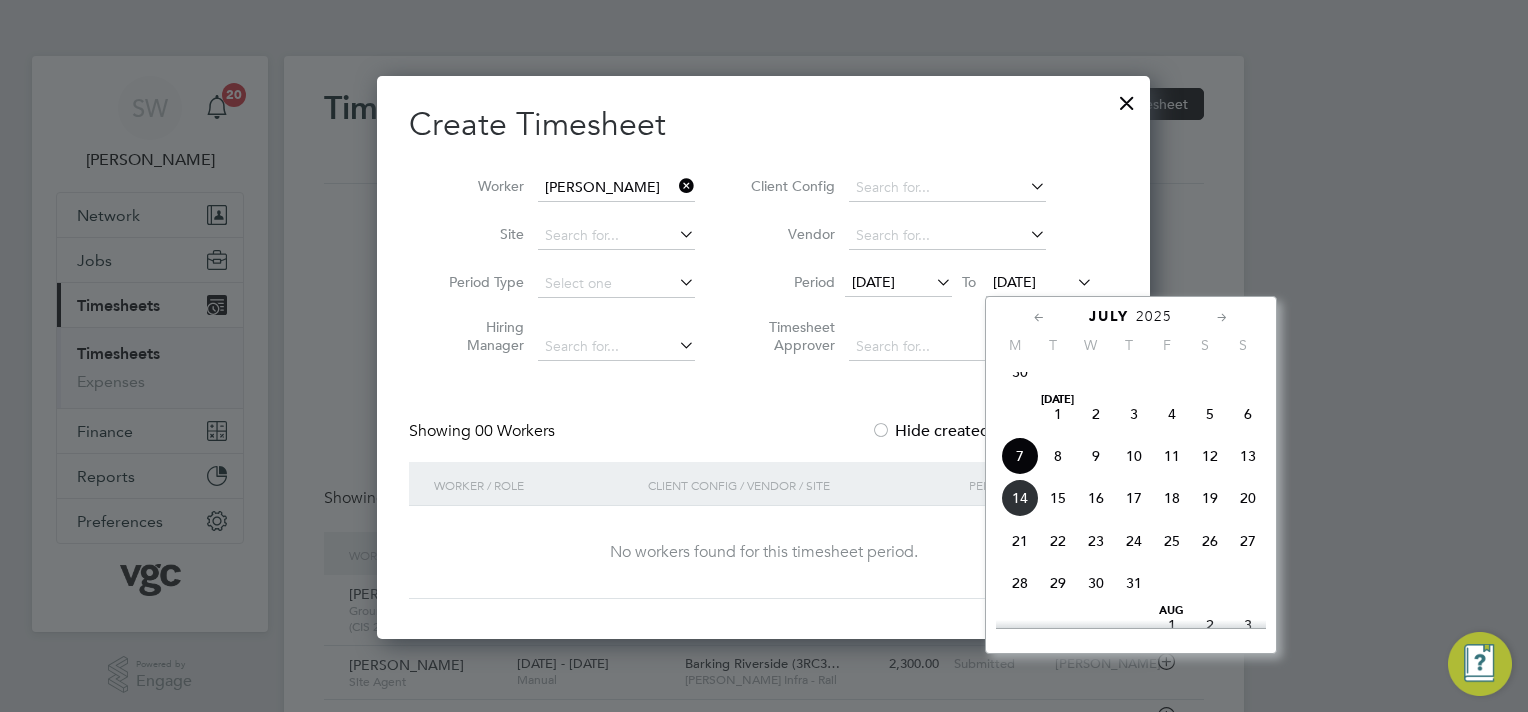 click on "11" 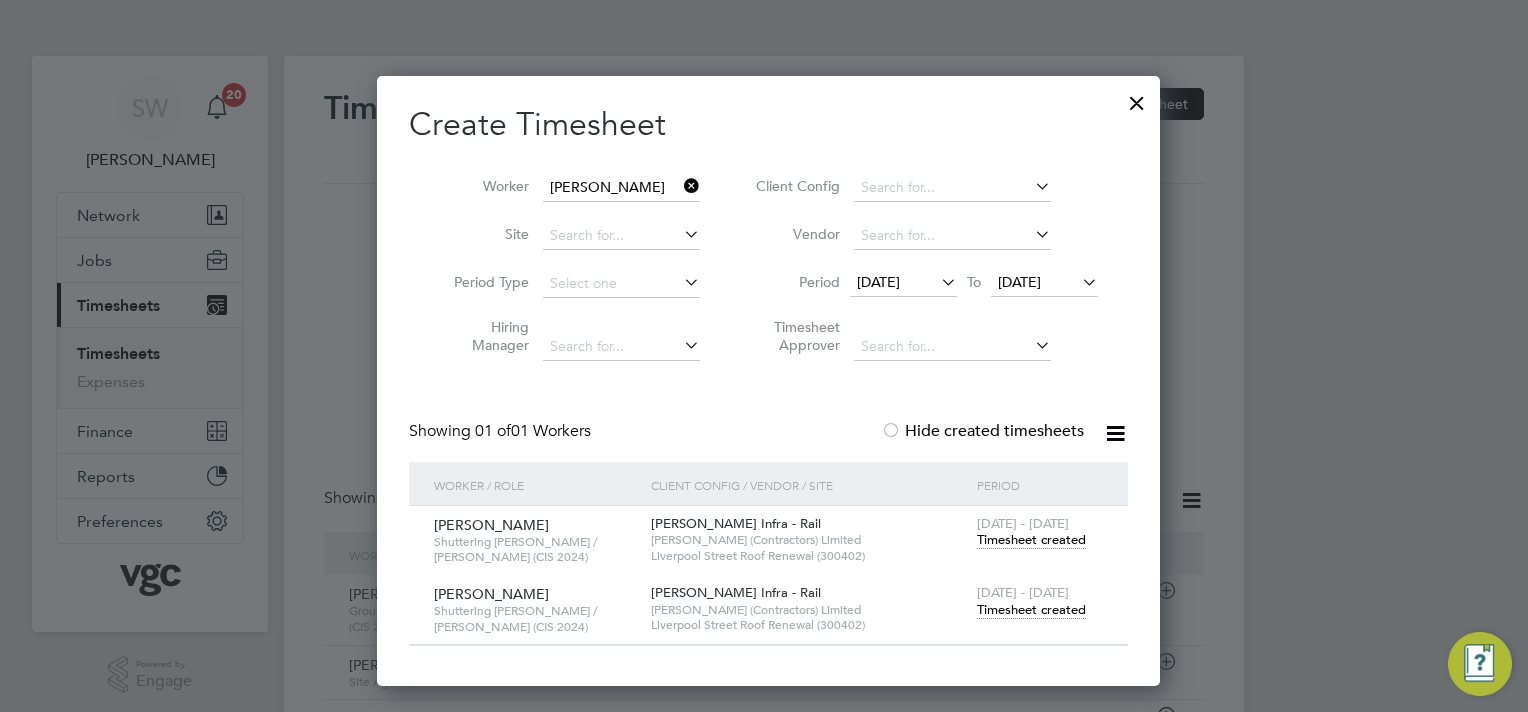 click on "[DATE] - [DATE]" at bounding box center [1023, 592] 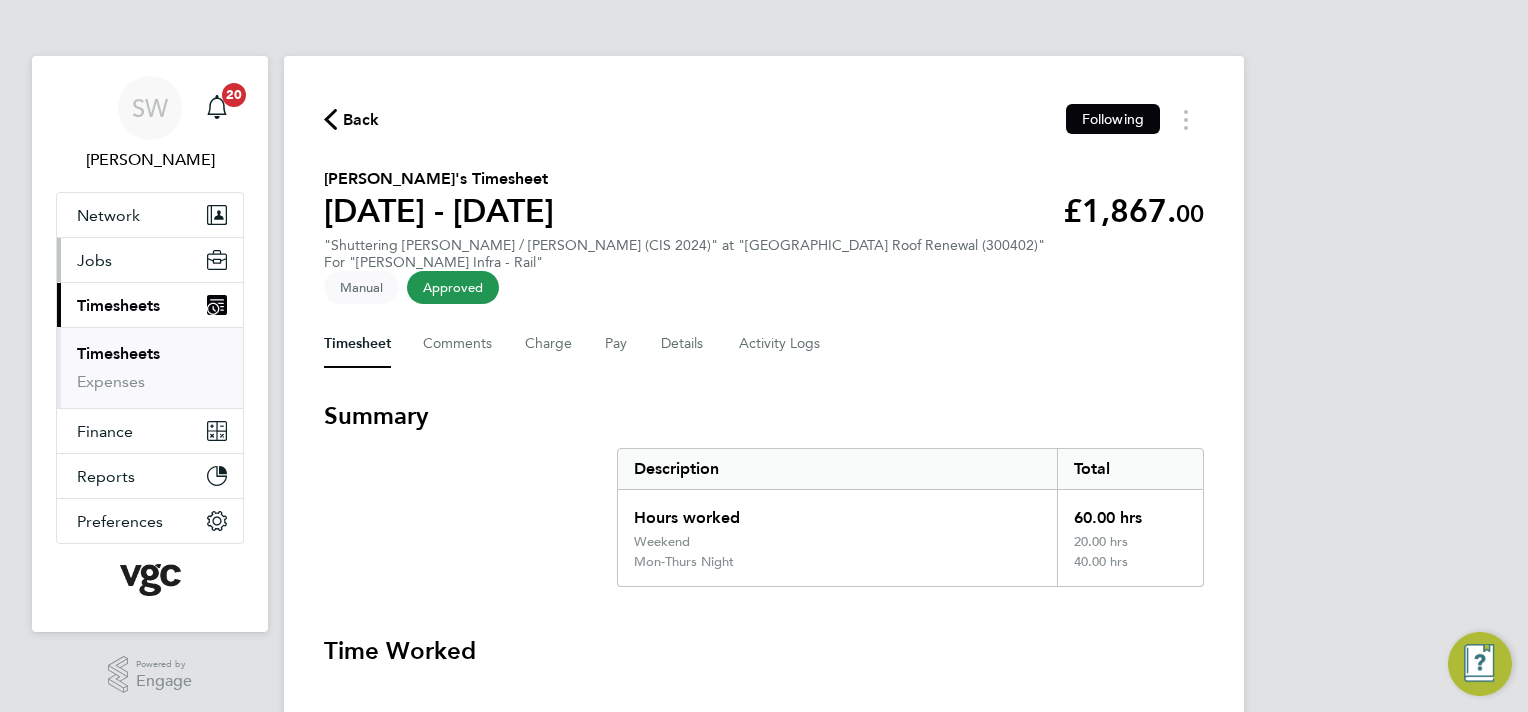 click on "Jobs" at bounding box center (94, 260) 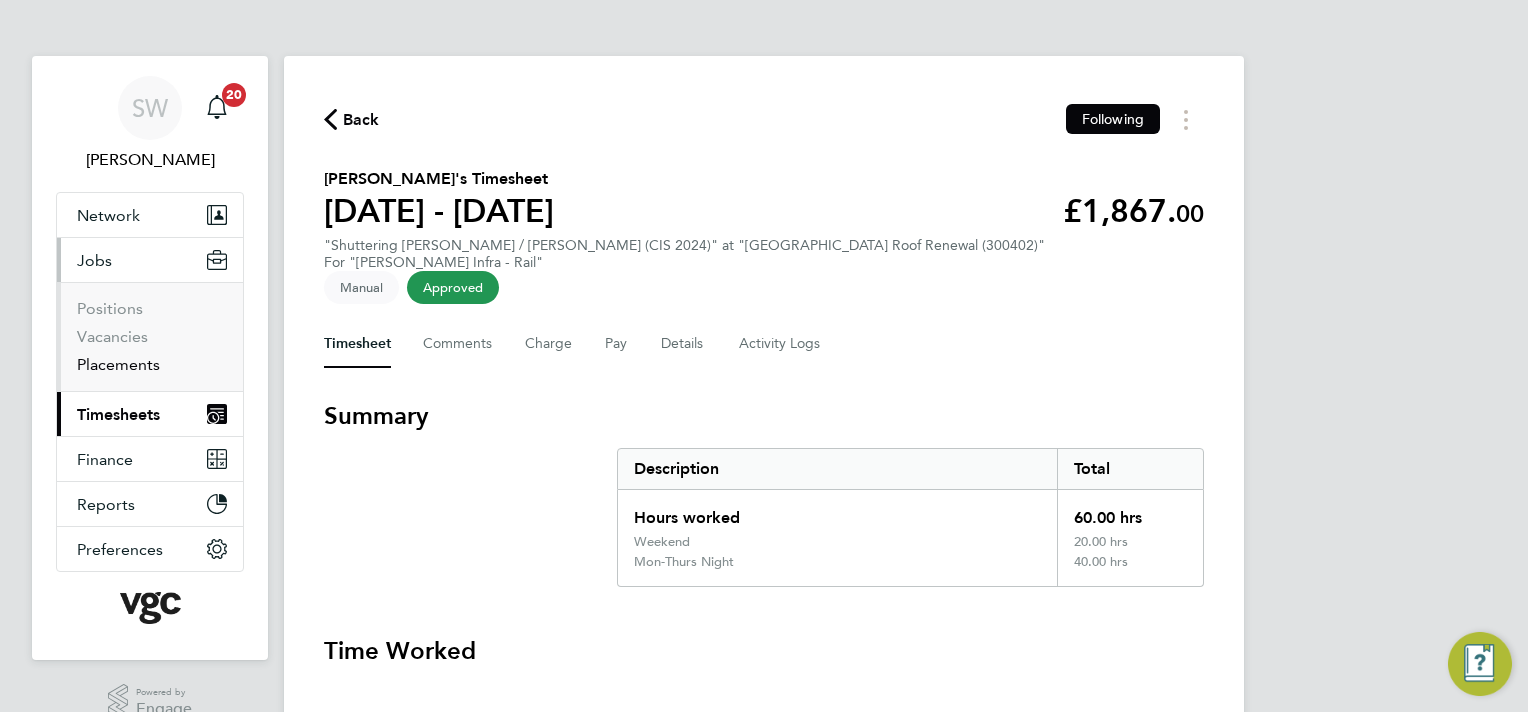 click on "Placements" at bounding box center (118, 364) 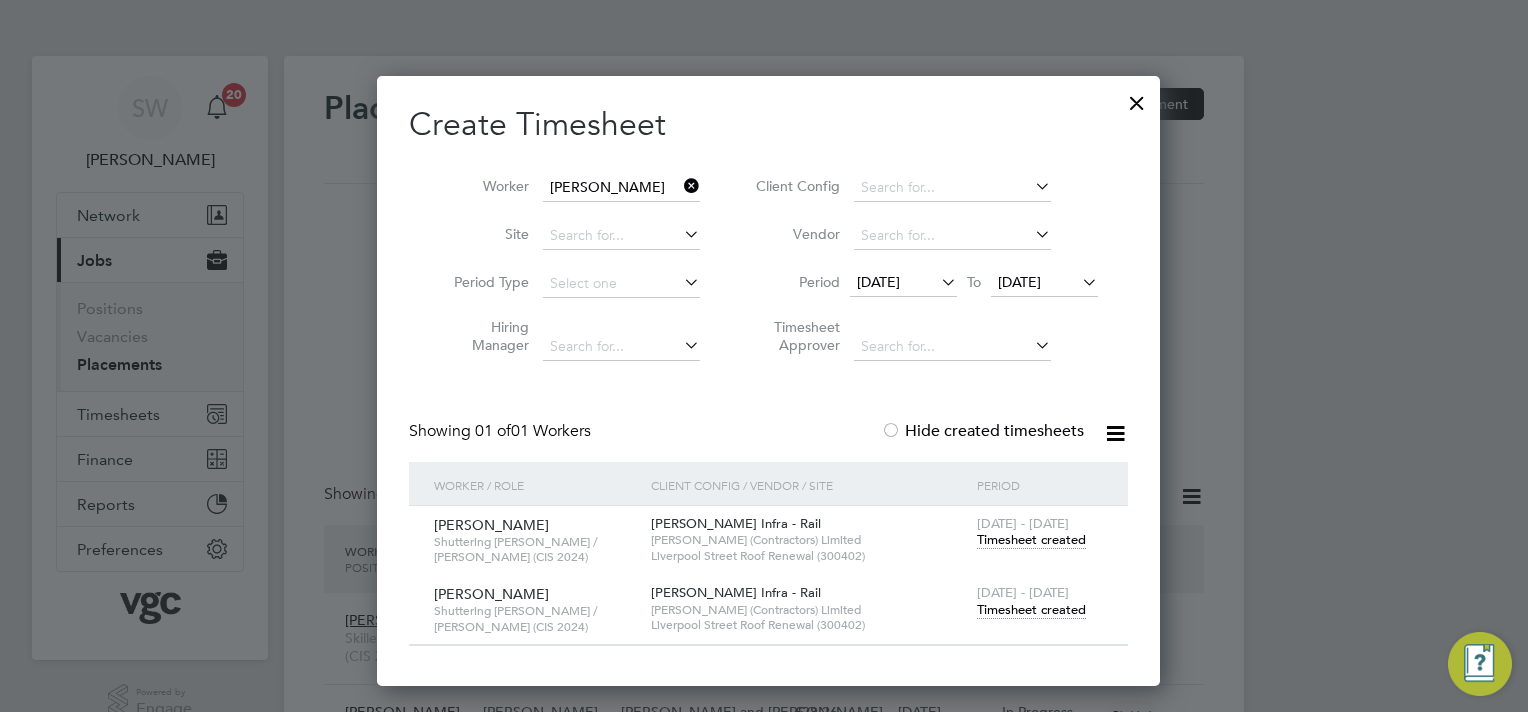 click at bounding box center [1137, 98] 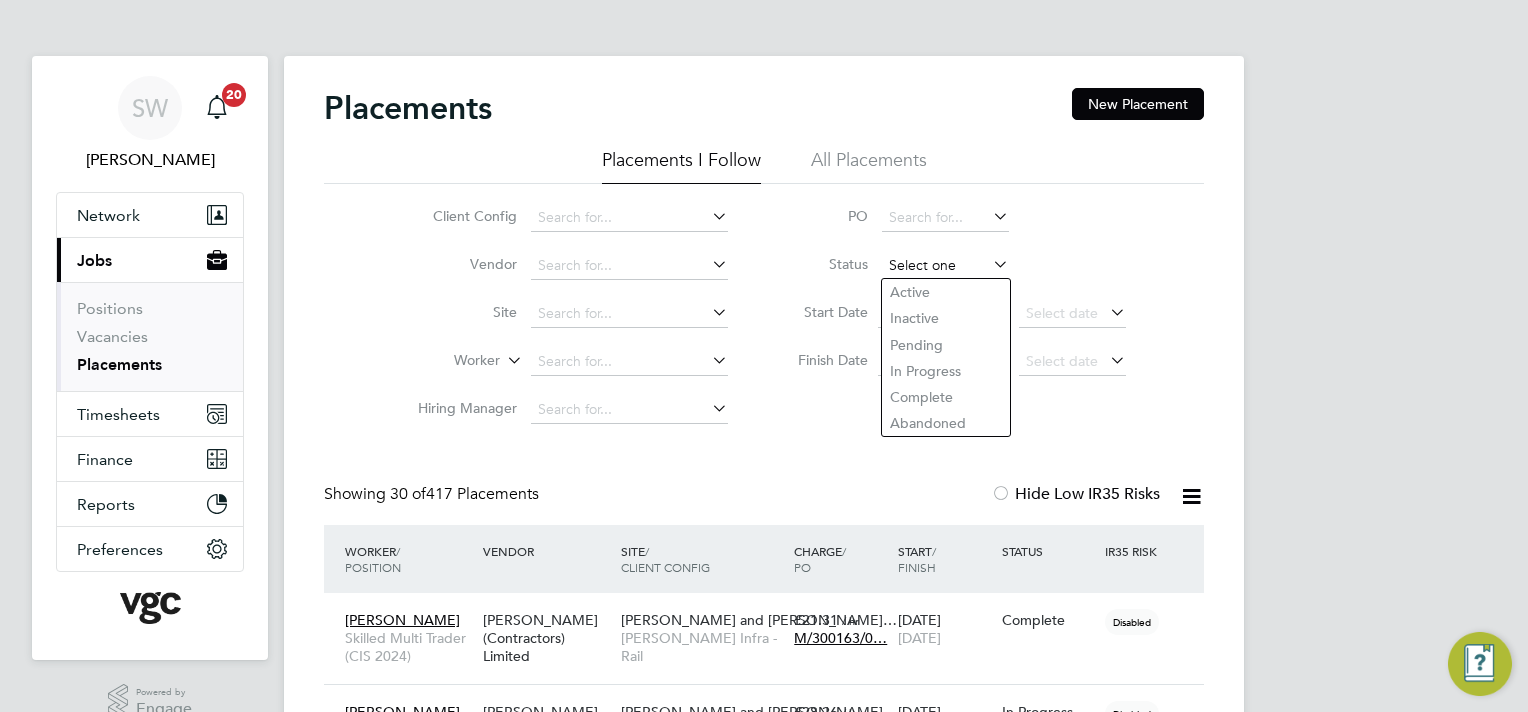 click 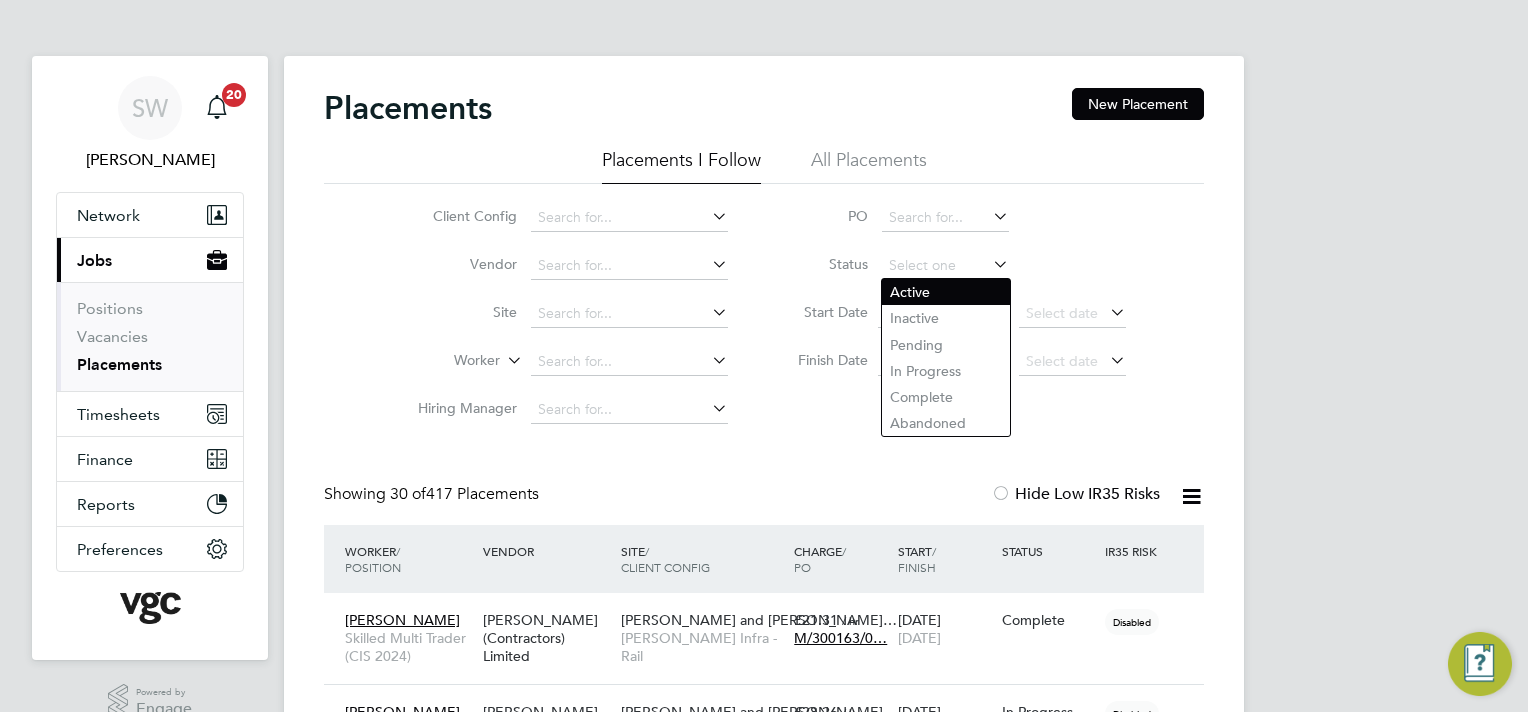 click on "Active" 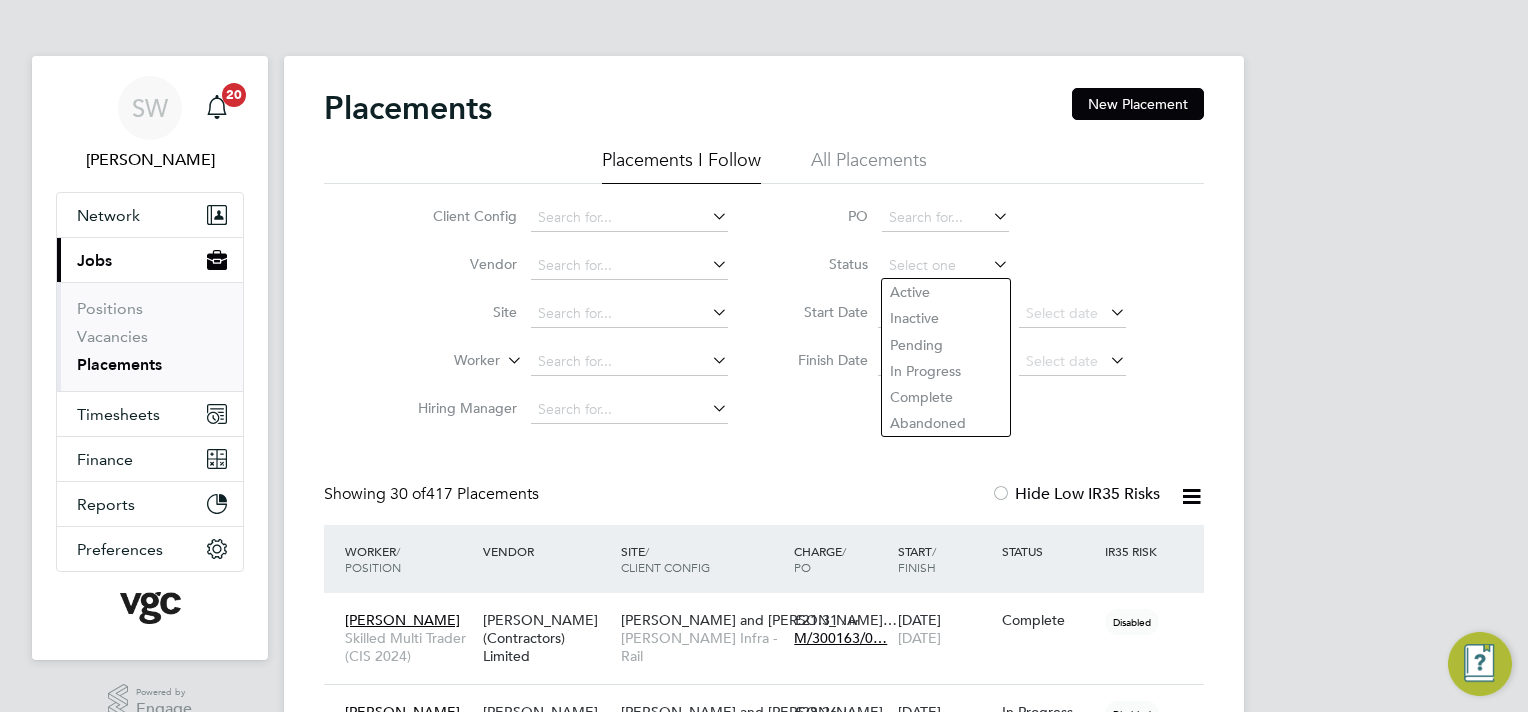 type on "Active" 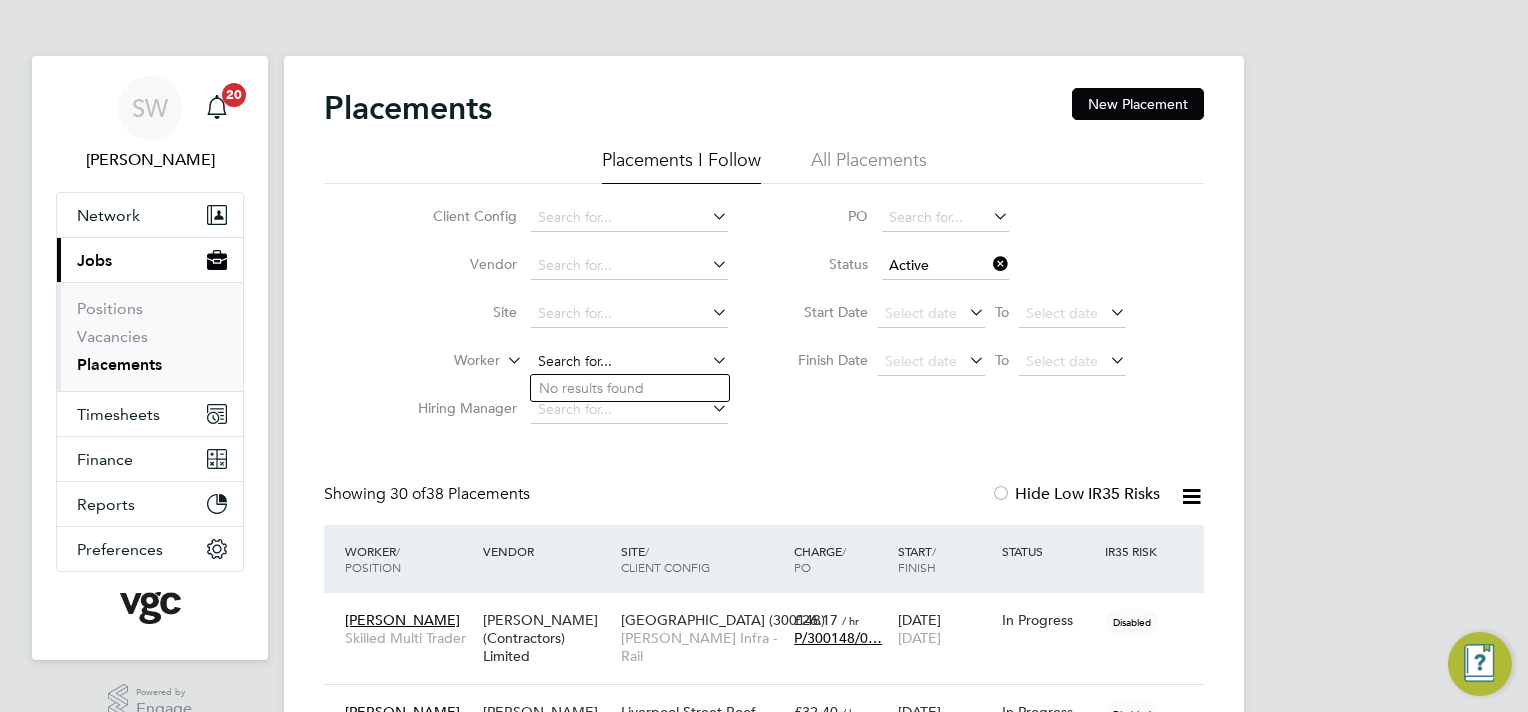 click 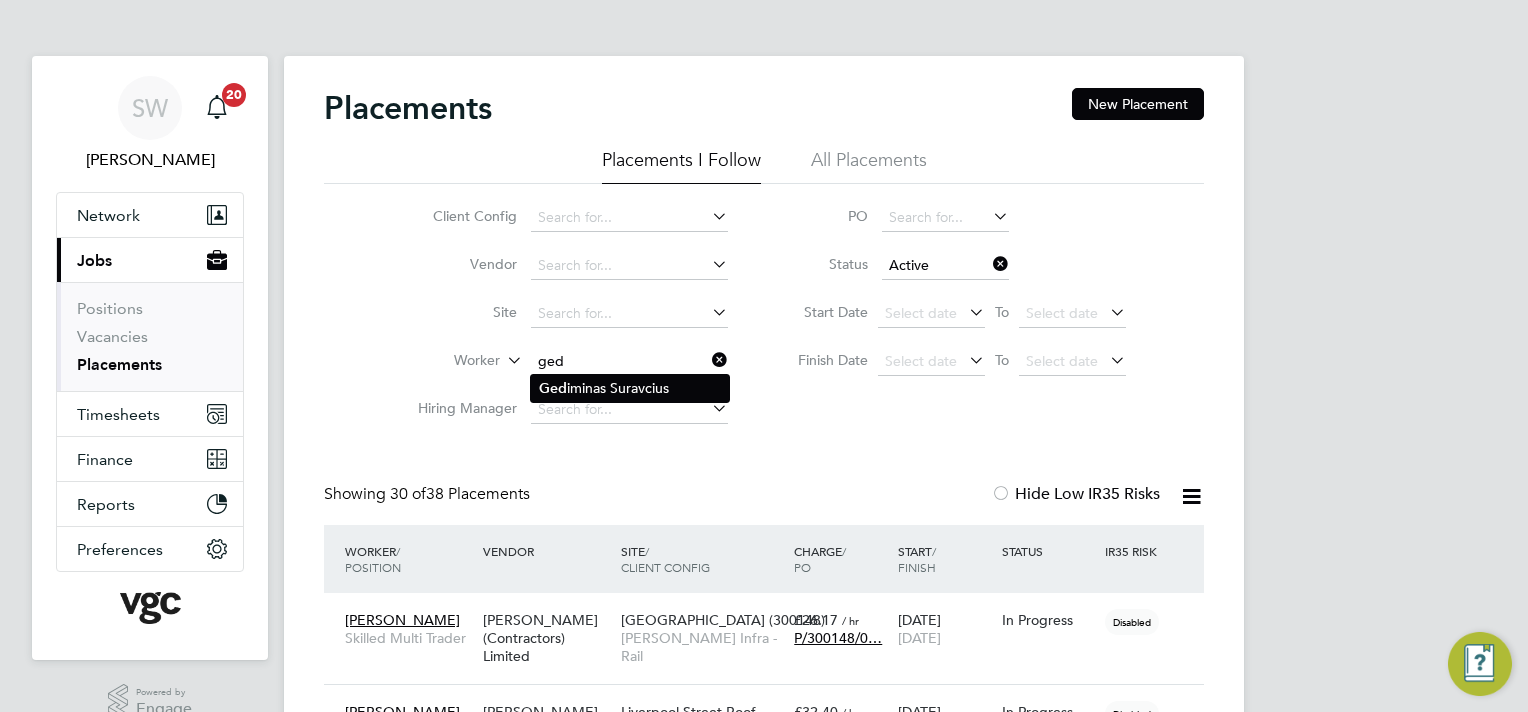 click on "Ged iminas Suravcius" 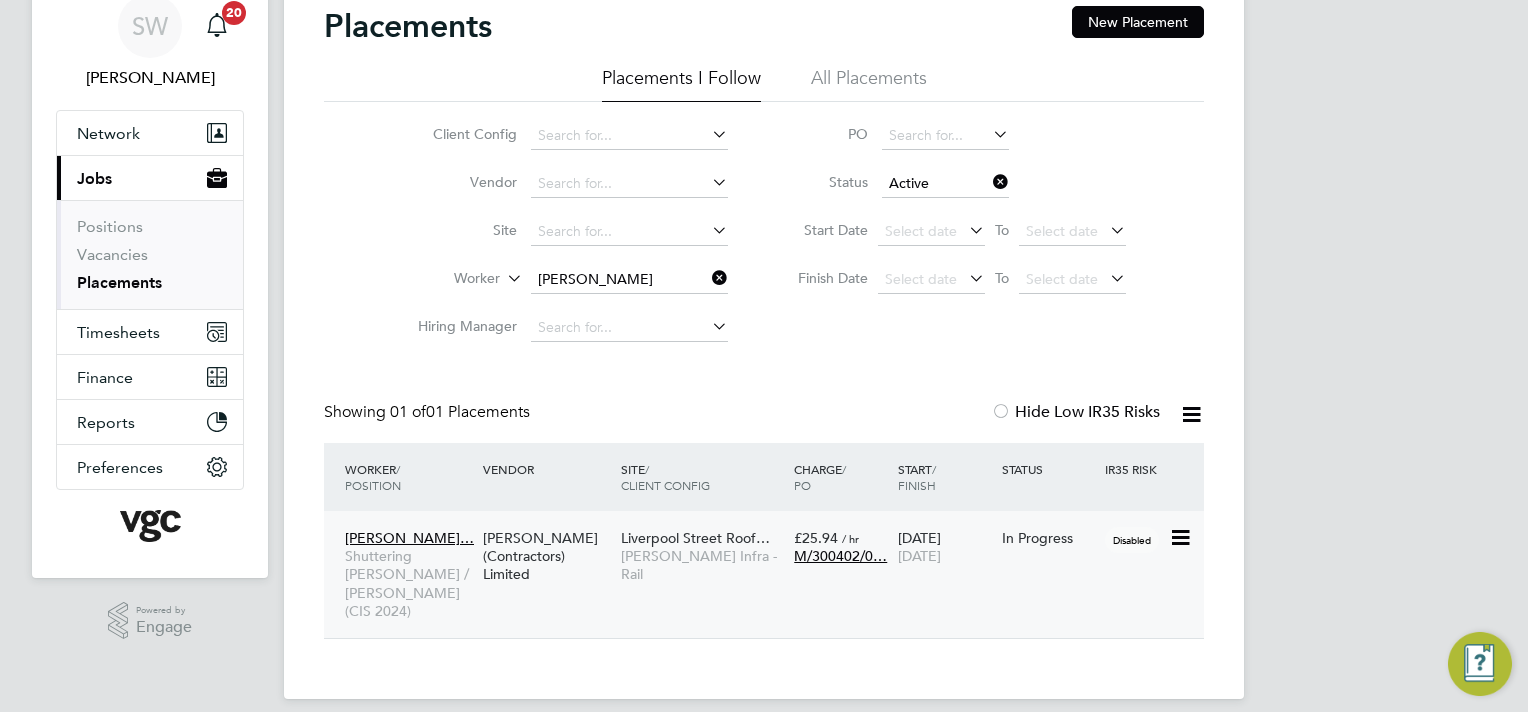 click on "30 Jun 2025 20 Jul 2025" 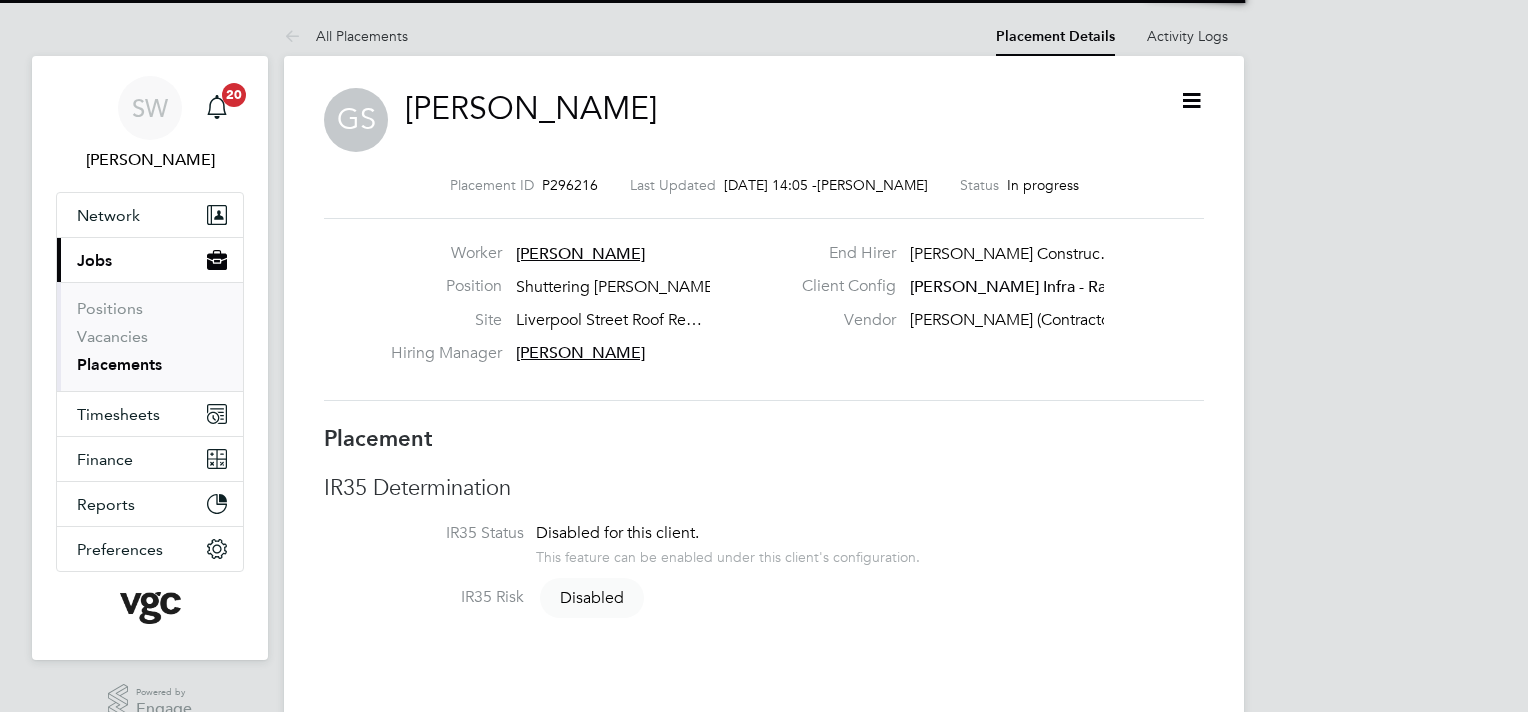scroll, scrollTop: 0, scrollLeft: 0, axis: both 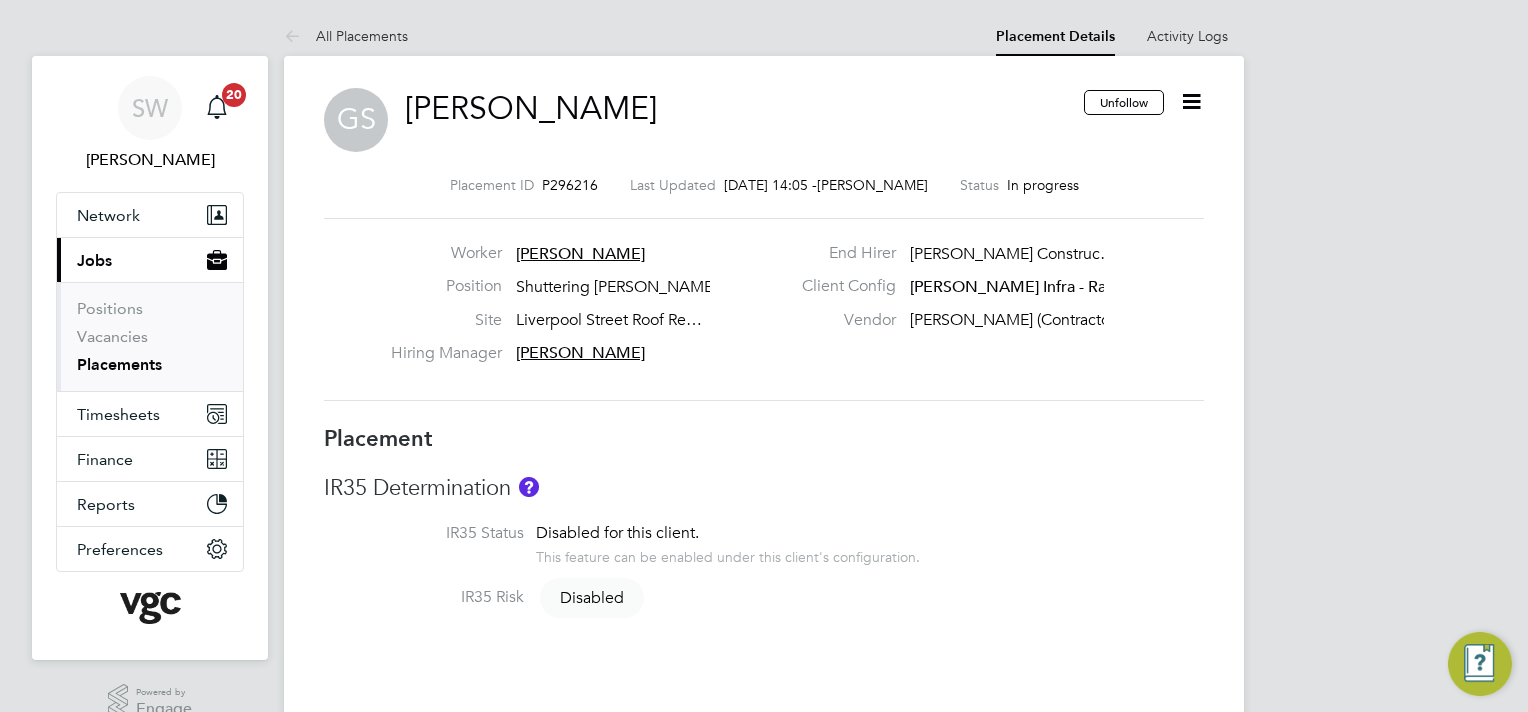 click 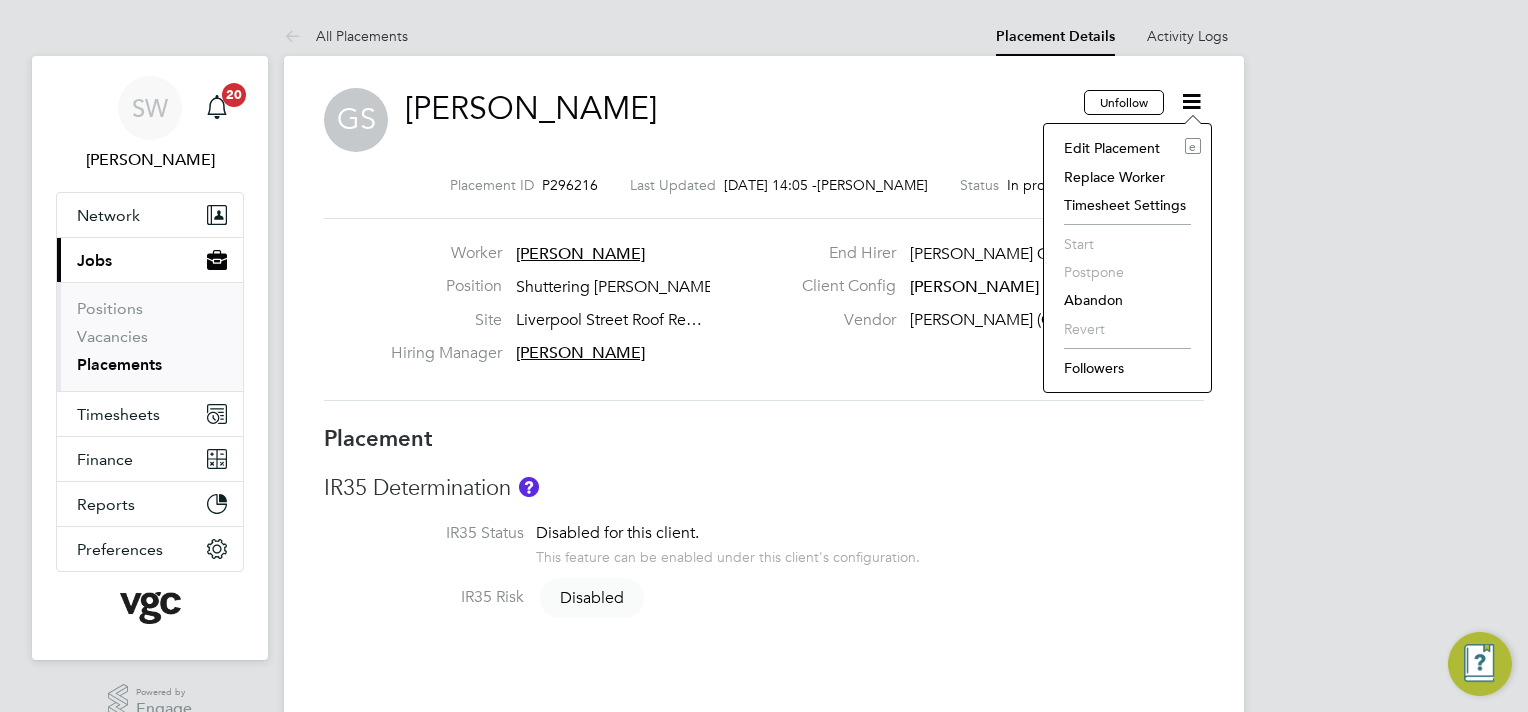 click on "Edit Placement e" 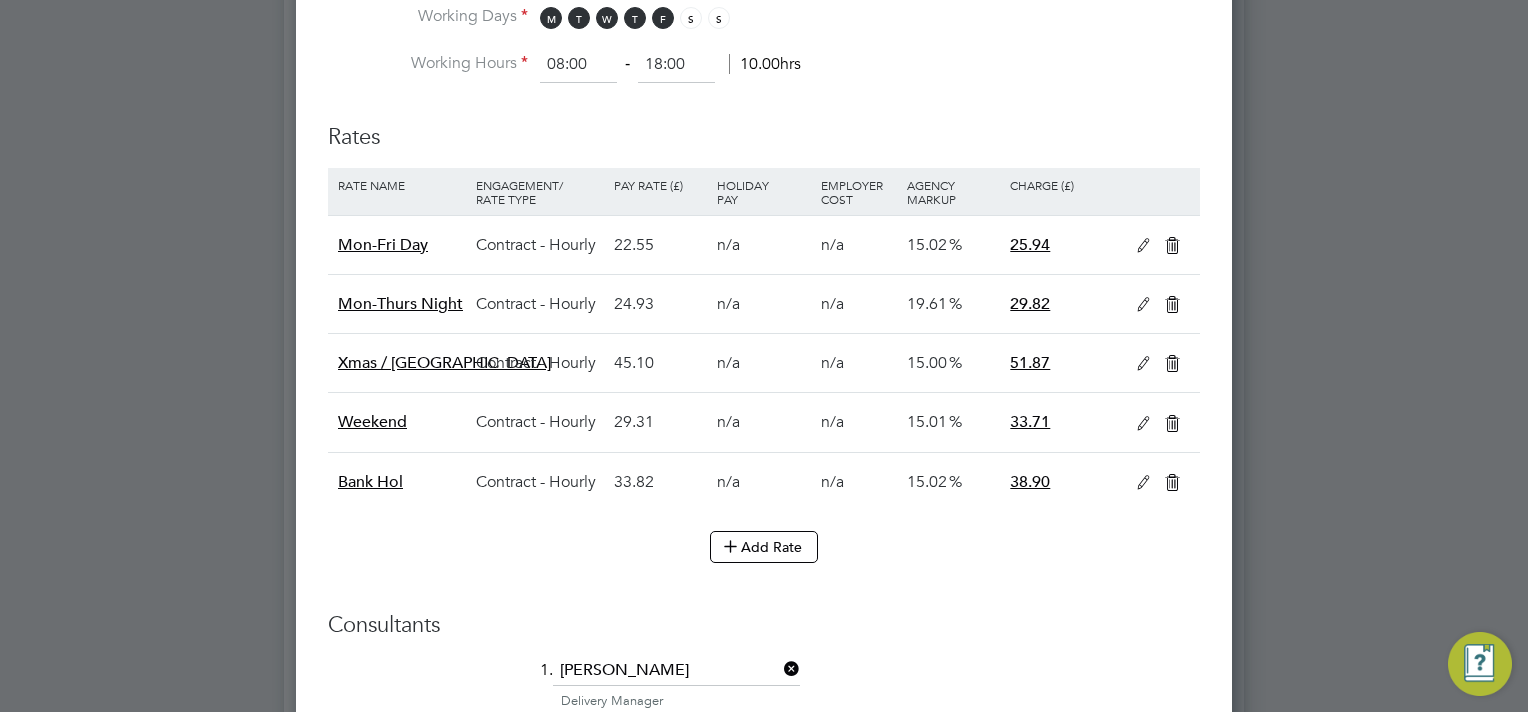 click at bounding box center [1143, 305] 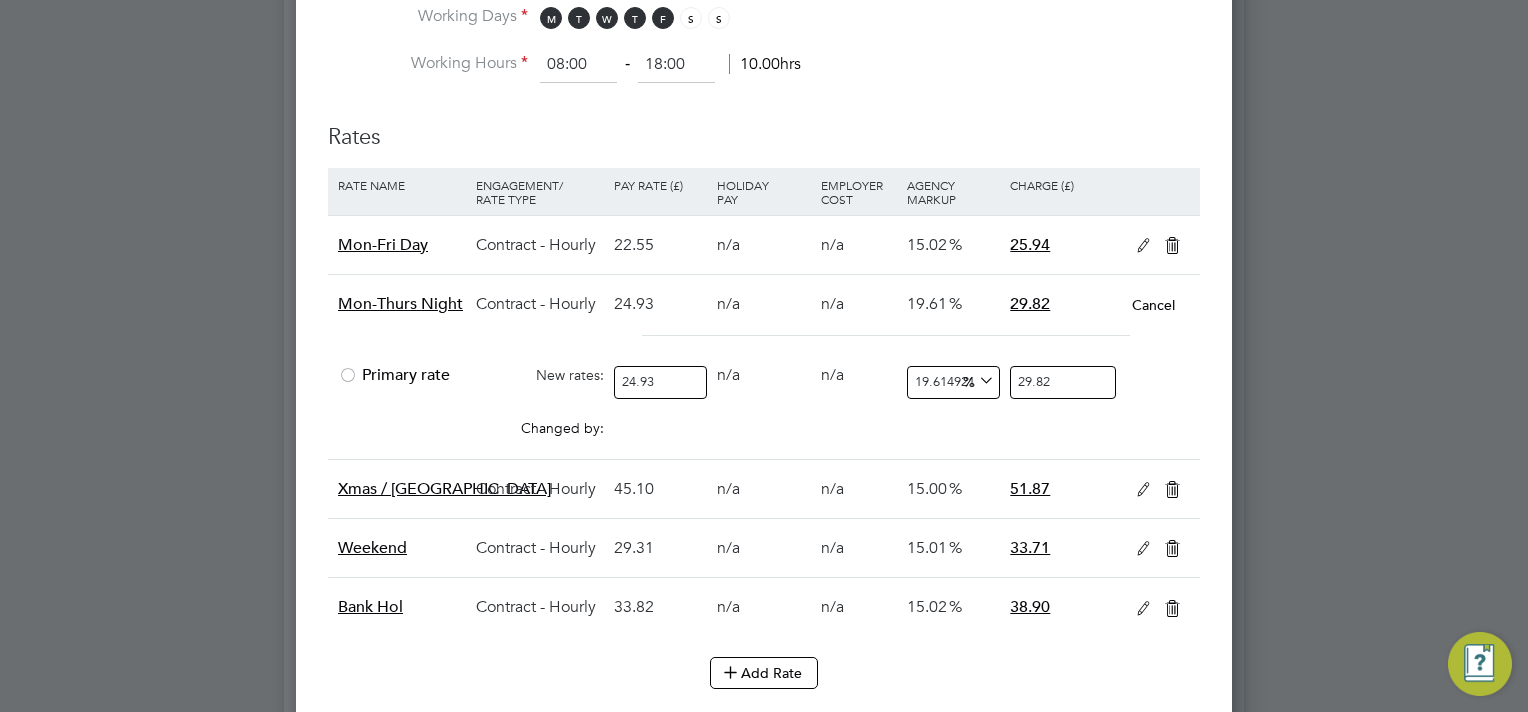 click at bounding box center [975, 381] 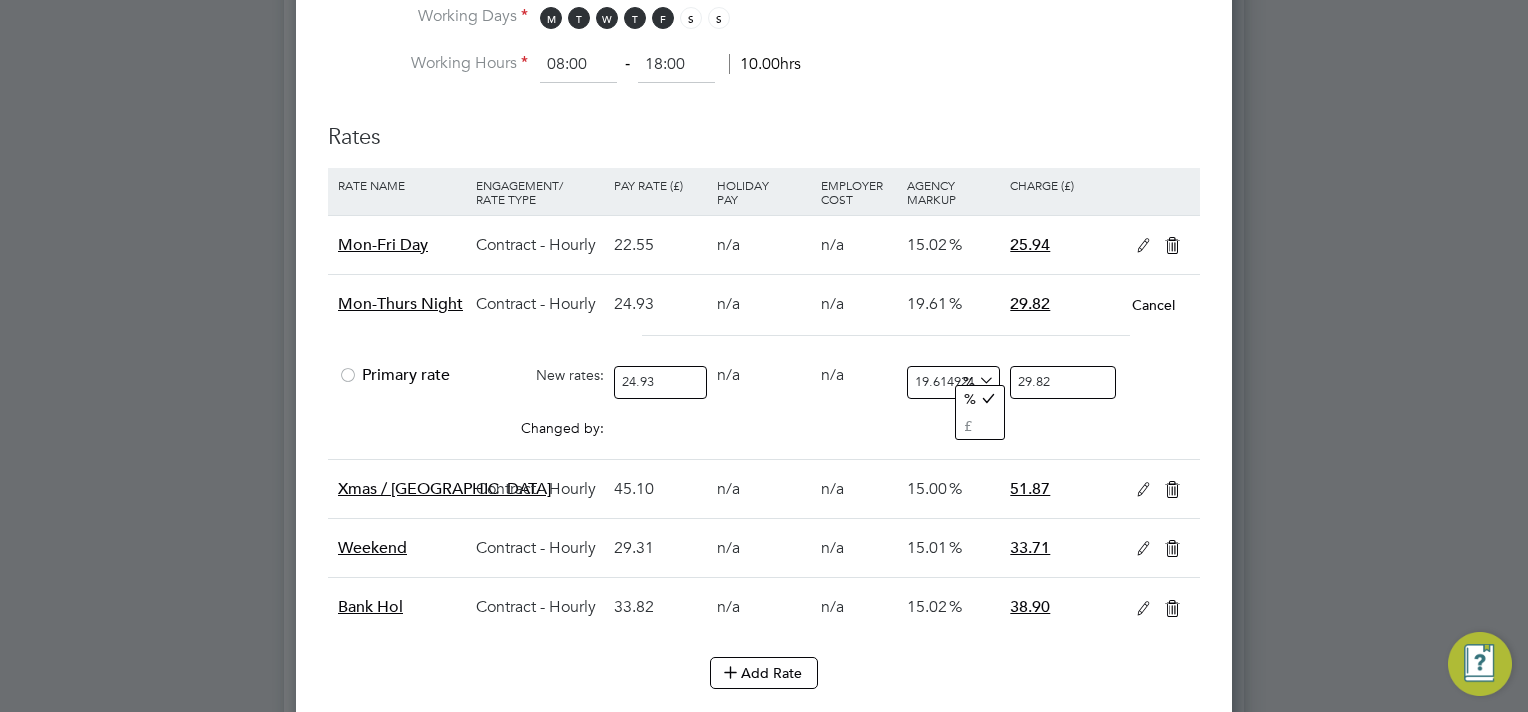 click at bounding box center (975, 381) 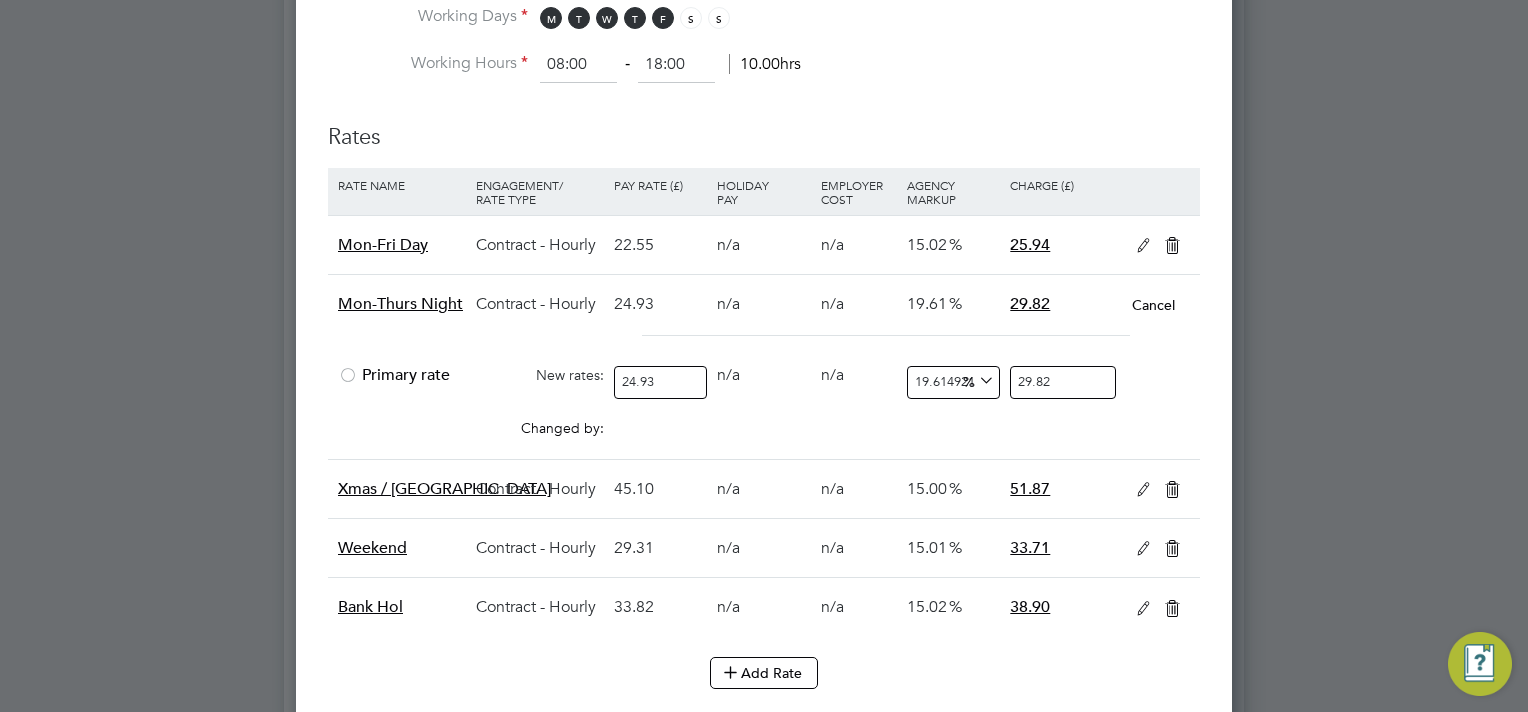click on "%" at bounding box center [976, 380] 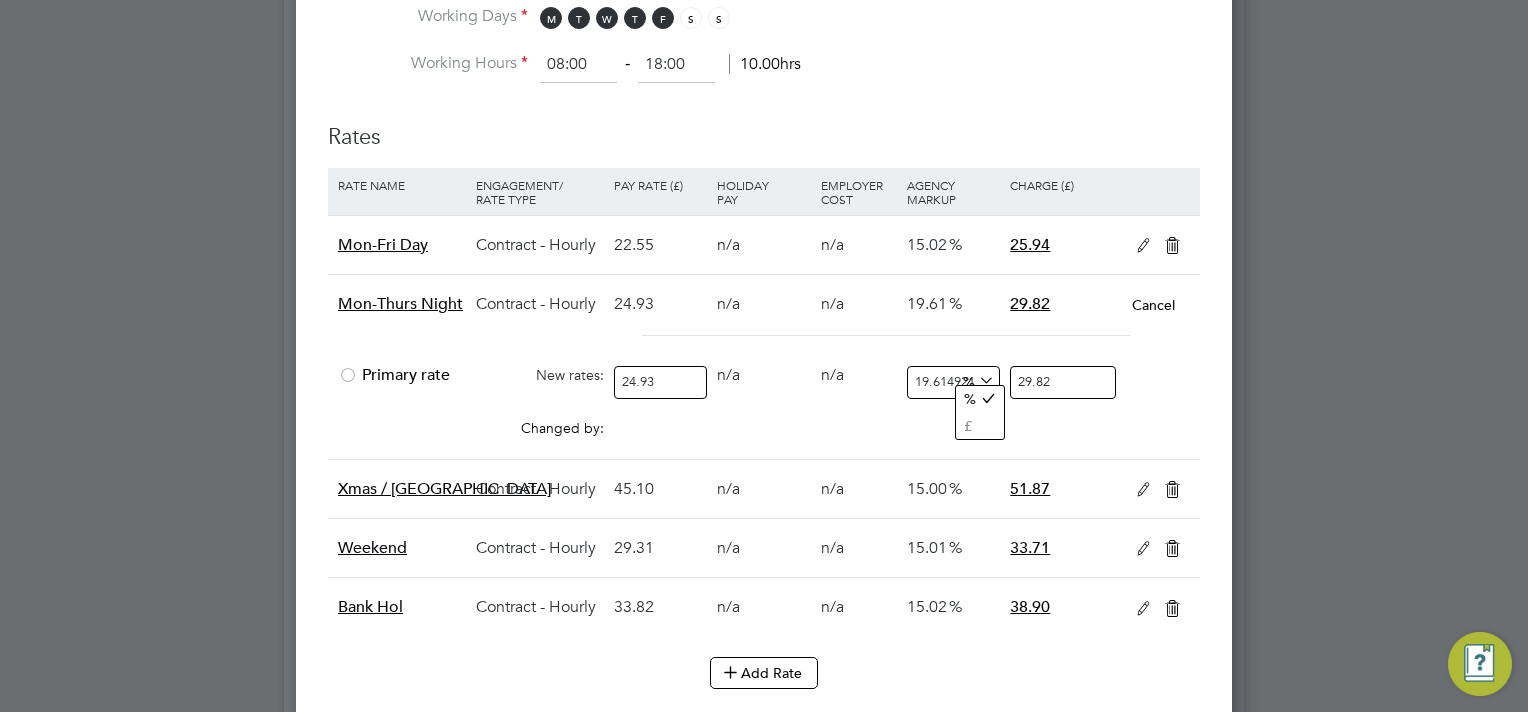 click on "%" at bounding box center [976, 380] 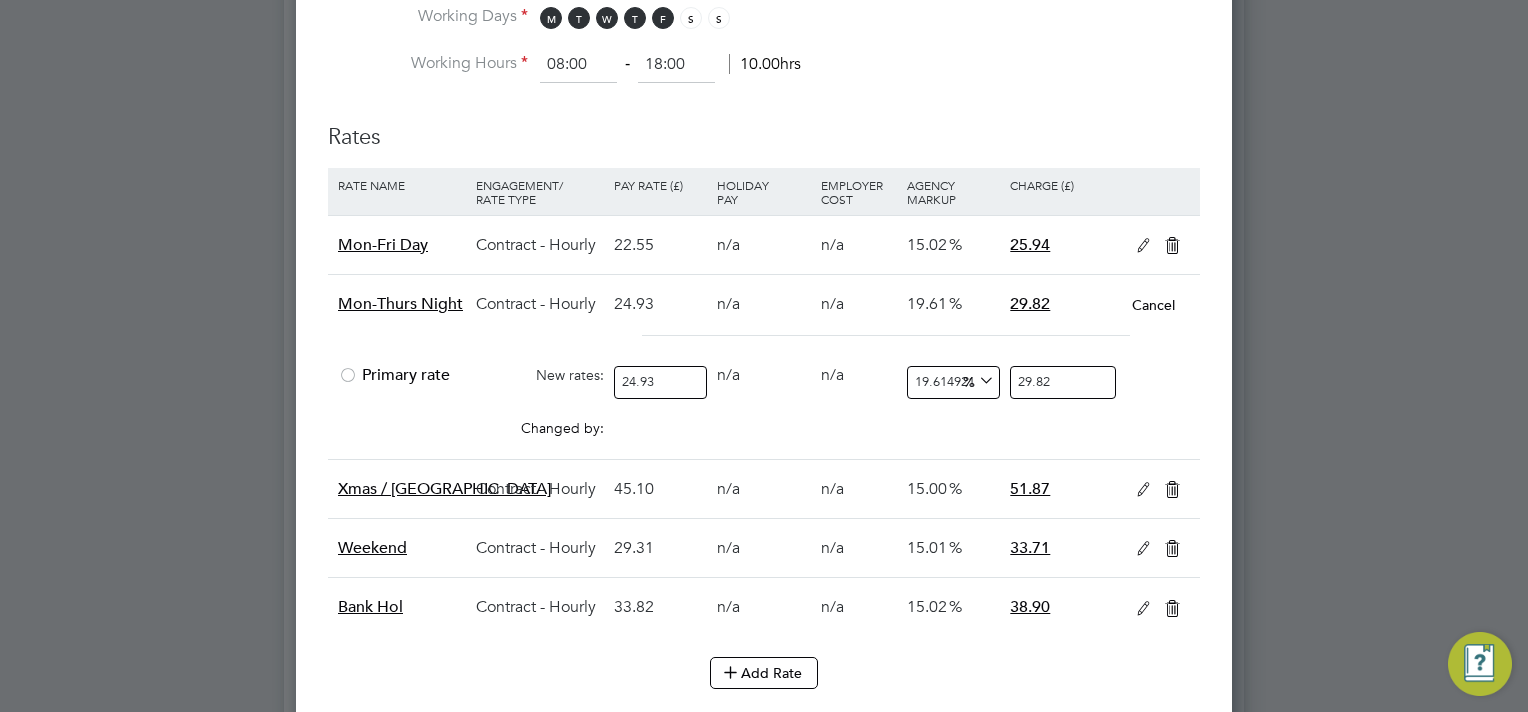 click on "19.614921780986762" at bounding box center (953, 382) 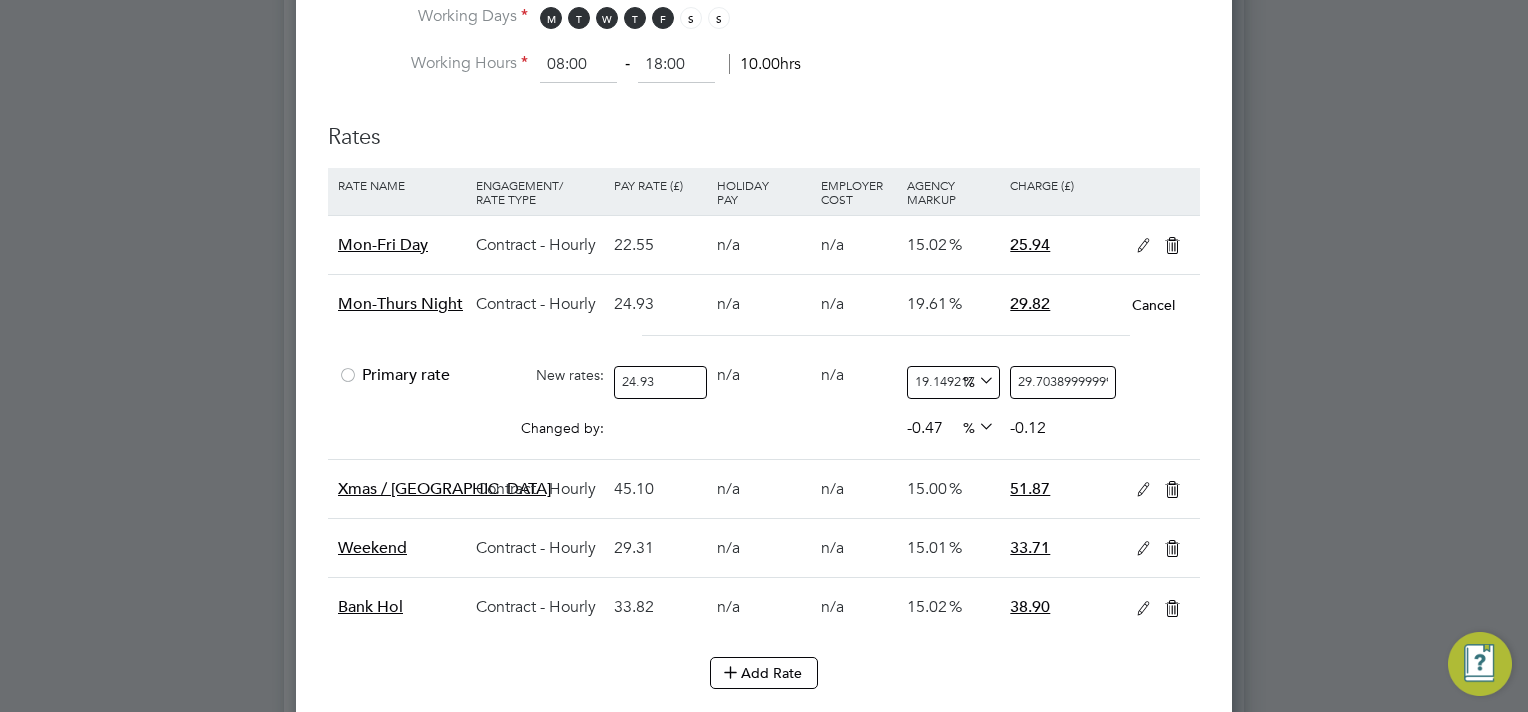 click on "%" at bounding box center [976, 380] 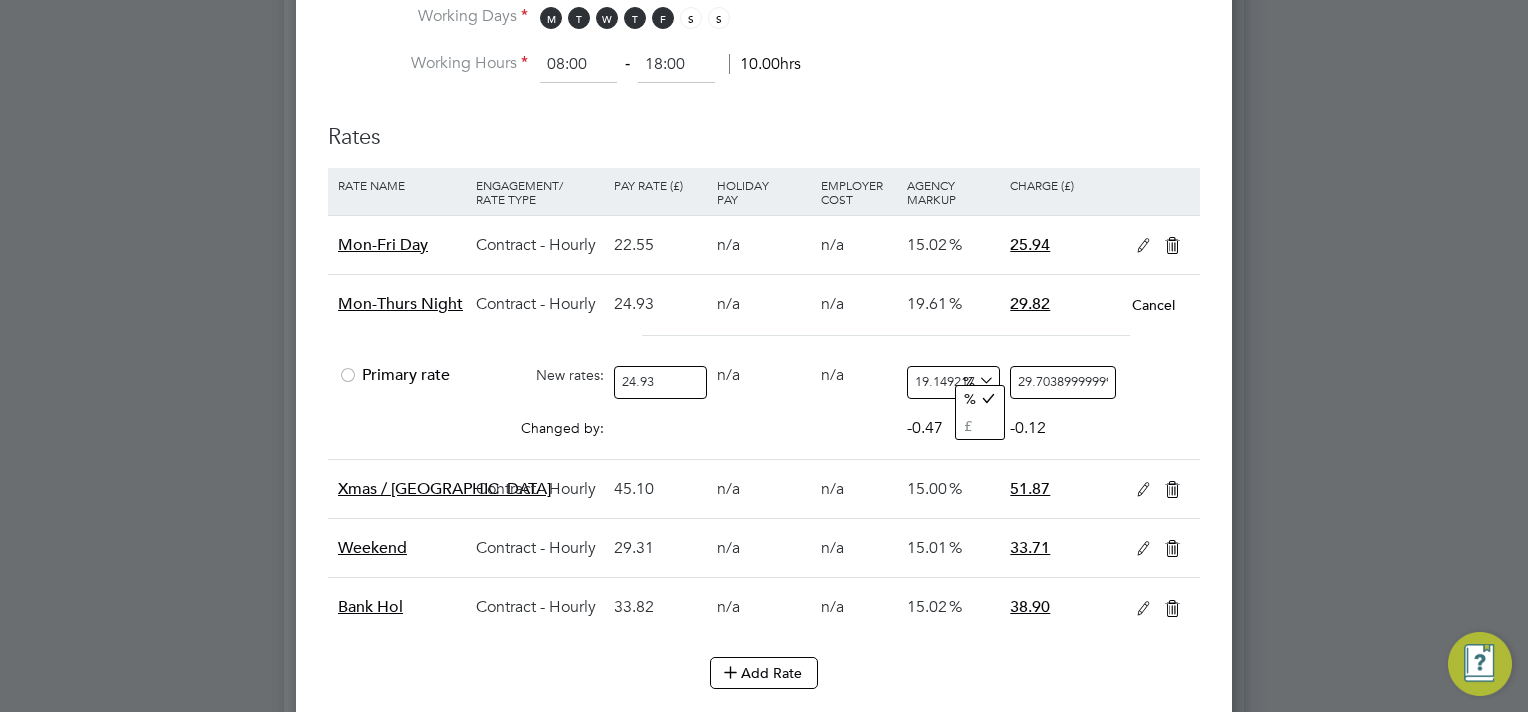 click on "%" at bounding box center [976, 380] 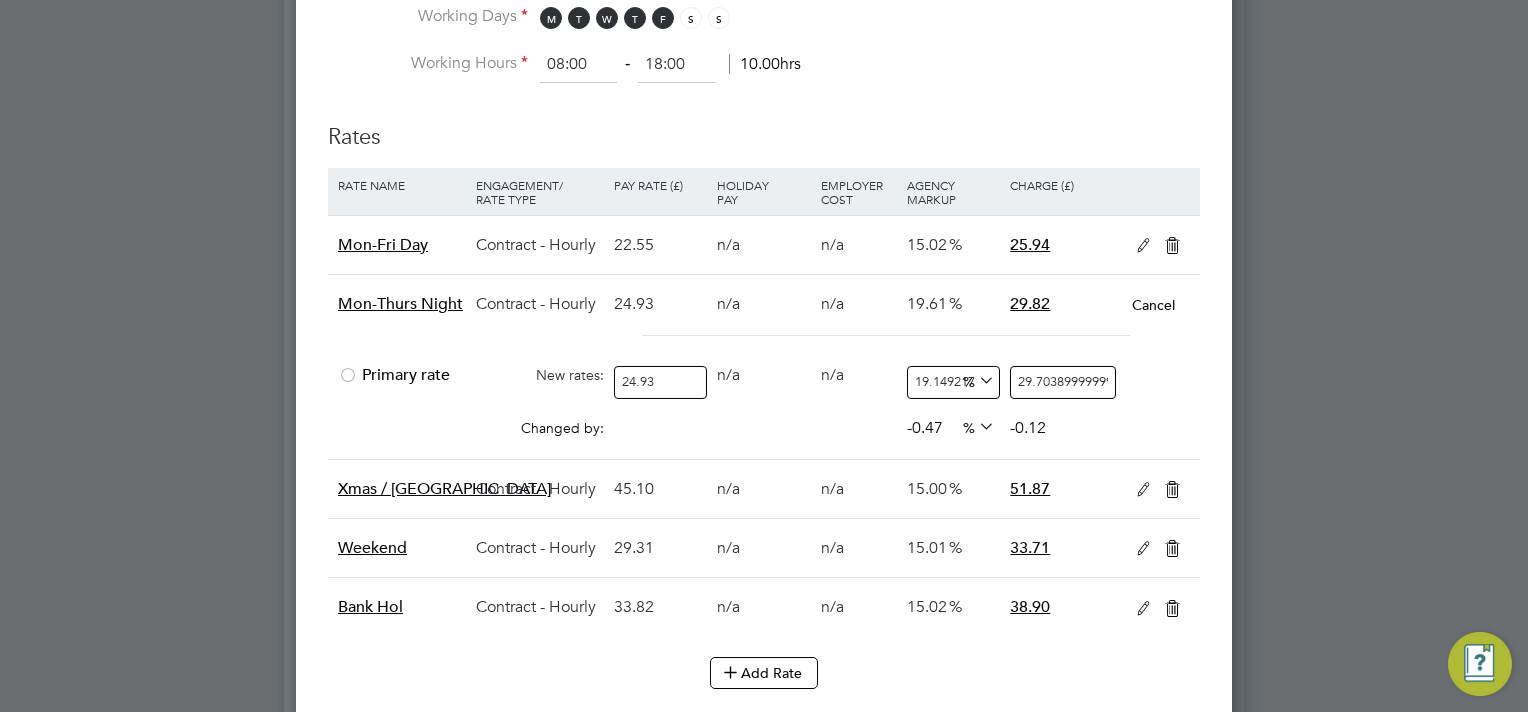 click on "19.14921780986762" at bounding box center [953, 382] 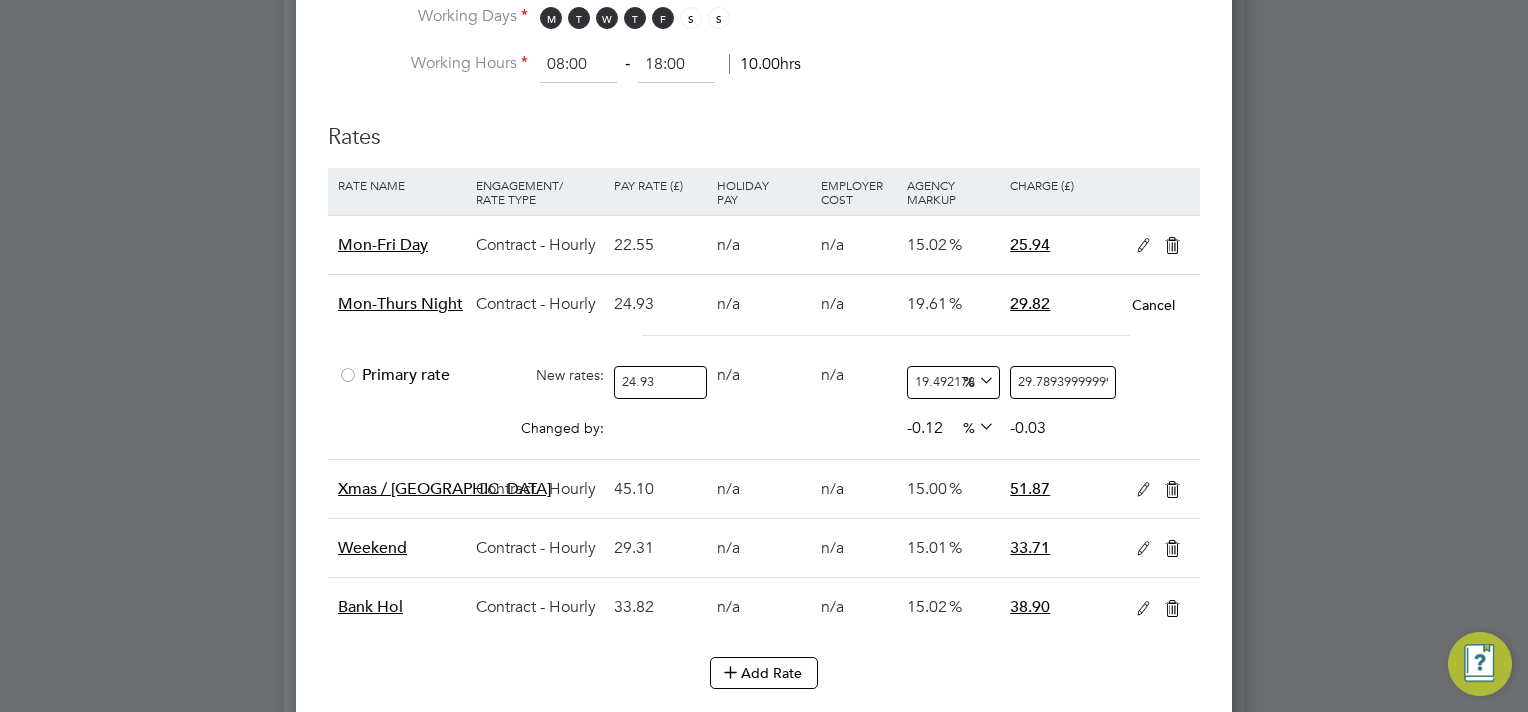 type on "194921780986762" 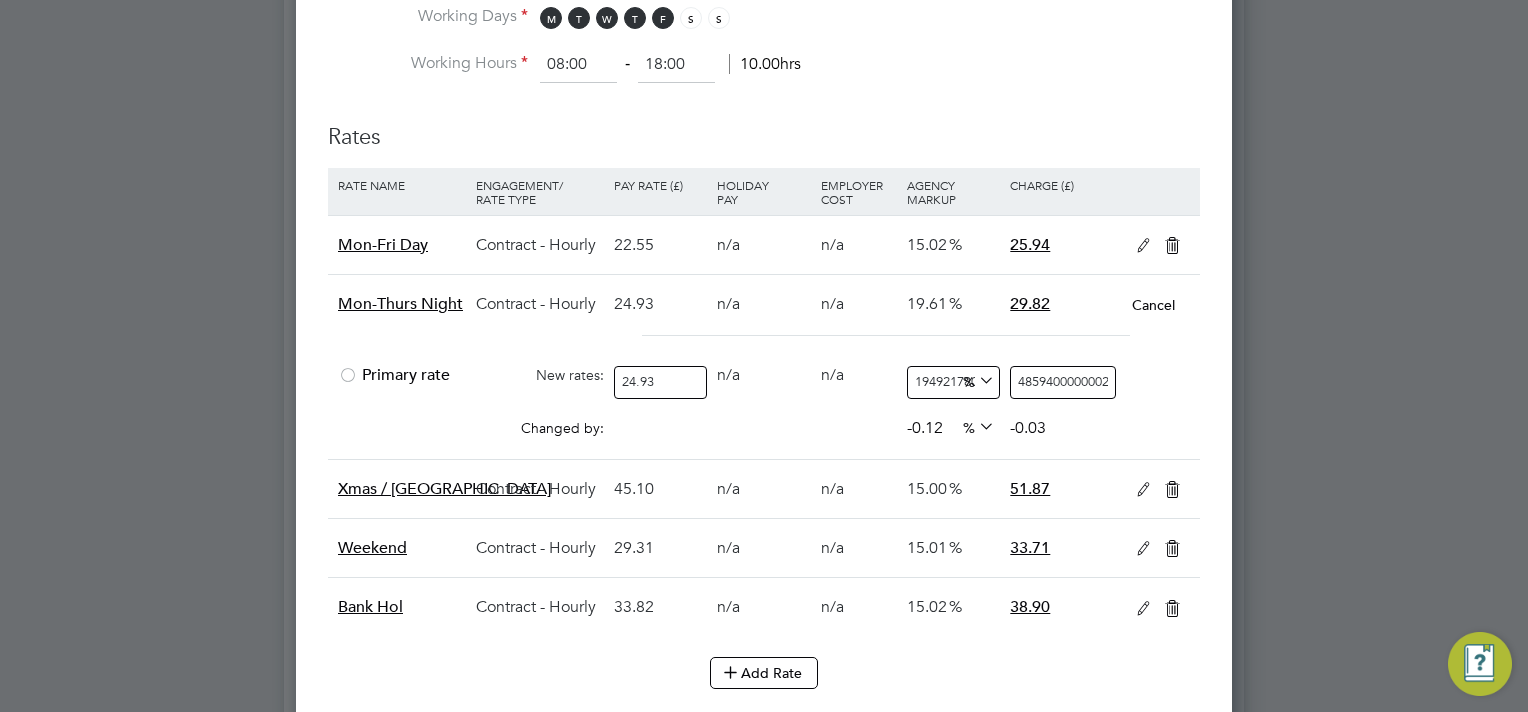 type on "14921780986762" 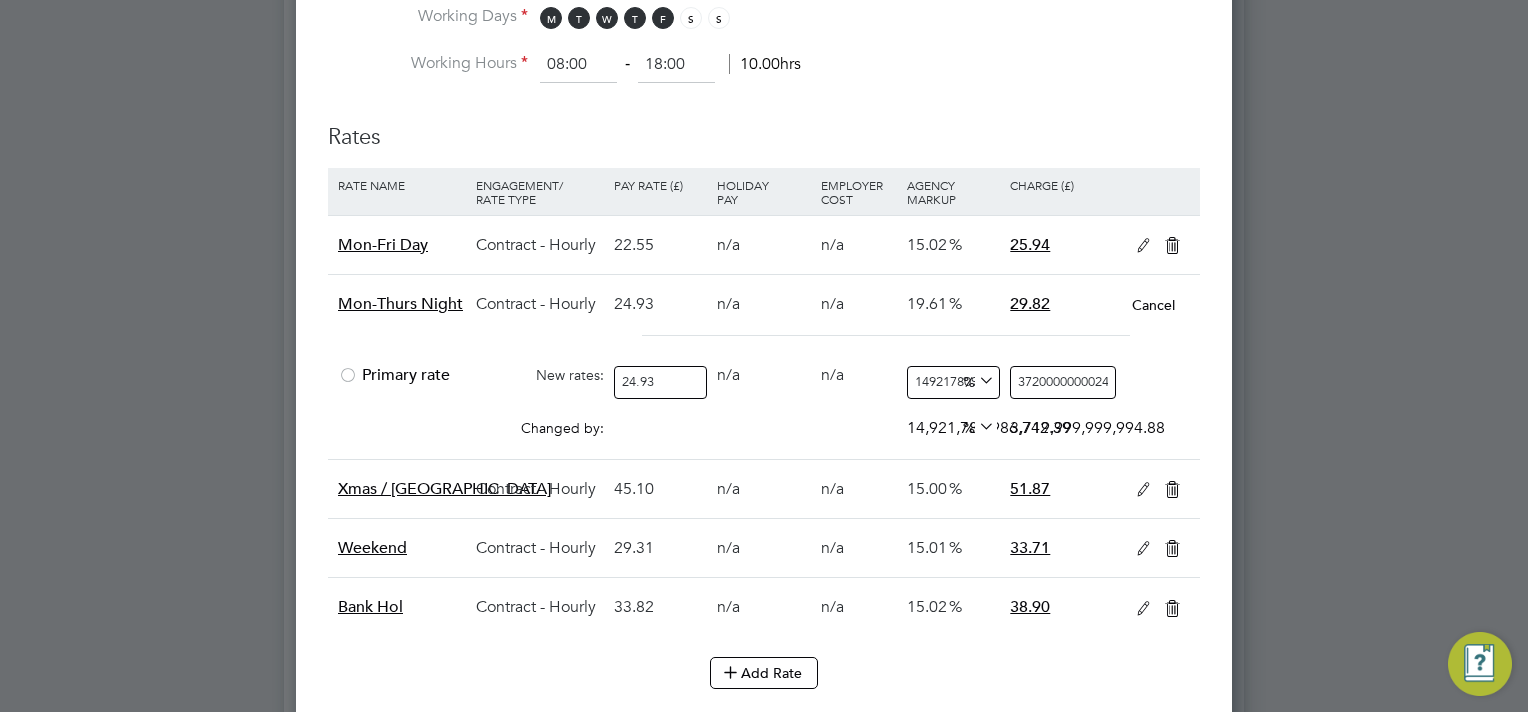 type on "4921780986762" 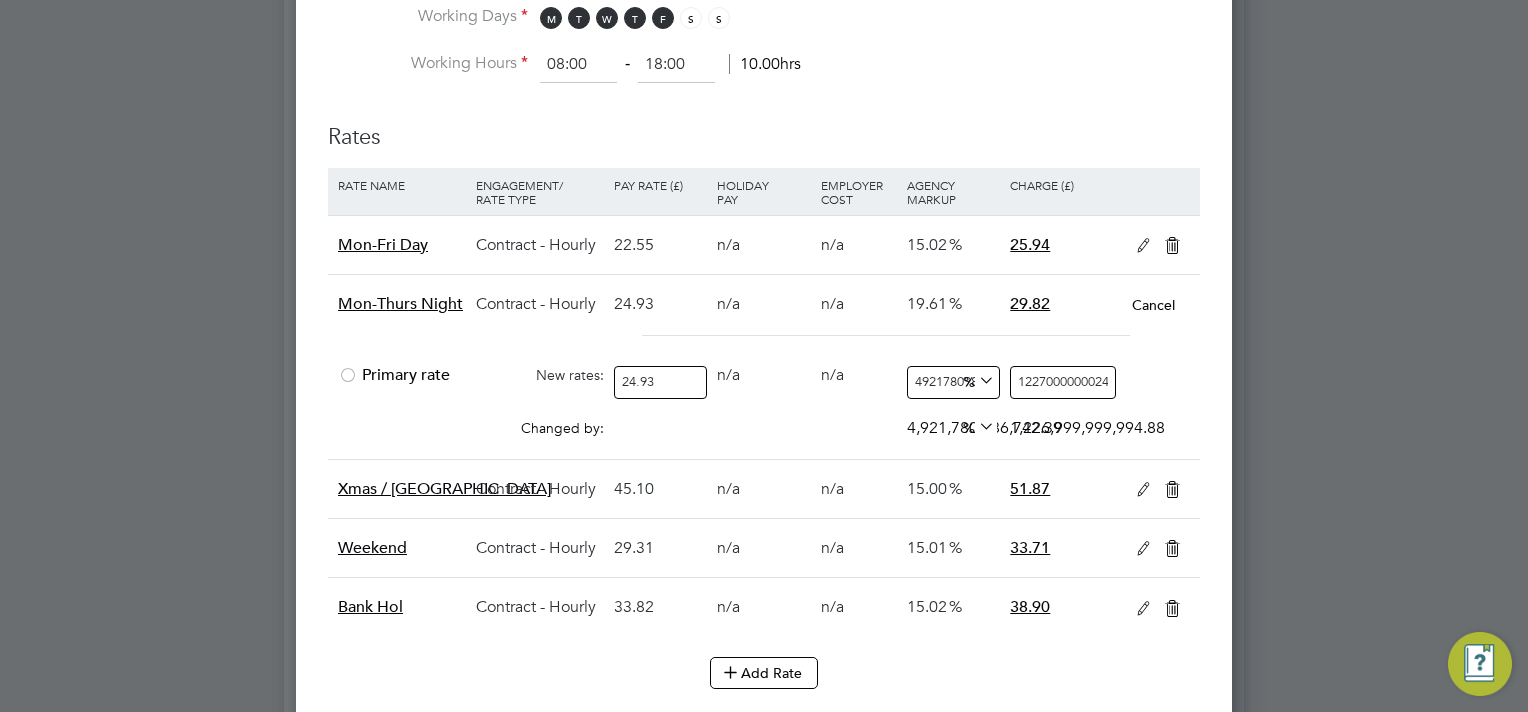 type on "4921780986762" 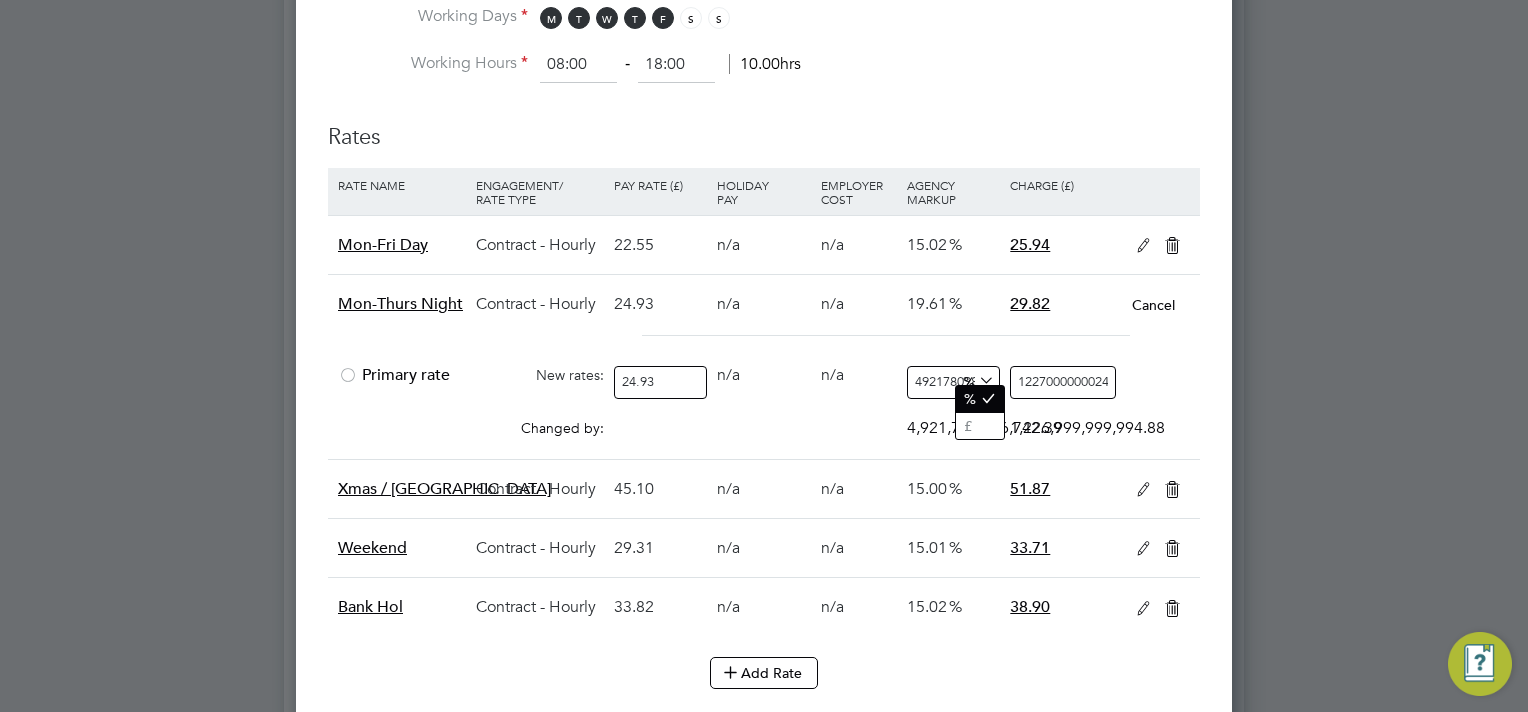 click on "%" 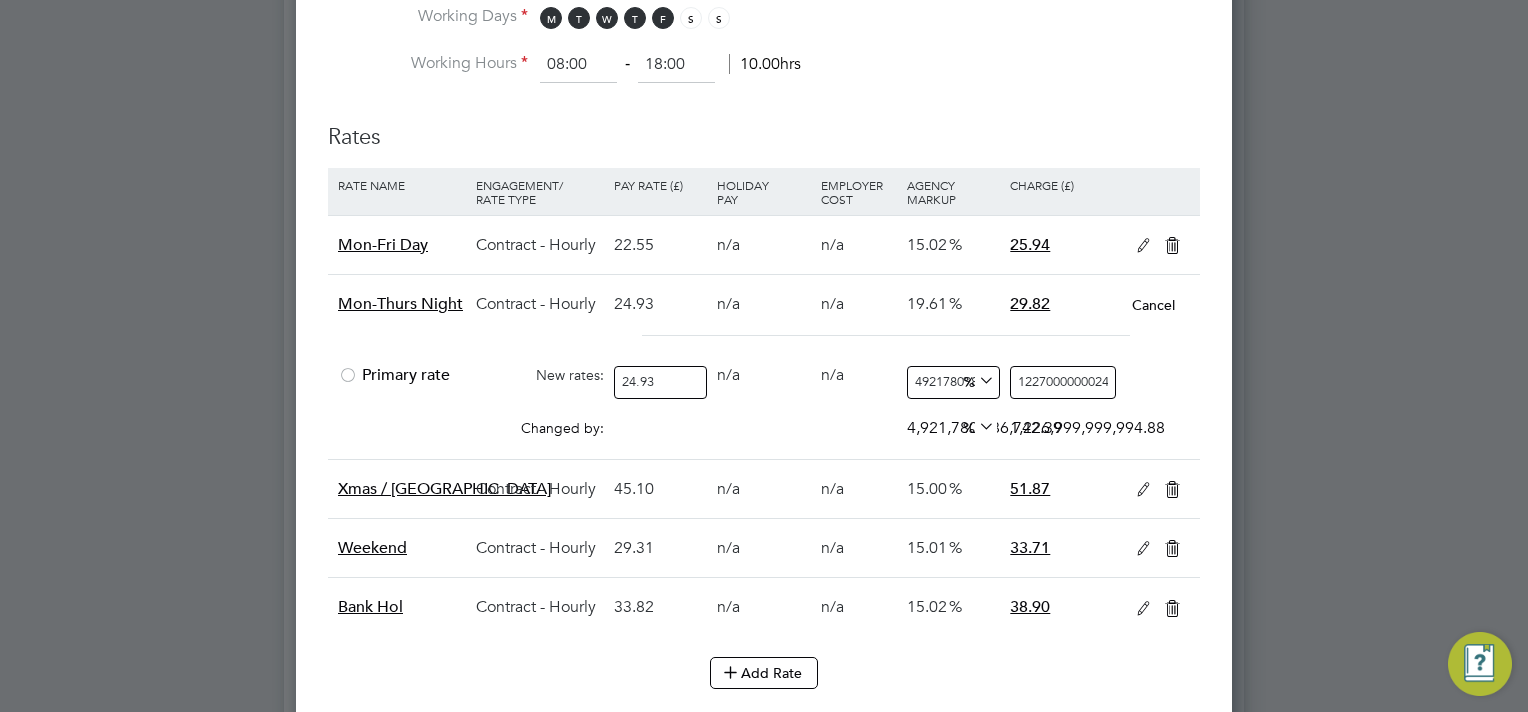 click on "%" at bounding box center (976, 380) 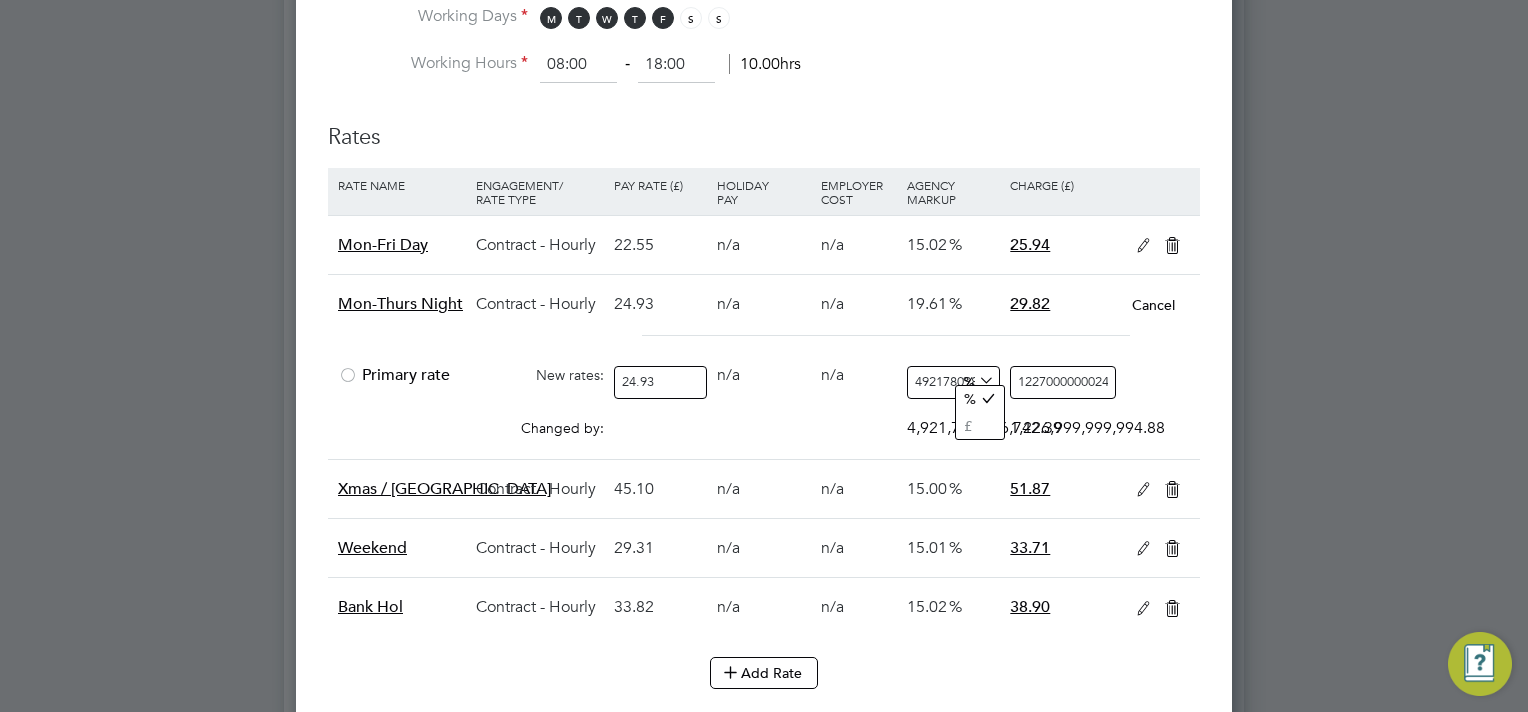 click on "%" at bounding box center [976, 380] 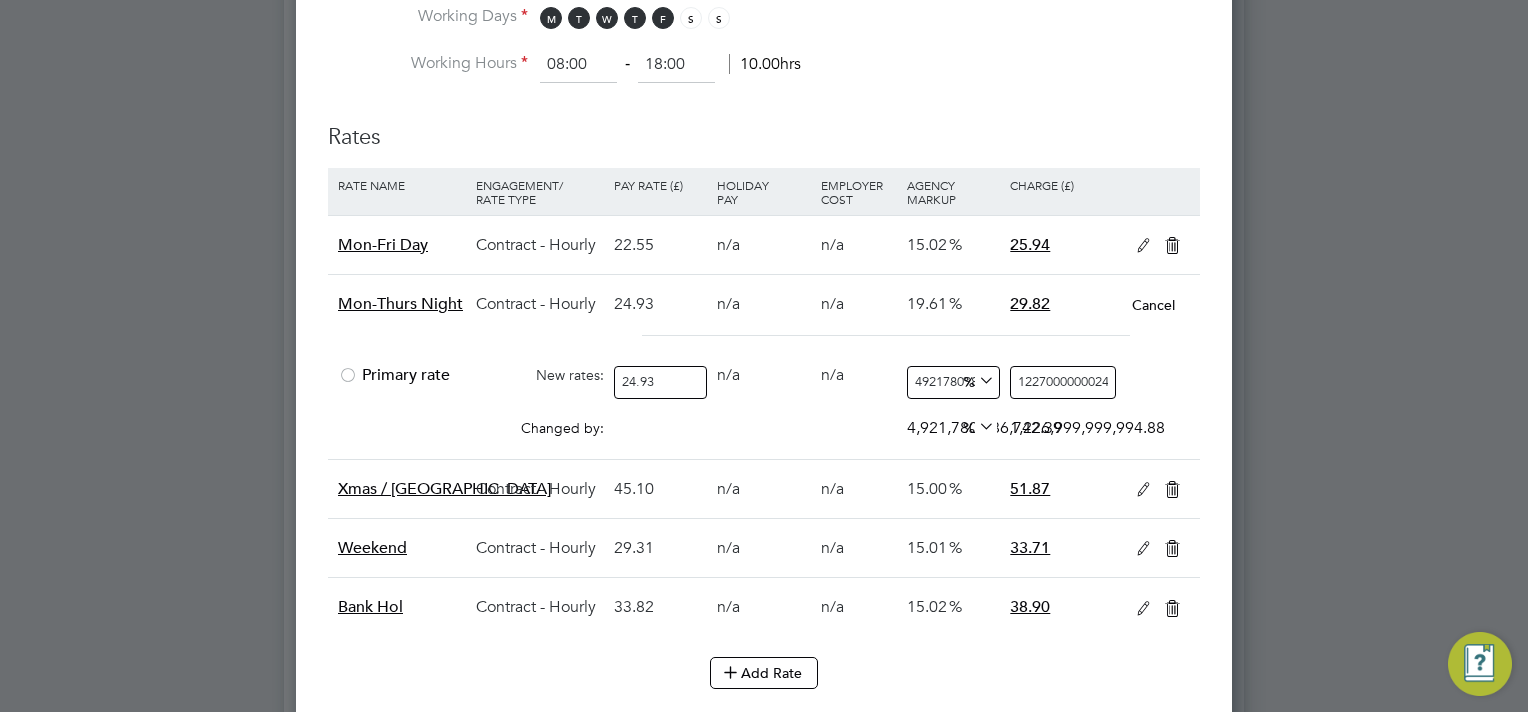 click on "4921780986762" at bounding box center (953, 382) 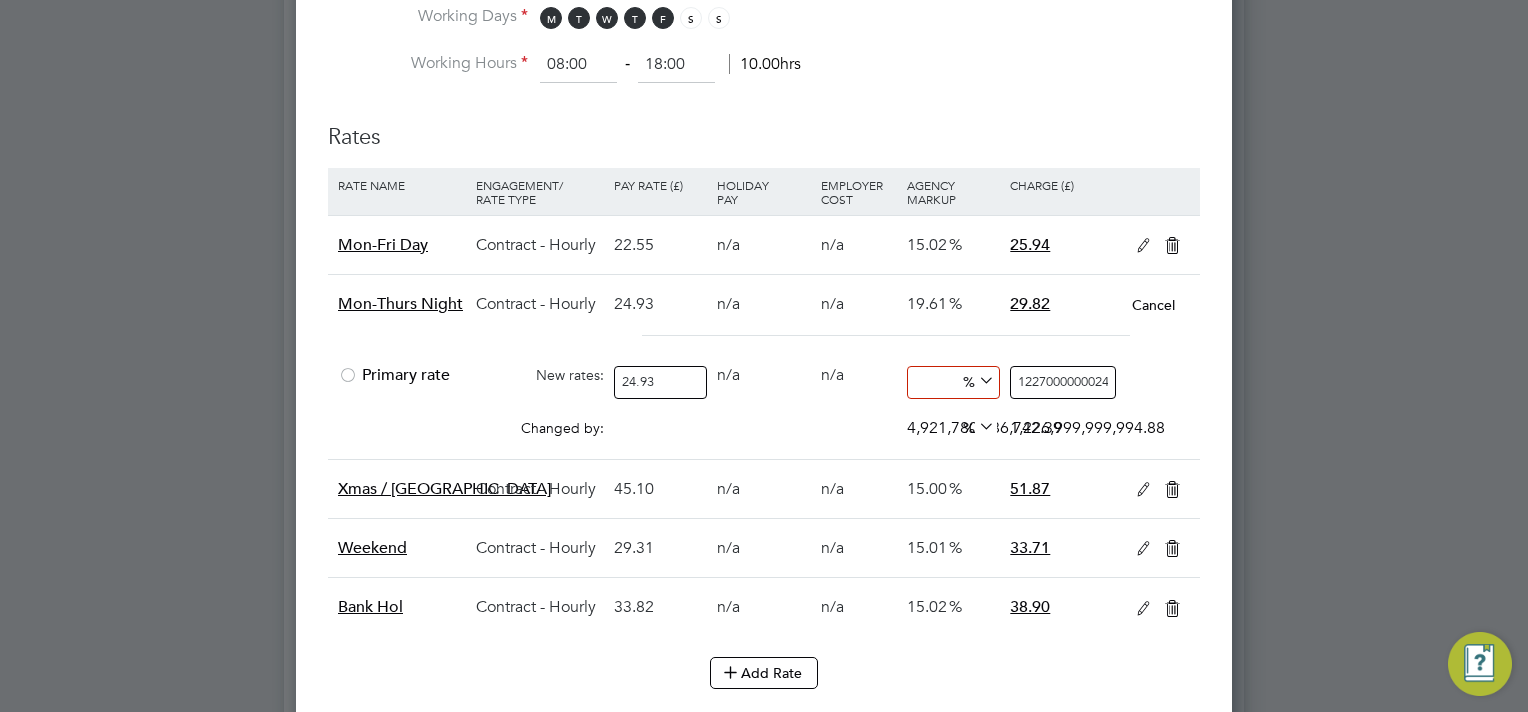 type on "1" 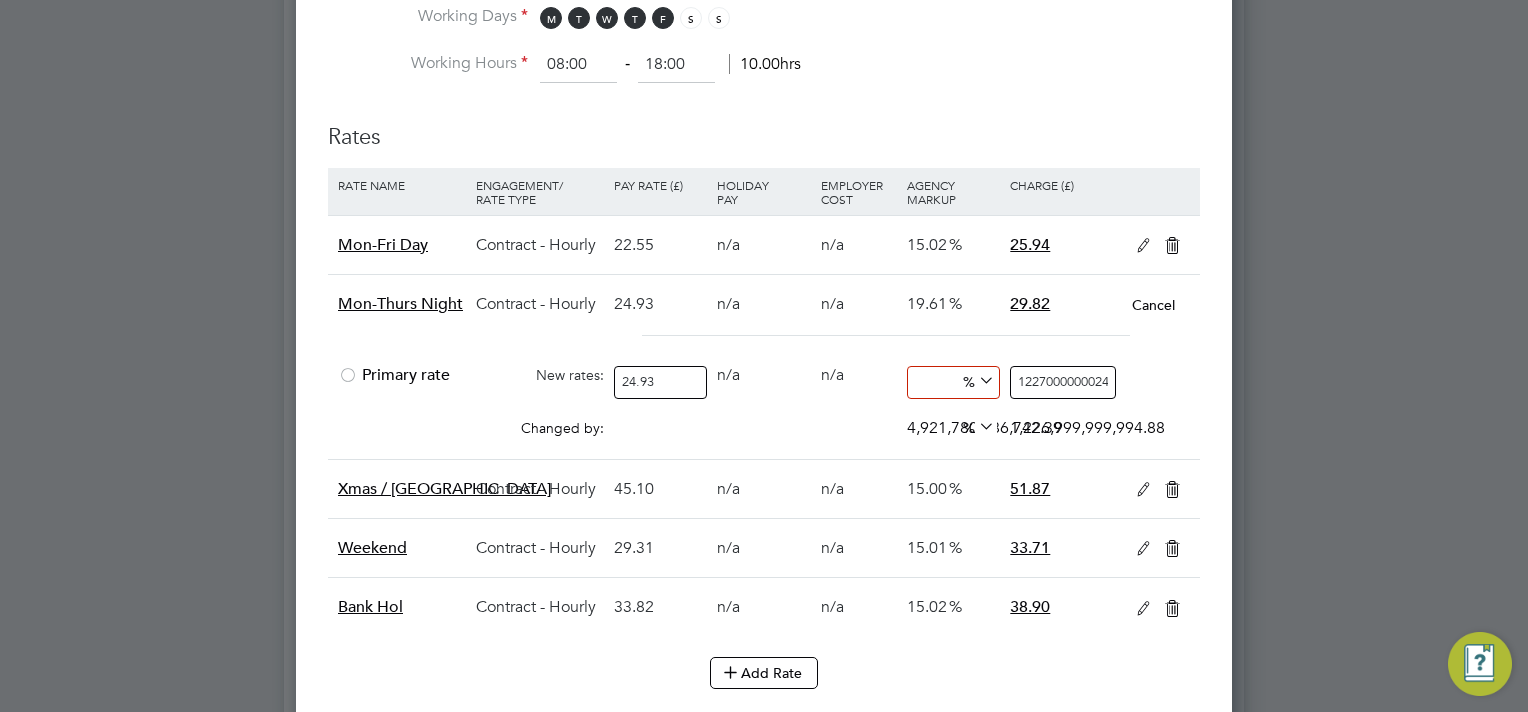 type on "25.1793" 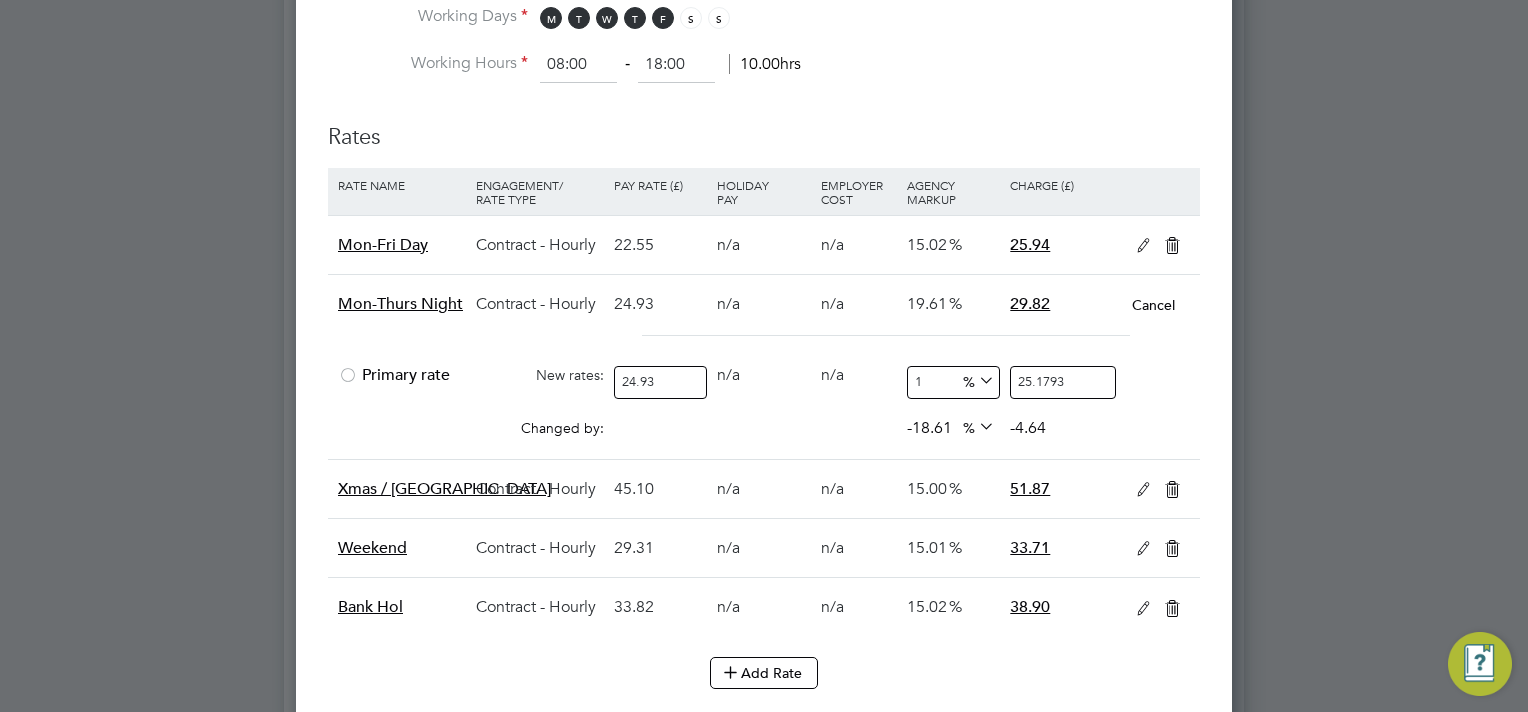 type on "28.6695" 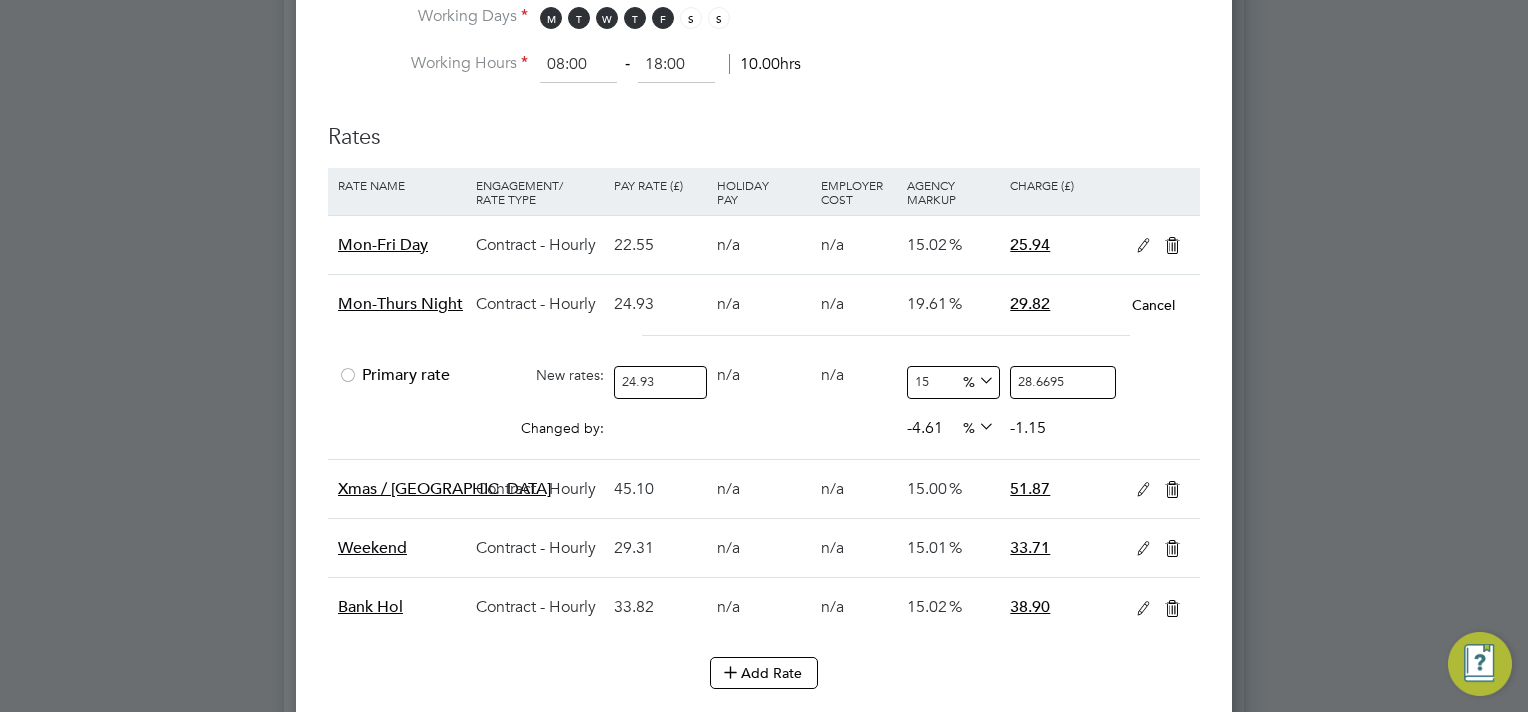 type on "15" 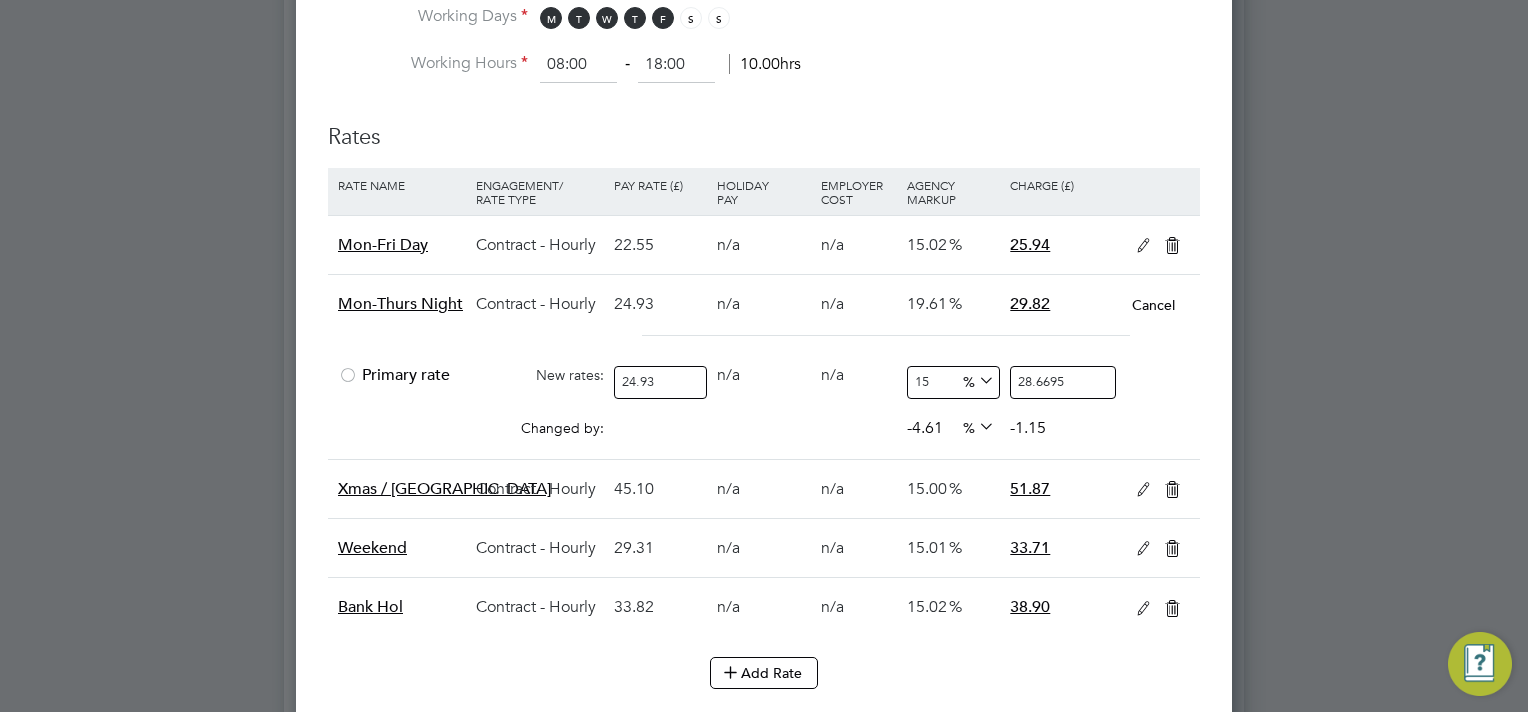 click at bounding box center (1160, 366) 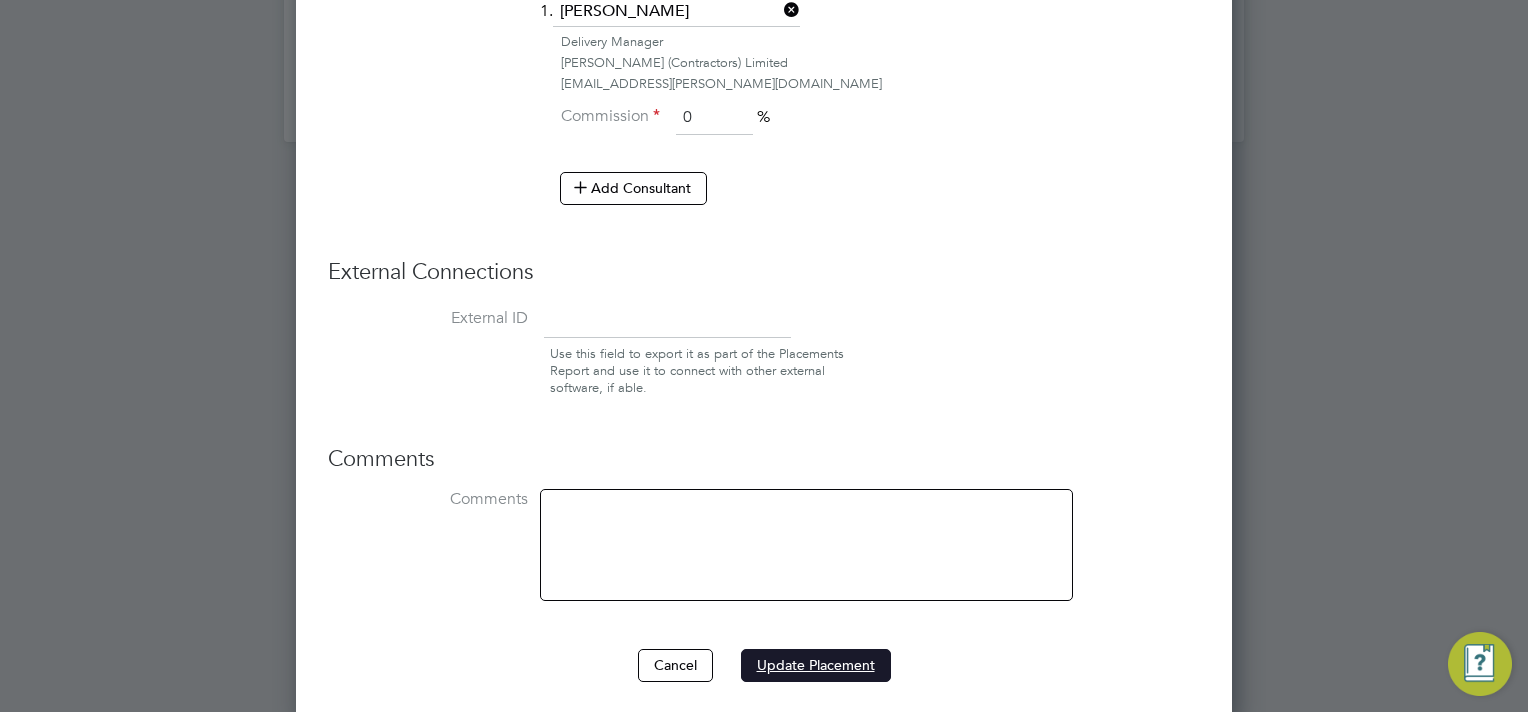 click on "Update Placement" at bounding box center (816, 665) 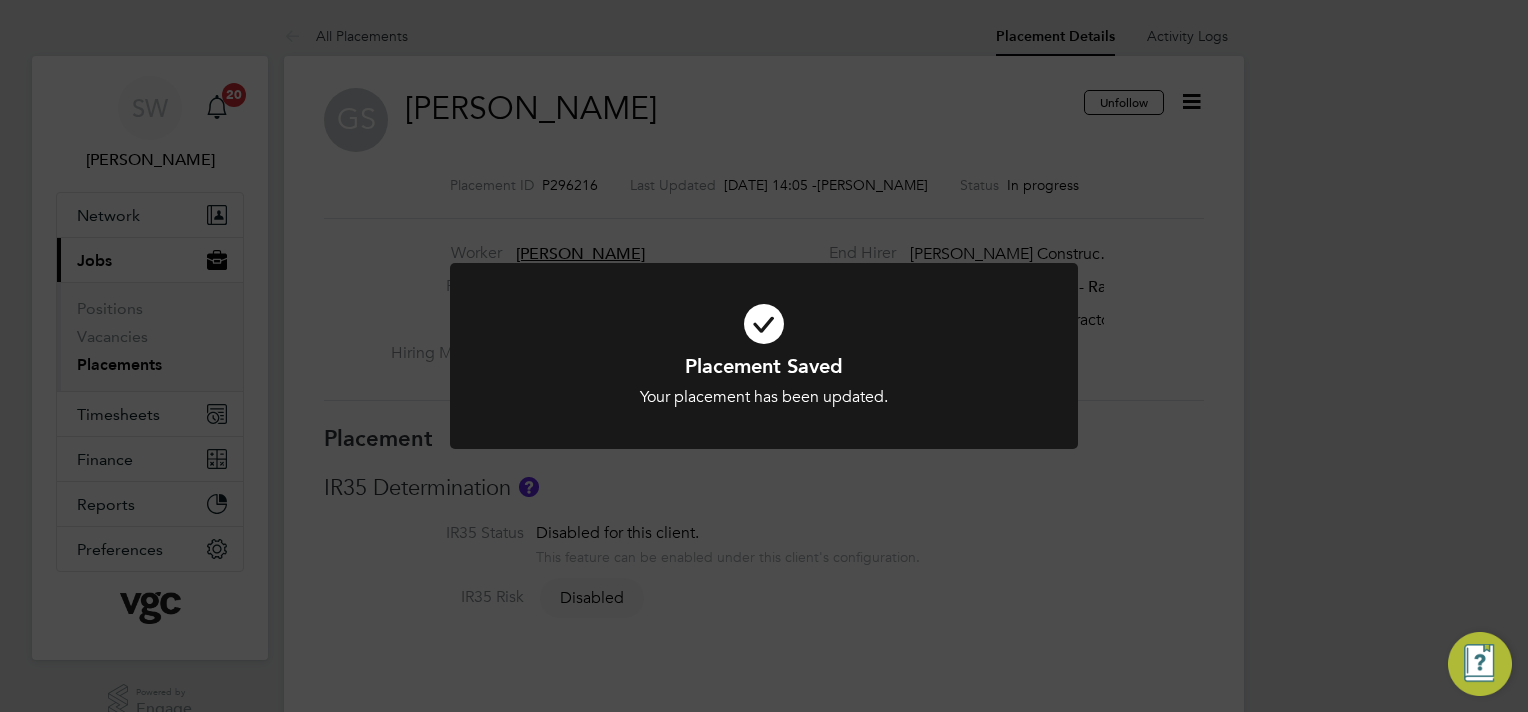 click on "Placement Saved Your placement has been updated. Cancel Okay" 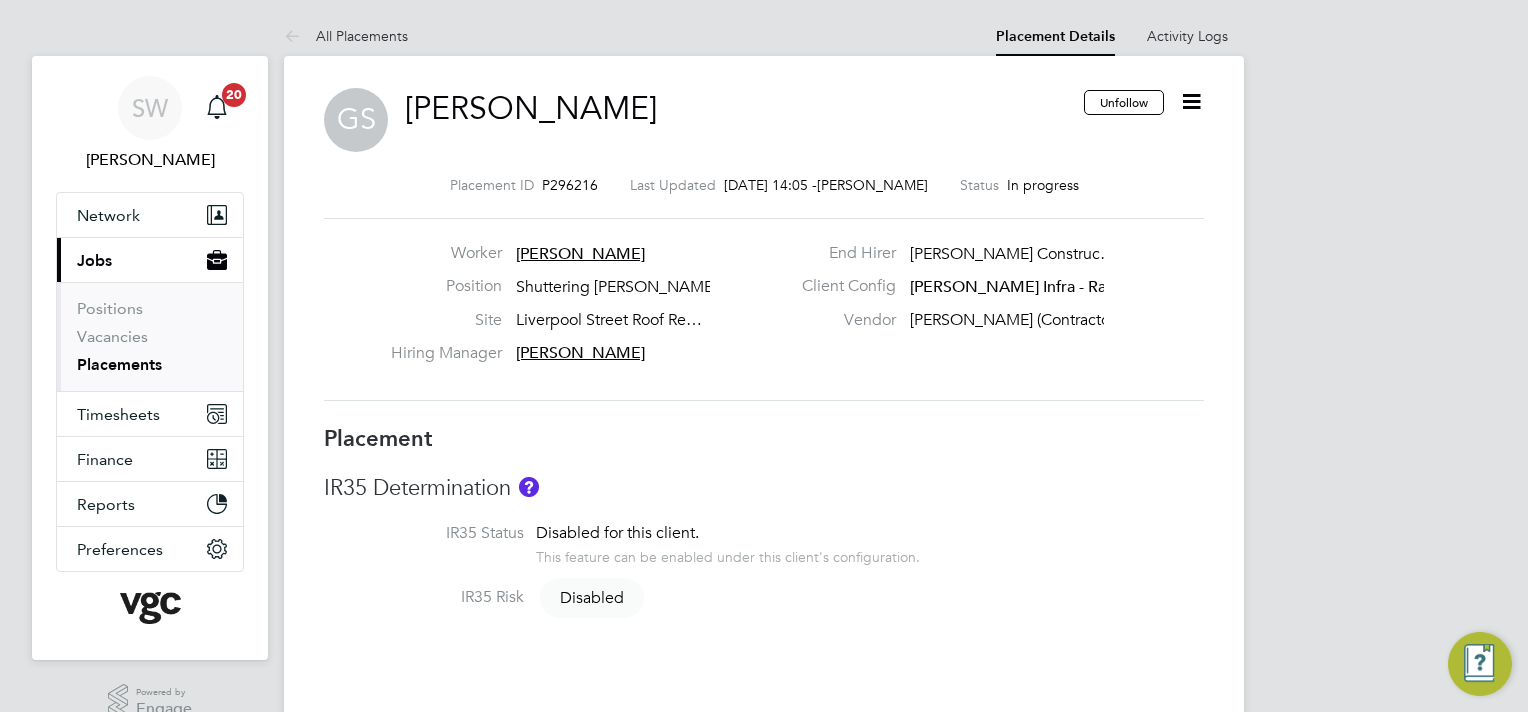 click 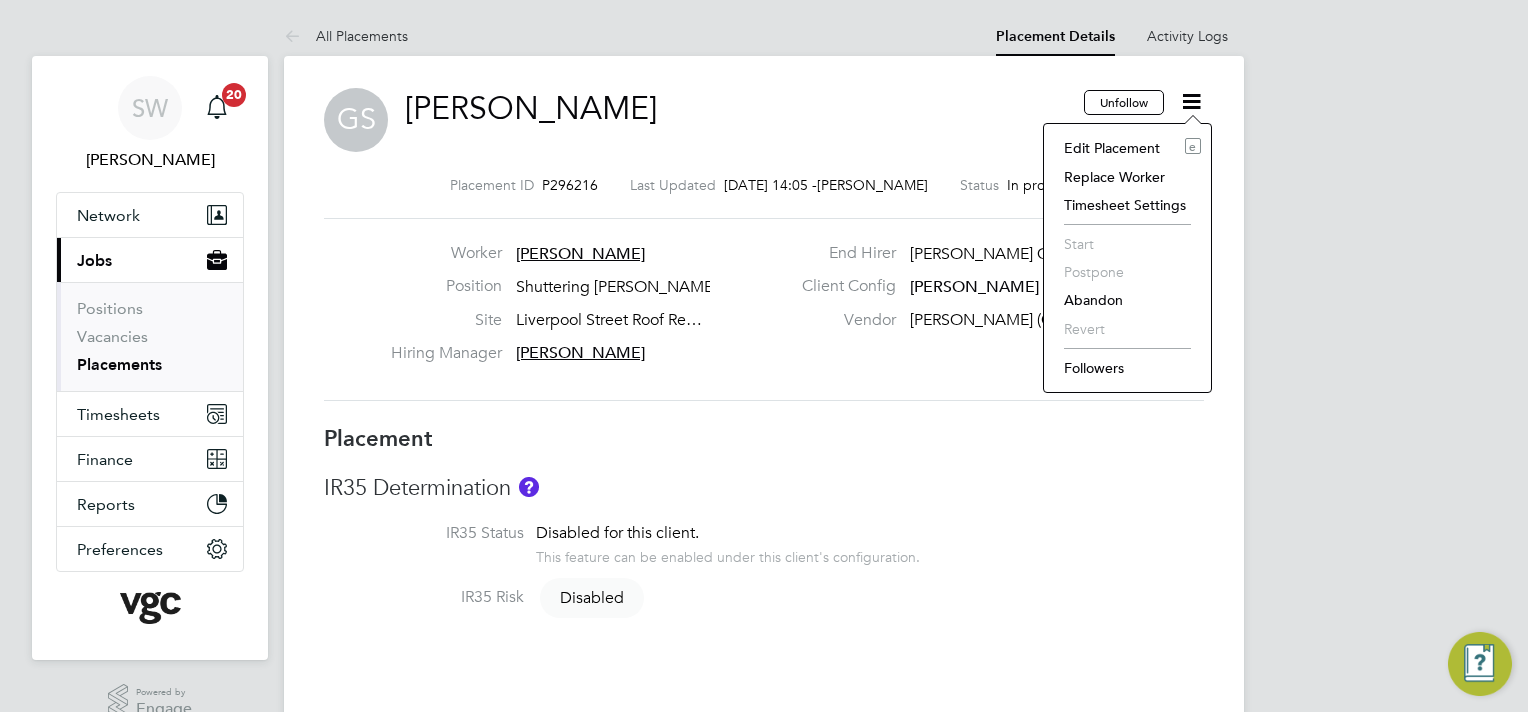 click on "Edit Placement e" 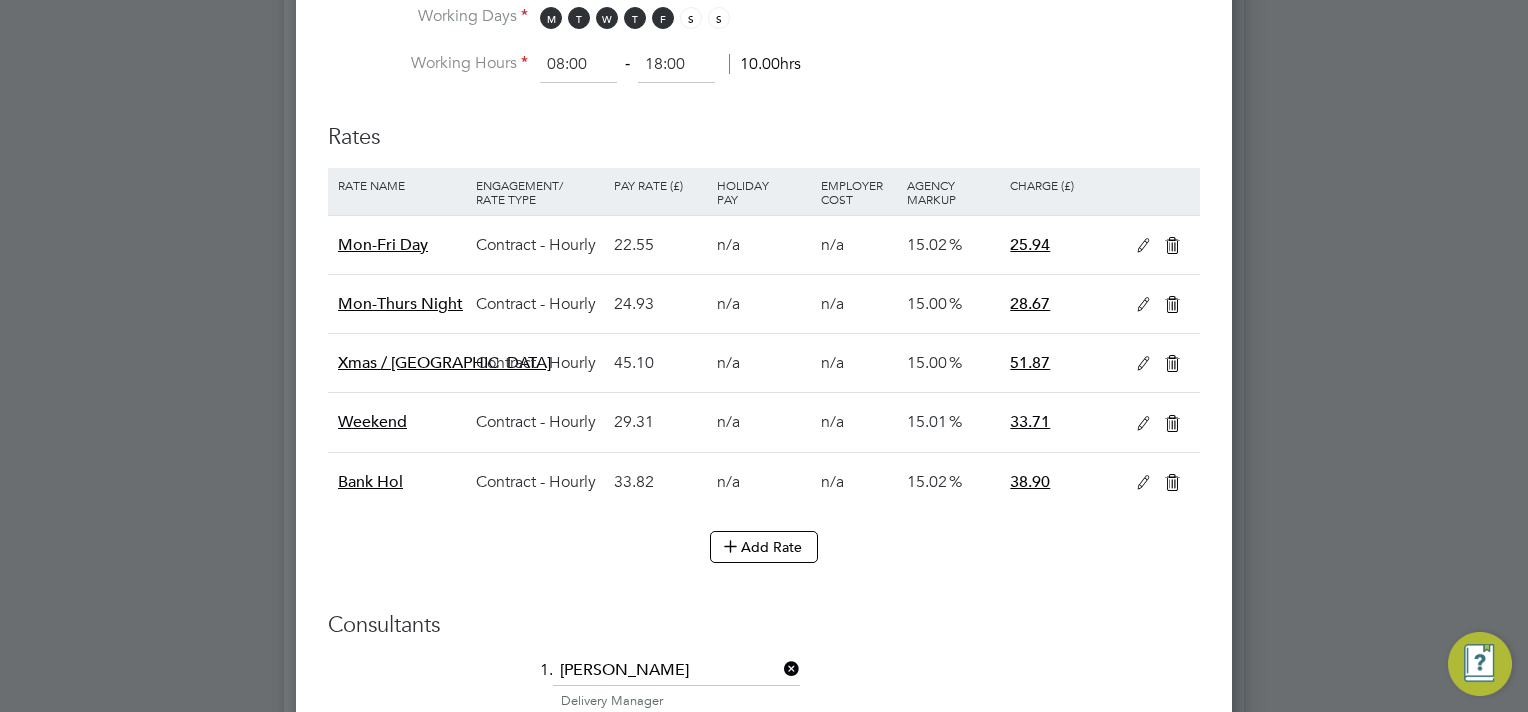 click at bounding box center (1143, 246) 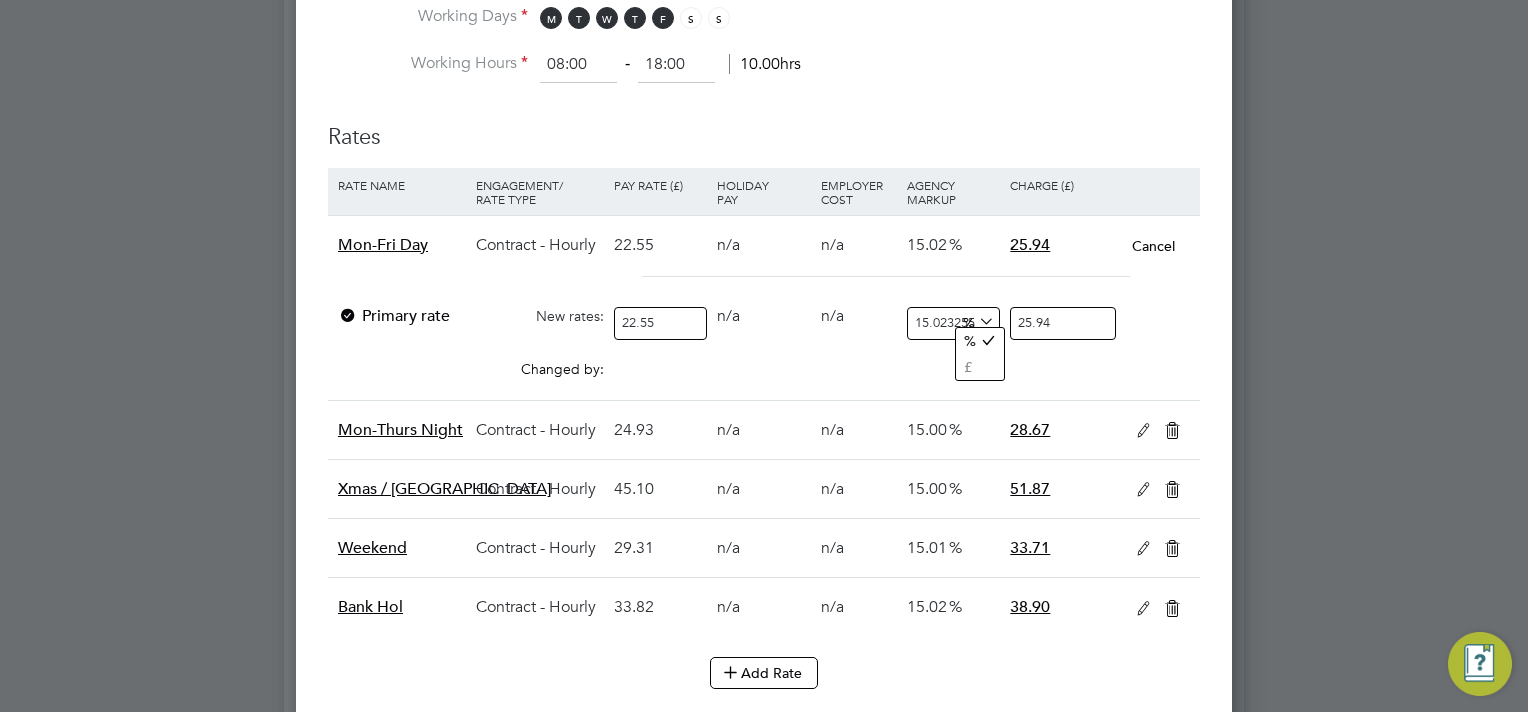 click on "%" at bounding box center (976, 321) 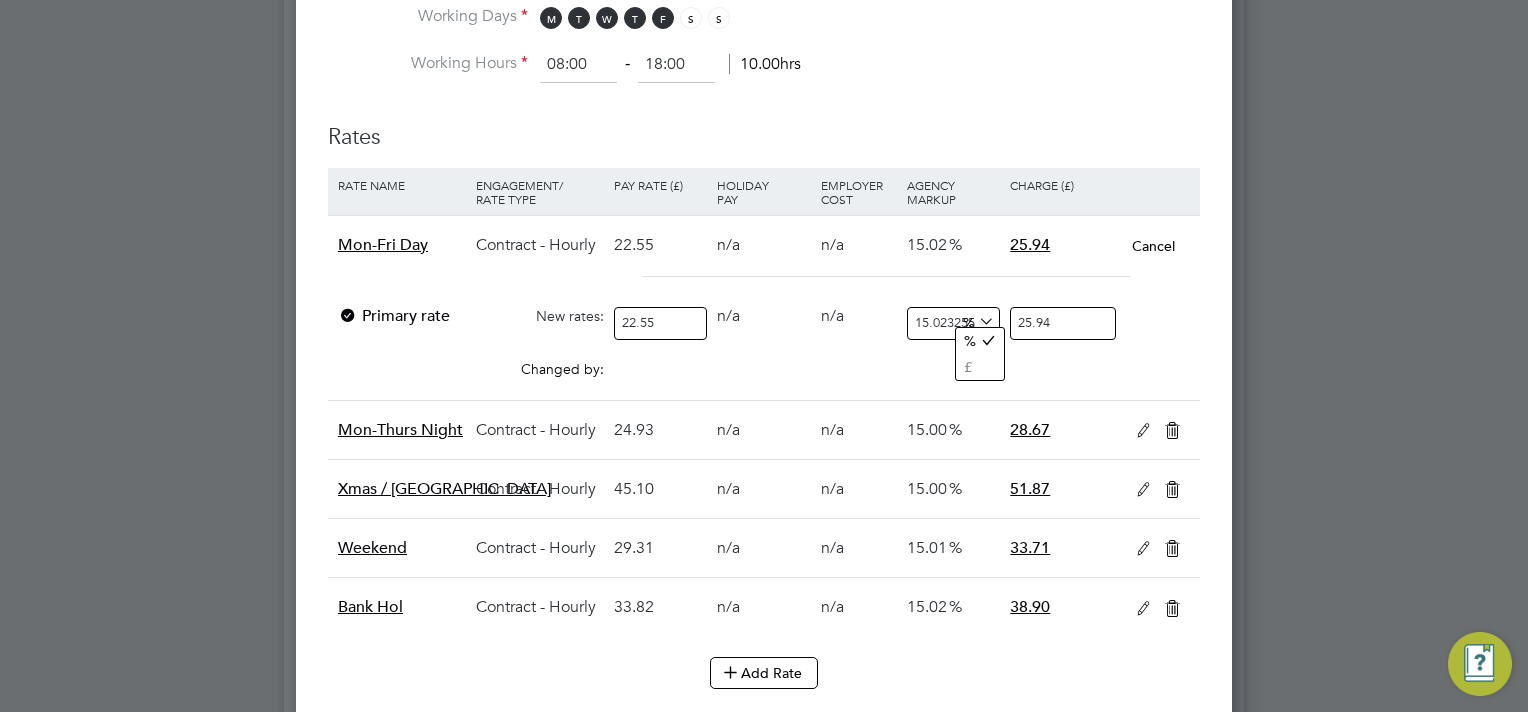 click on "%" at bounding box center [976, 321] 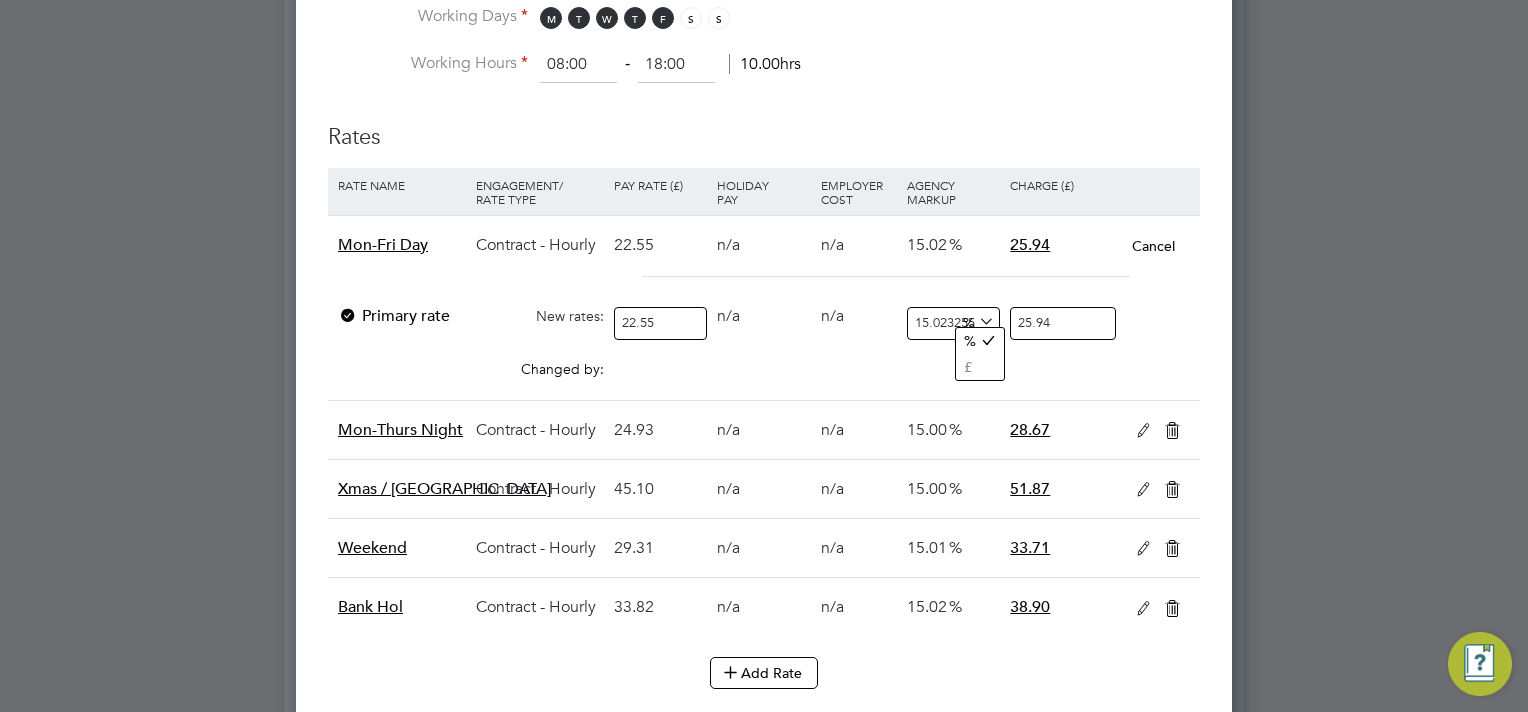 click on "15.023255813953488" at bounding box center [953, 323] 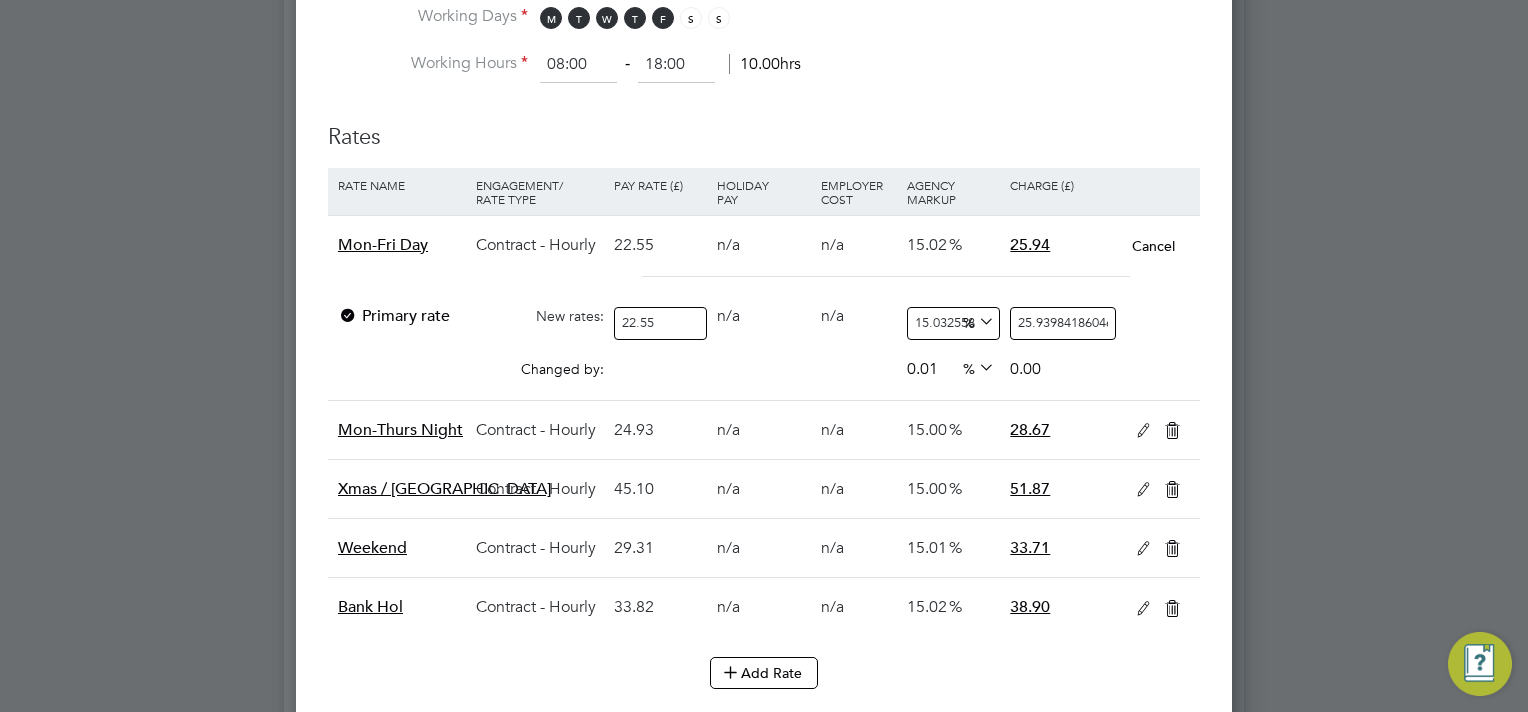 type on "15.3255813953488" 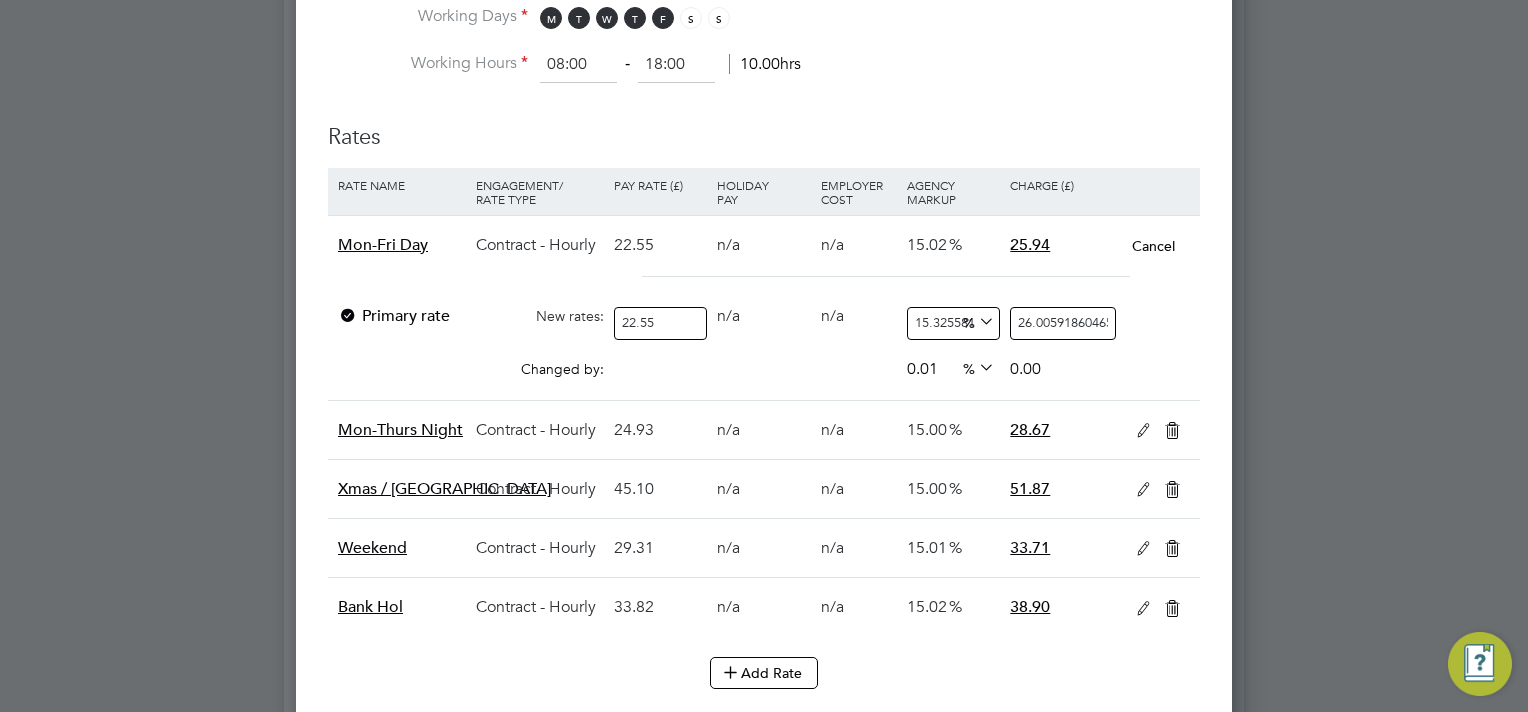 type on "153255813953488" 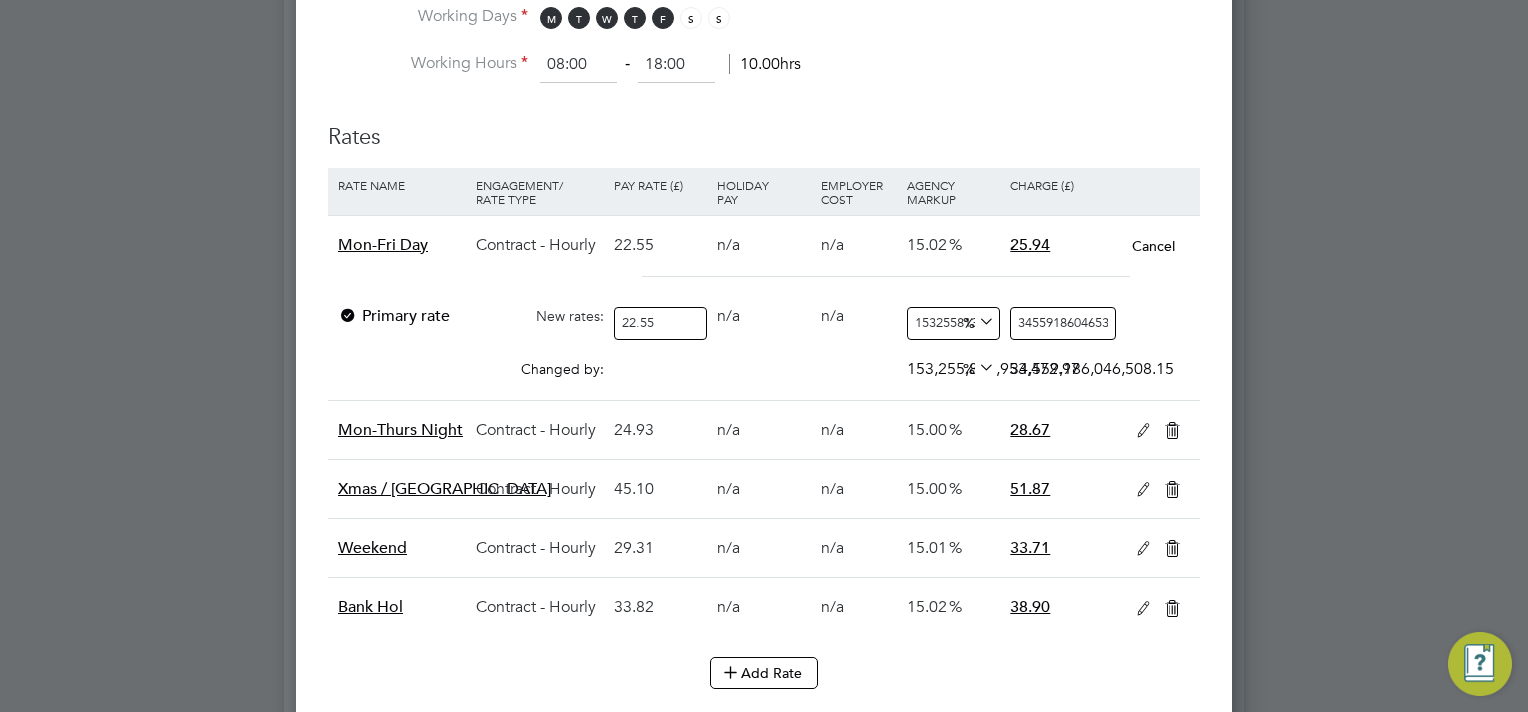 type on "13255813953488" 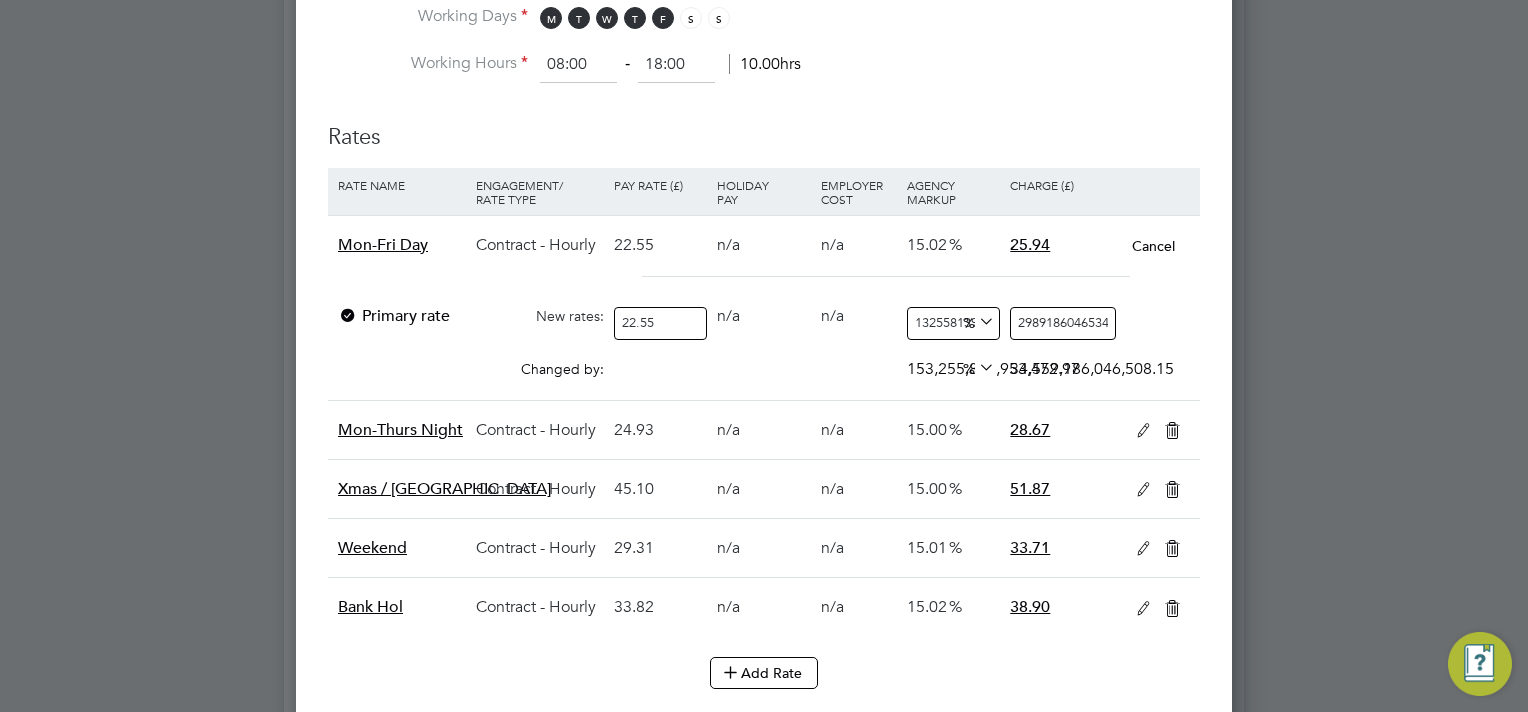 type on "3255813953488" 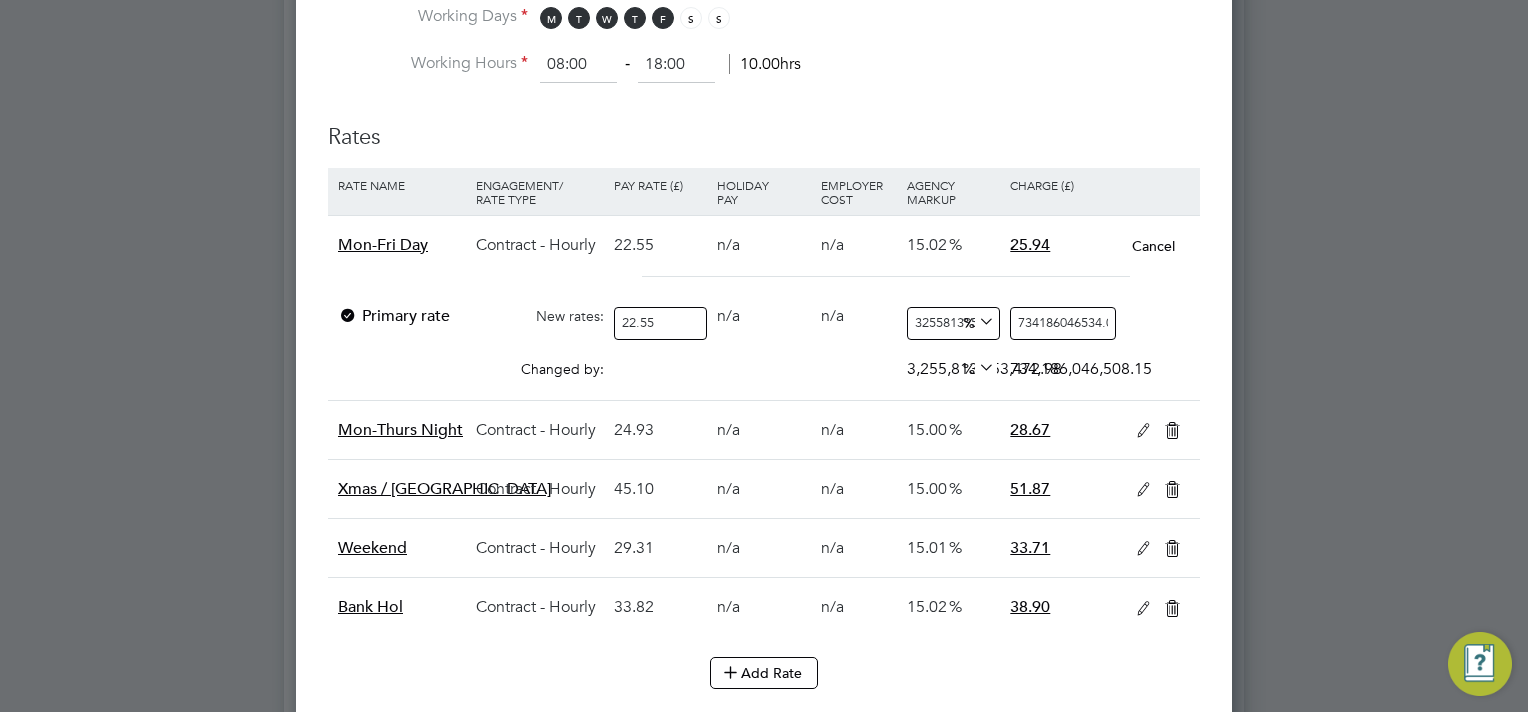 click on "3255813953488" at bounding box center (953, 323) 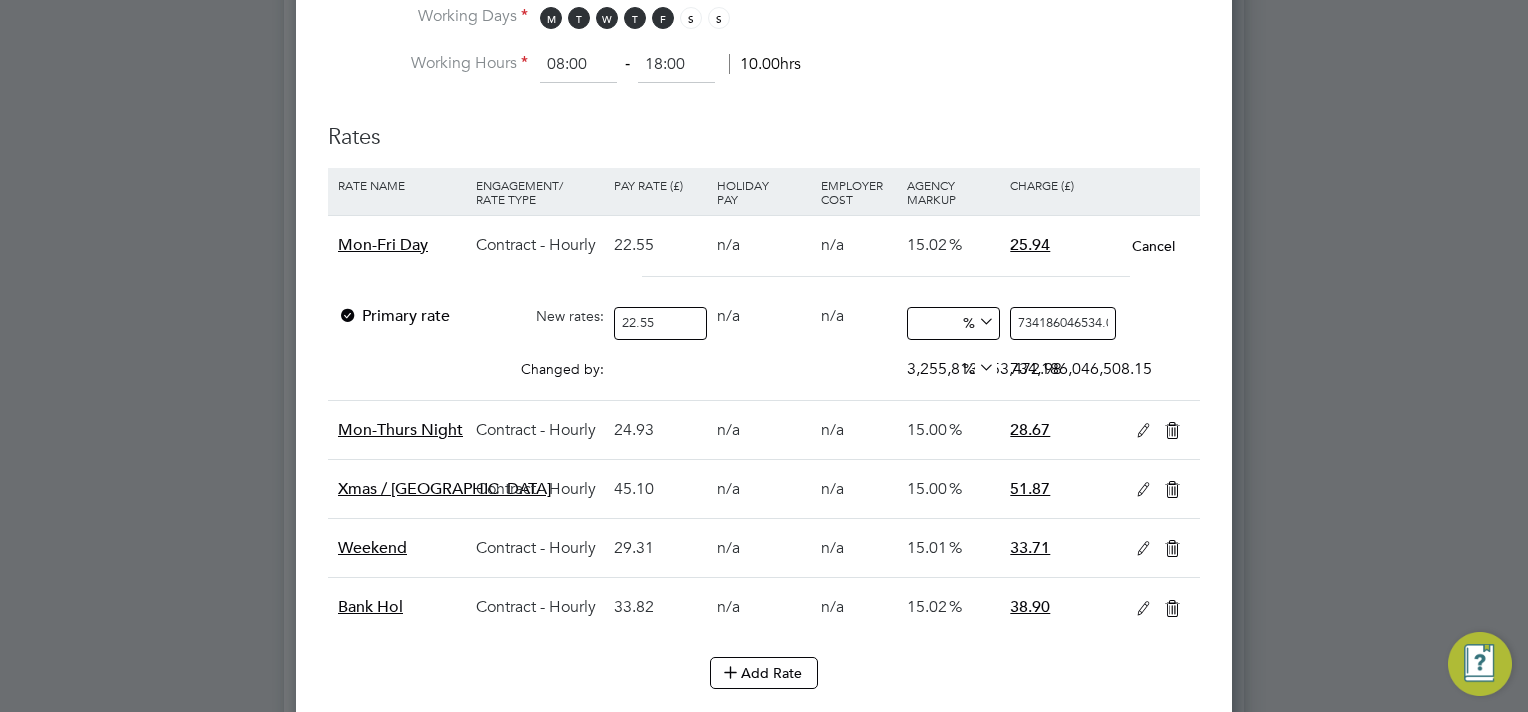 click at bounding box center (953, 323) 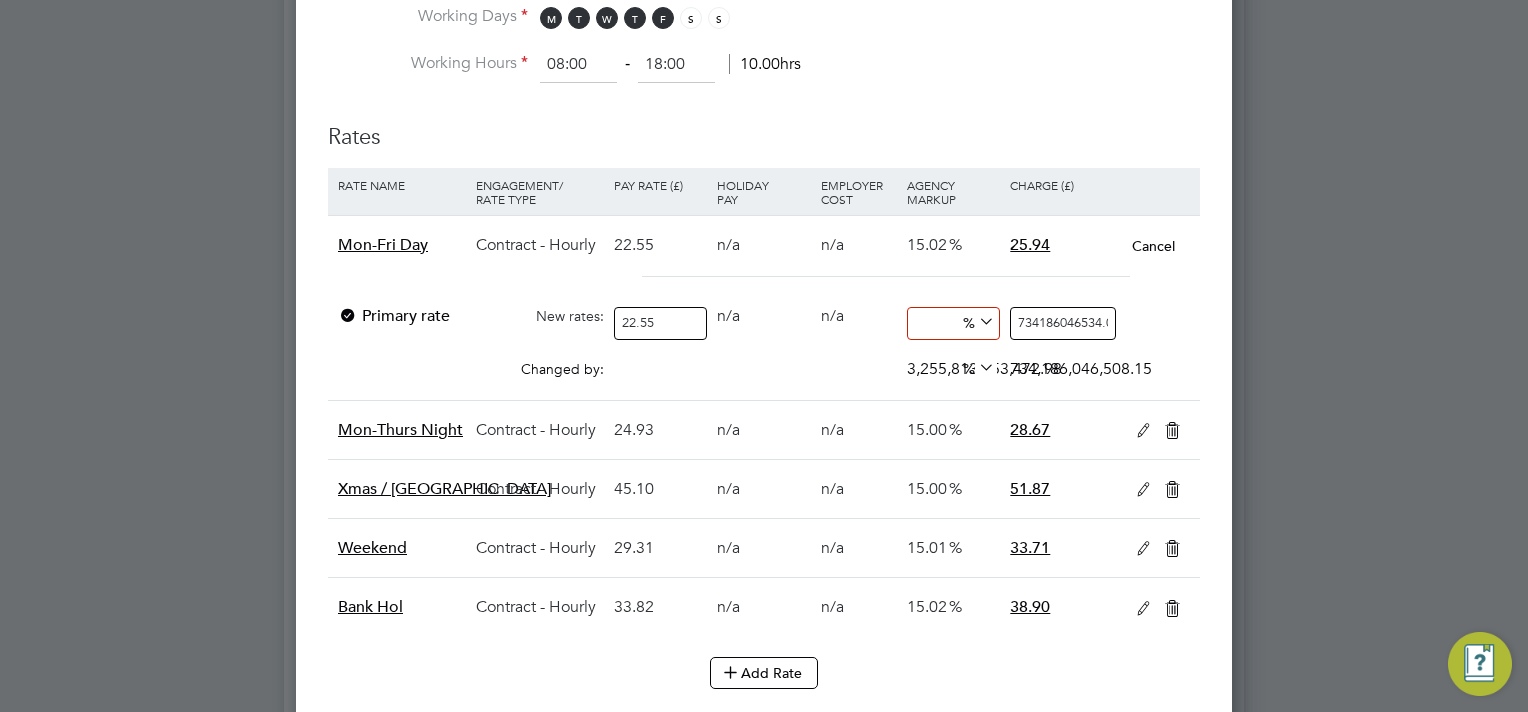 type on "1" 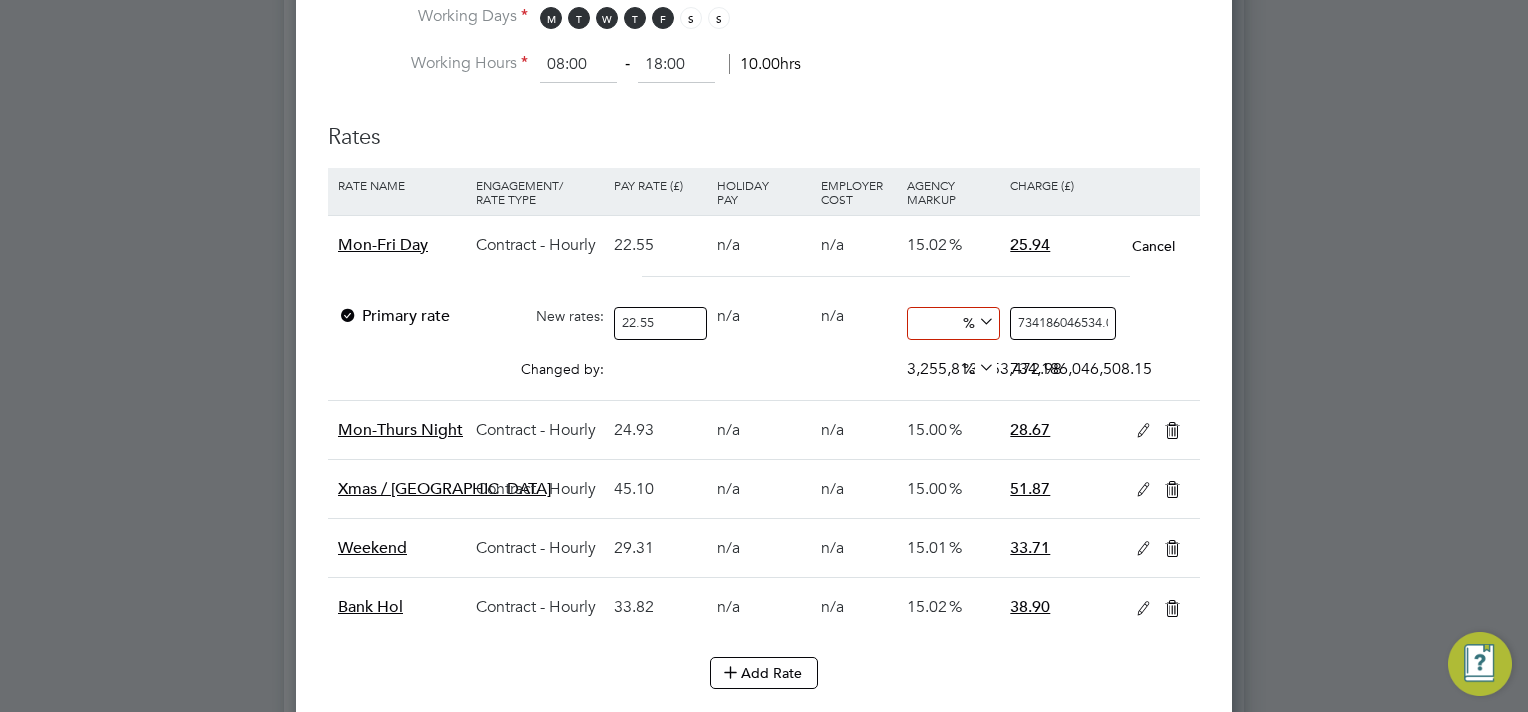 type on "22.7755" 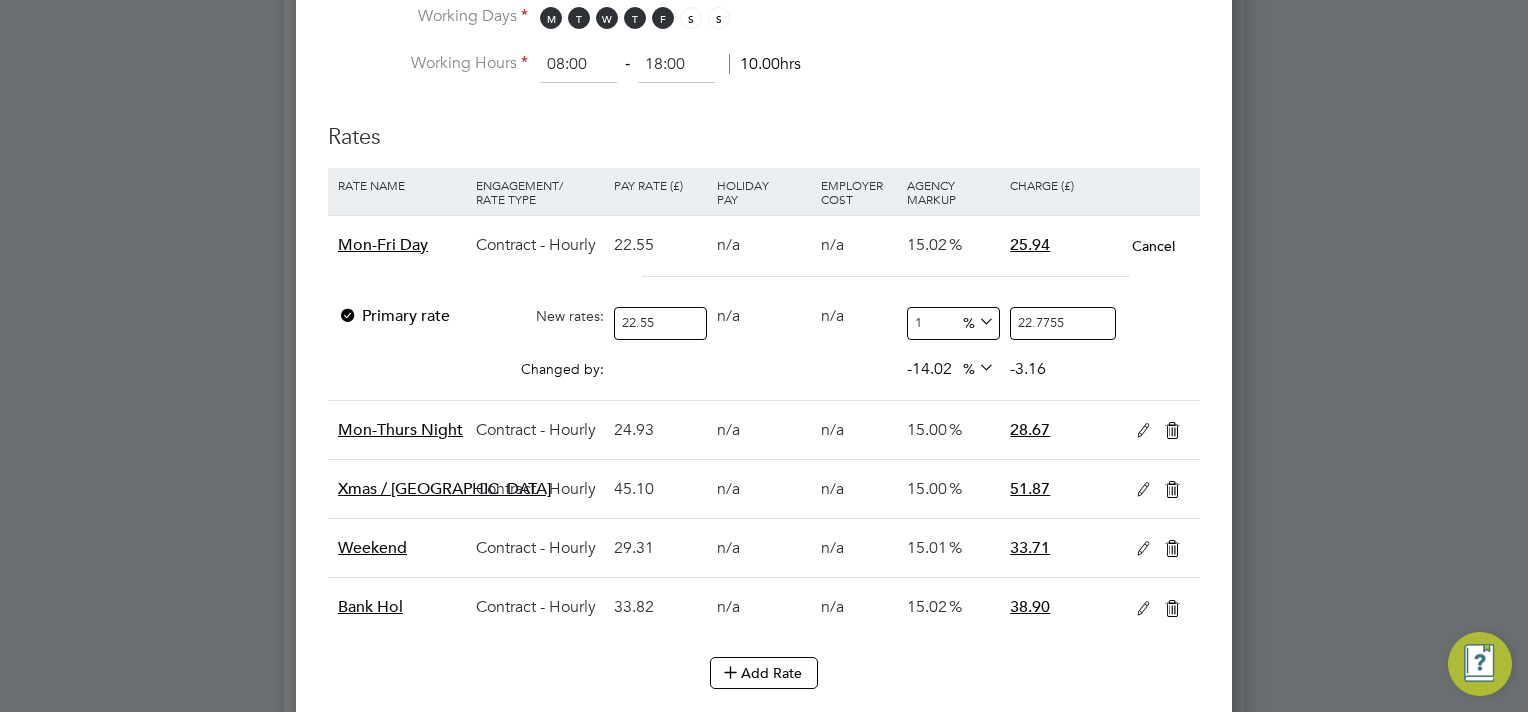 type on "15" 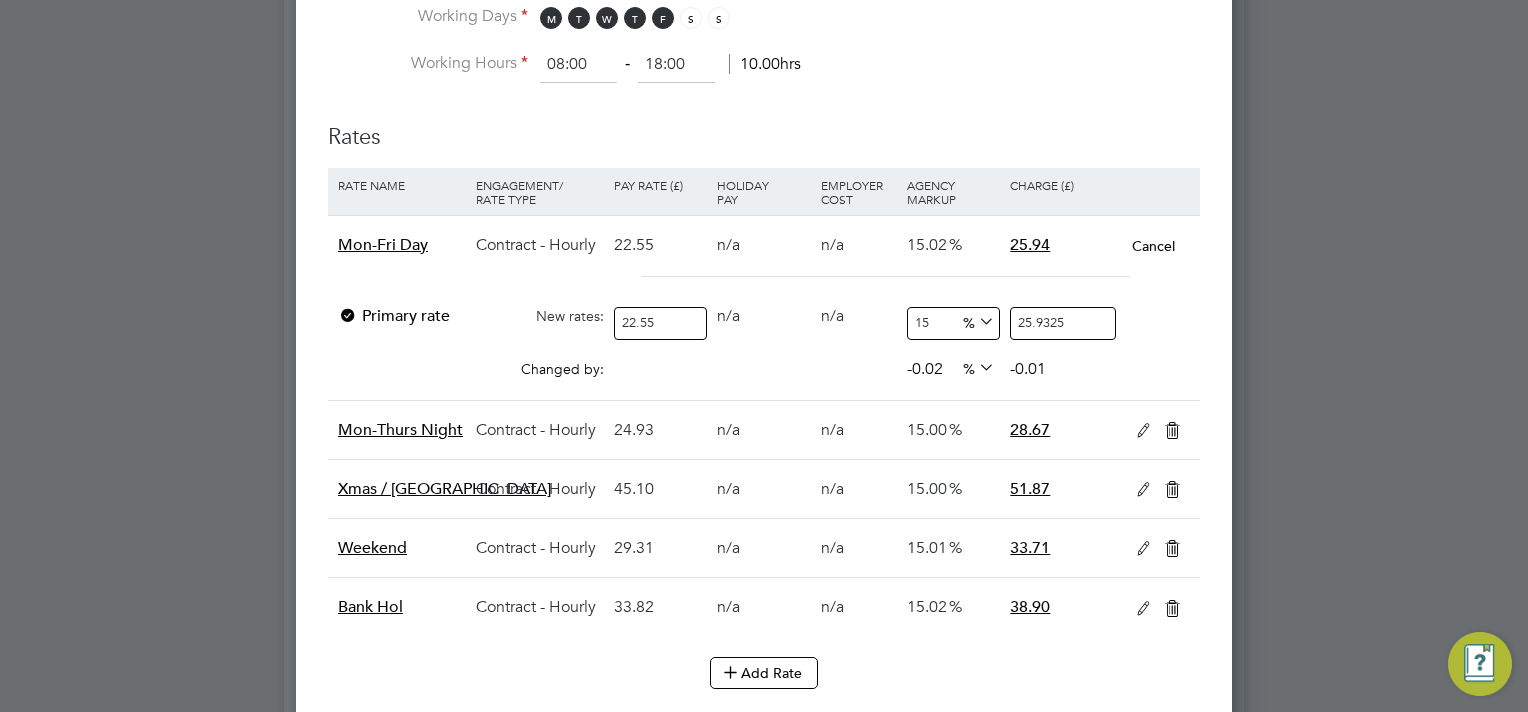 type on "15" 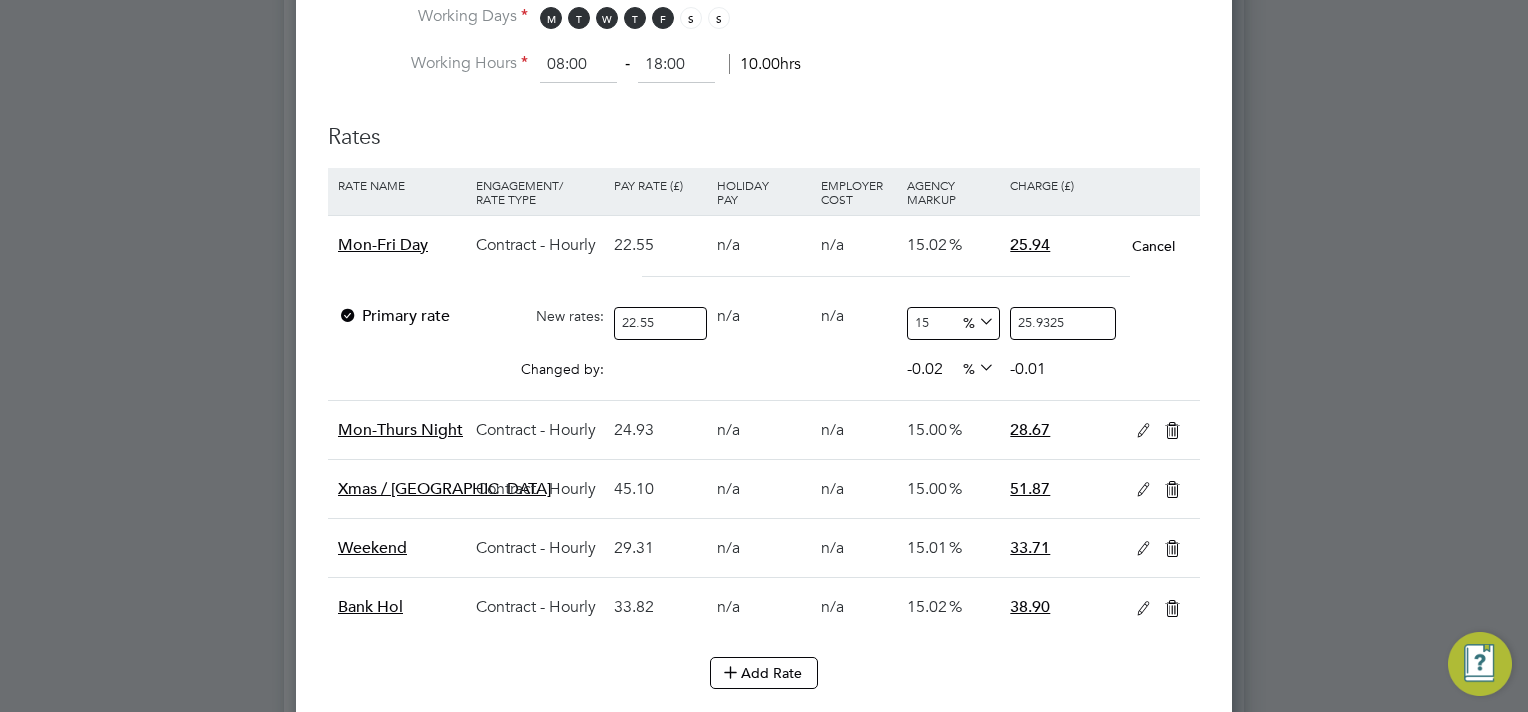 click at bounding box center (764, 286) 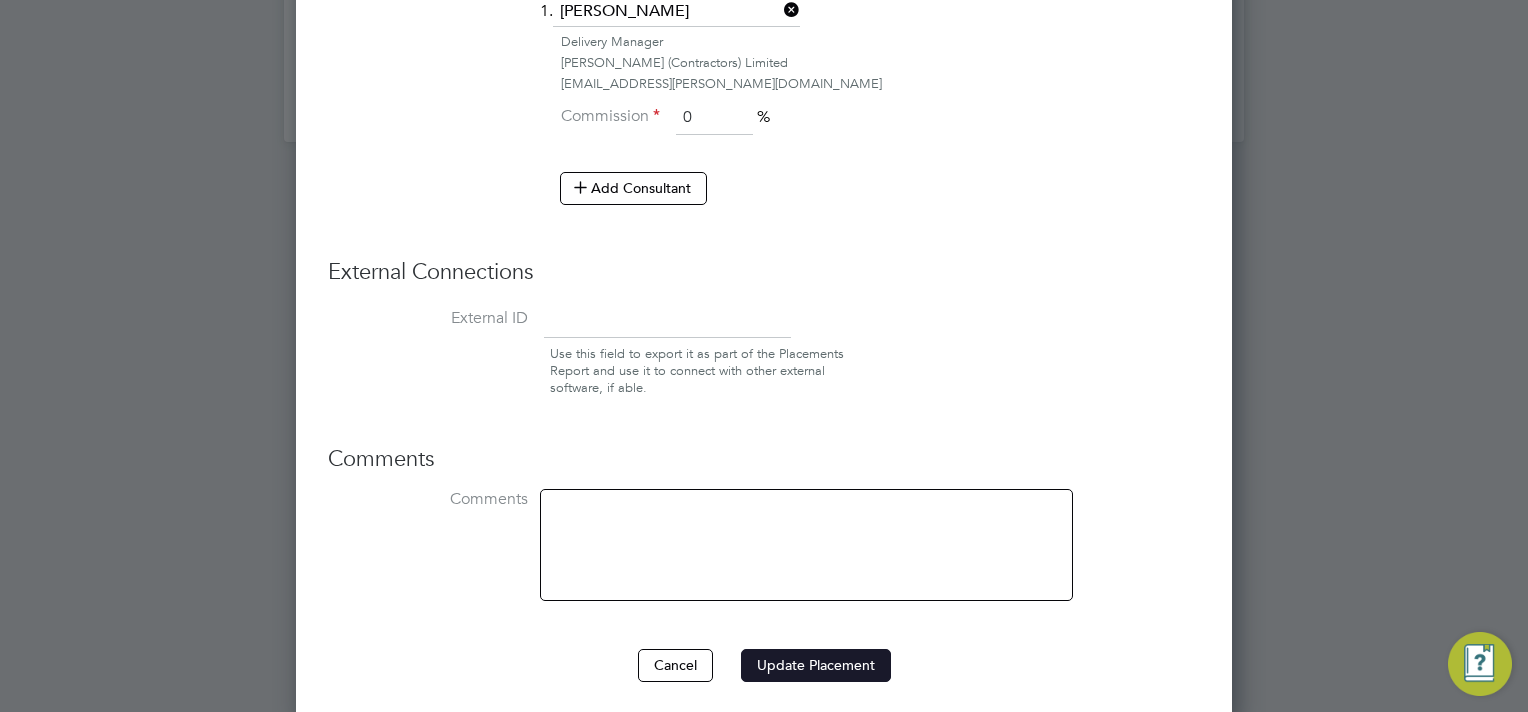 click on "Update Placement" at bounding box center (816, 665) 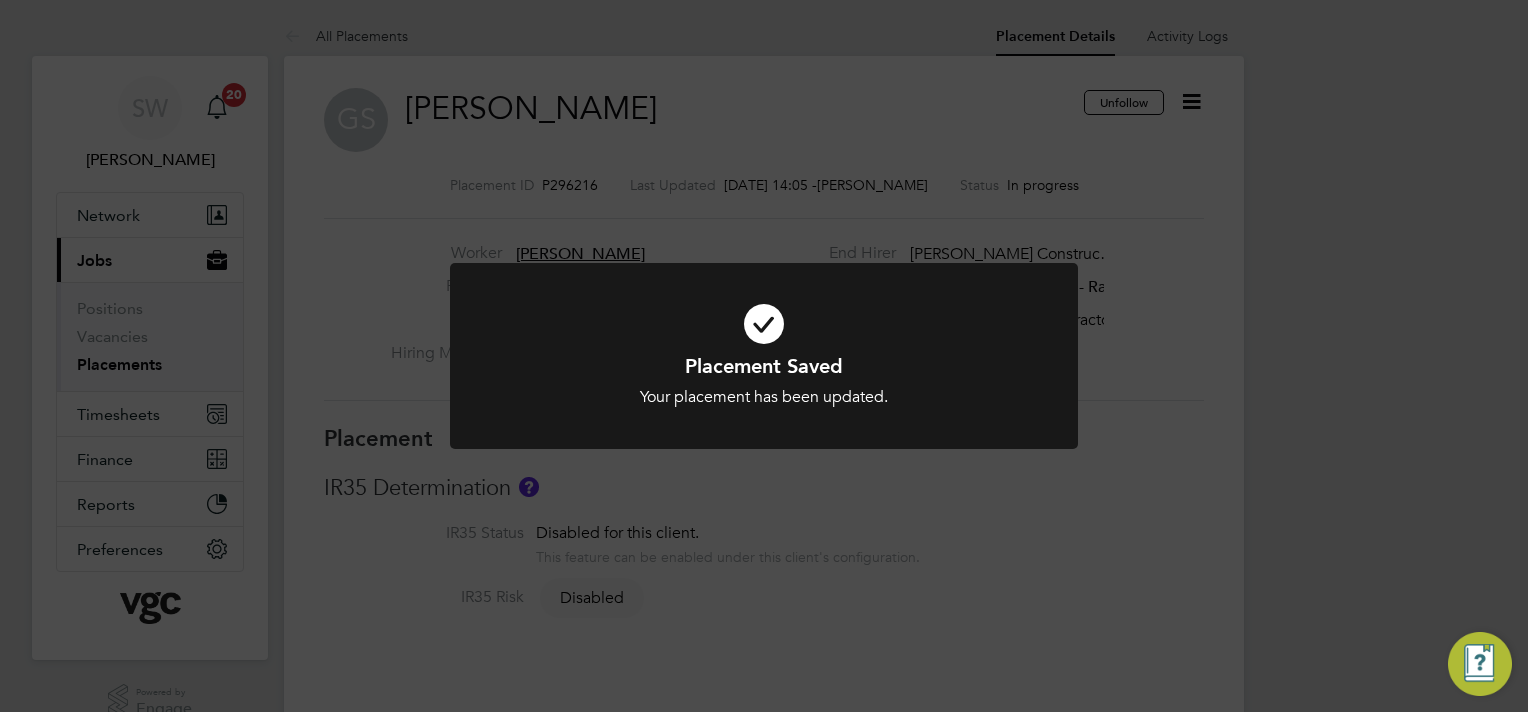 click on "Placement Saved Your placement has been updated. Cancel Okay" 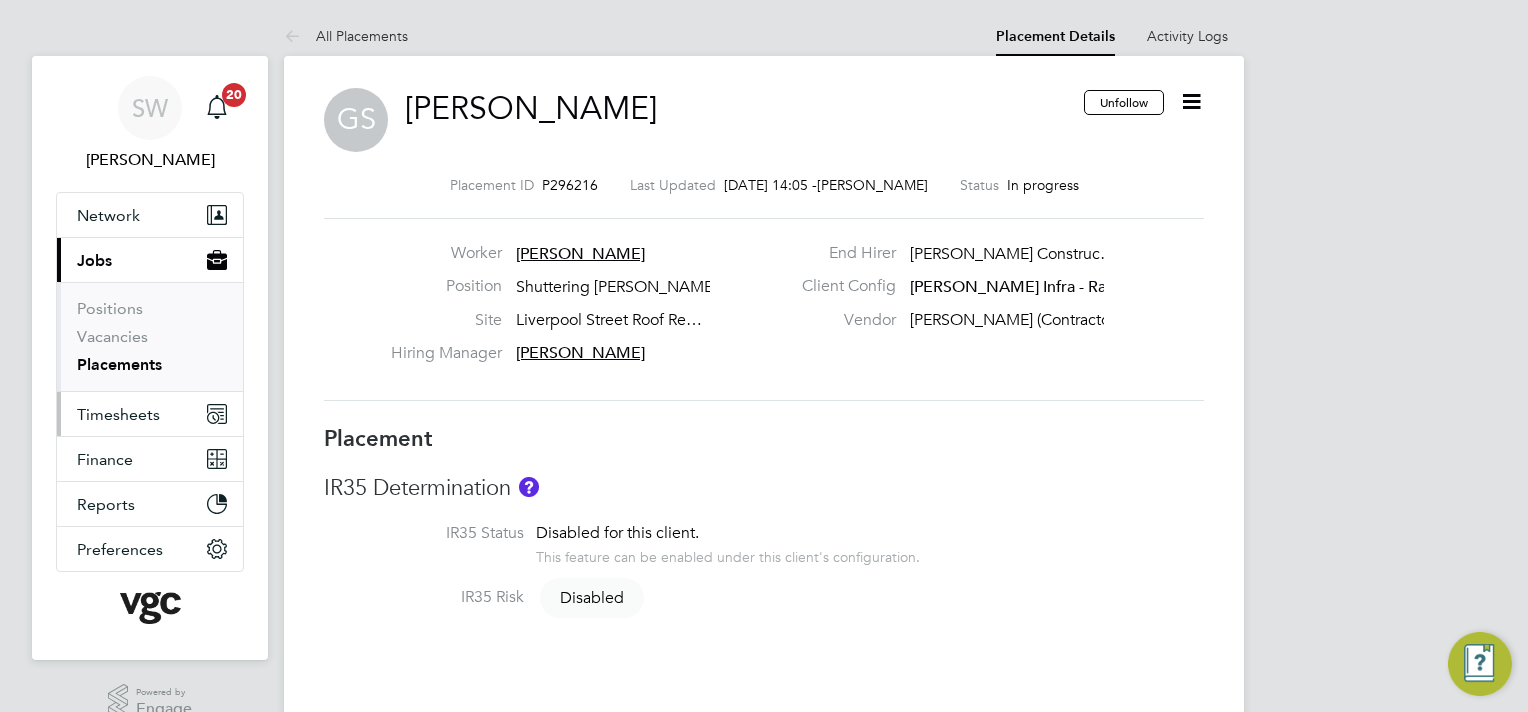 click on "Timesheets" at bounding box center (118, 414) 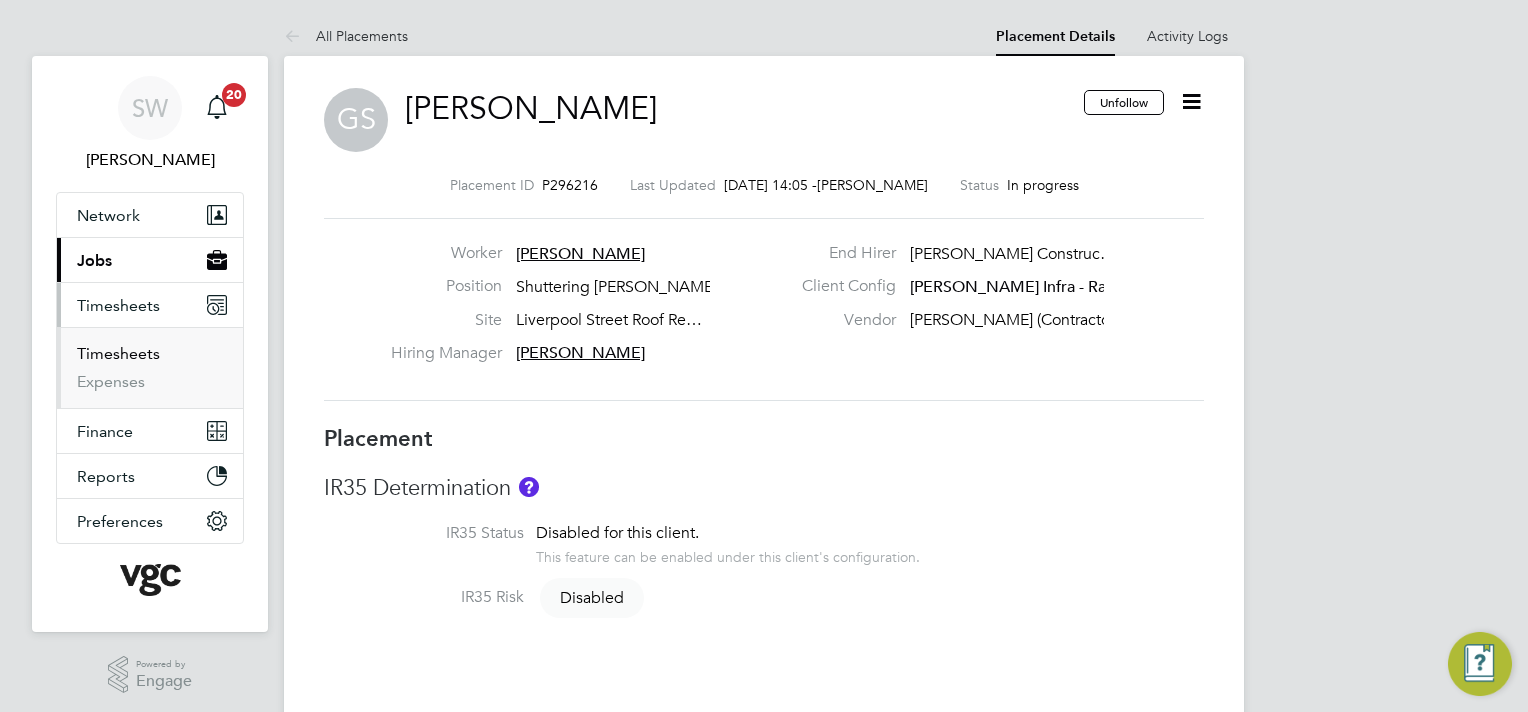 click on "Timesheets" at bounding box center [118, 353] 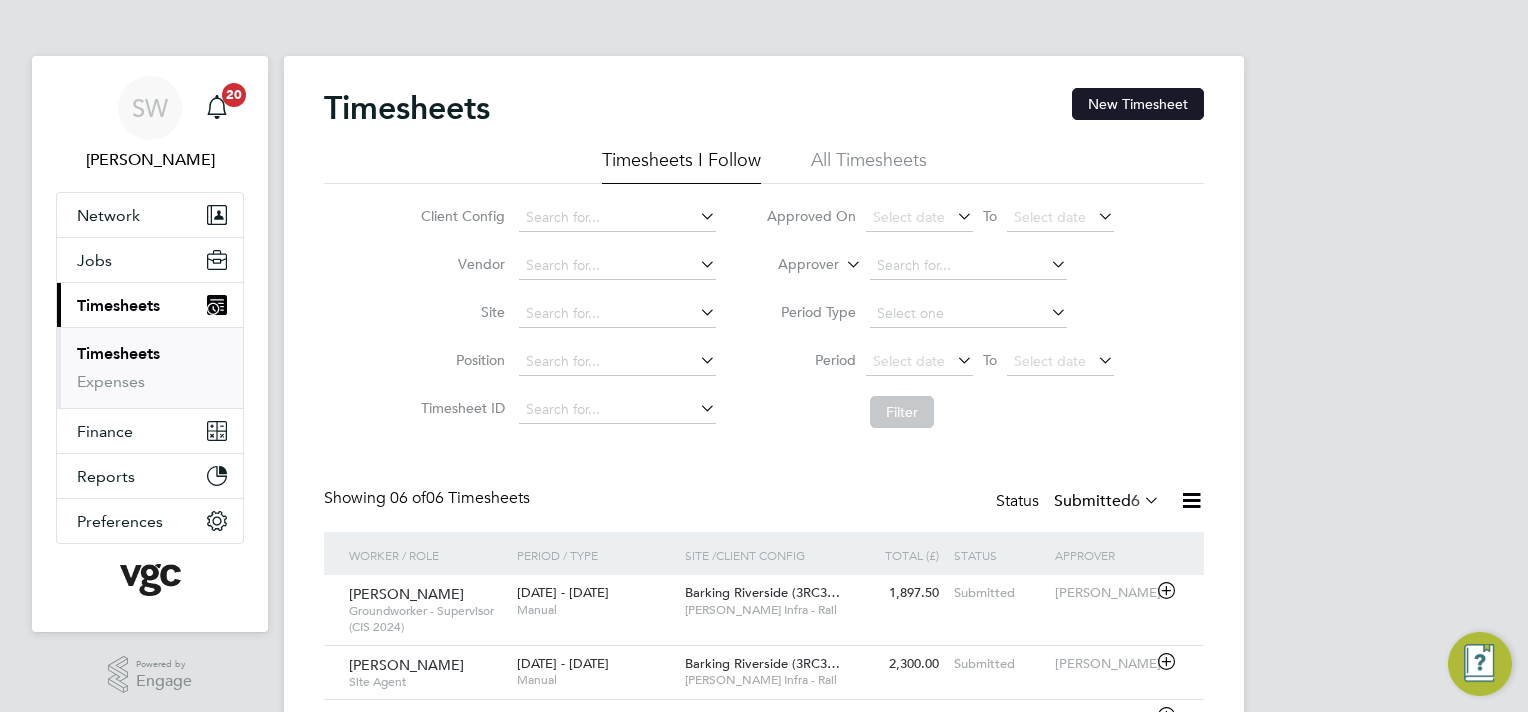 click on "New Timesheet" 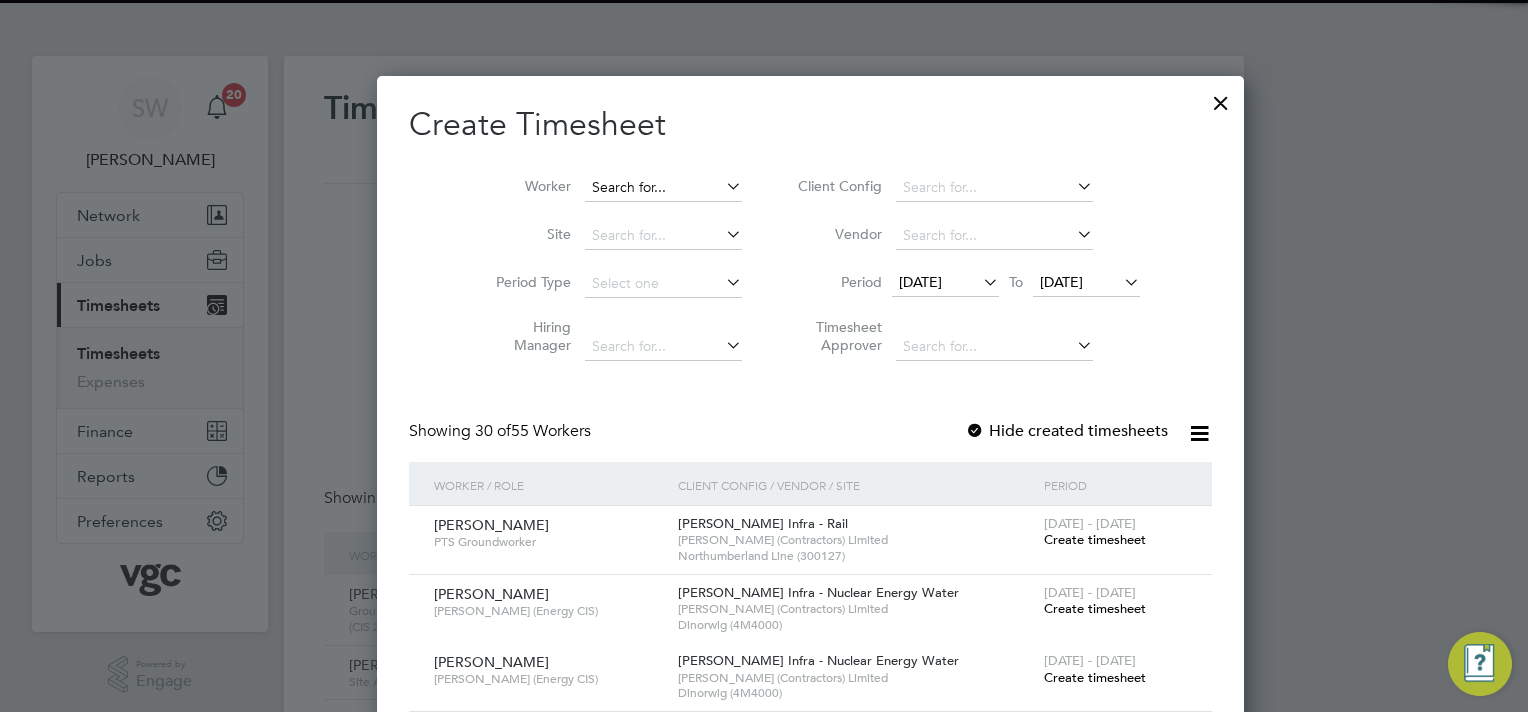 click at bounding box center (663, 188) 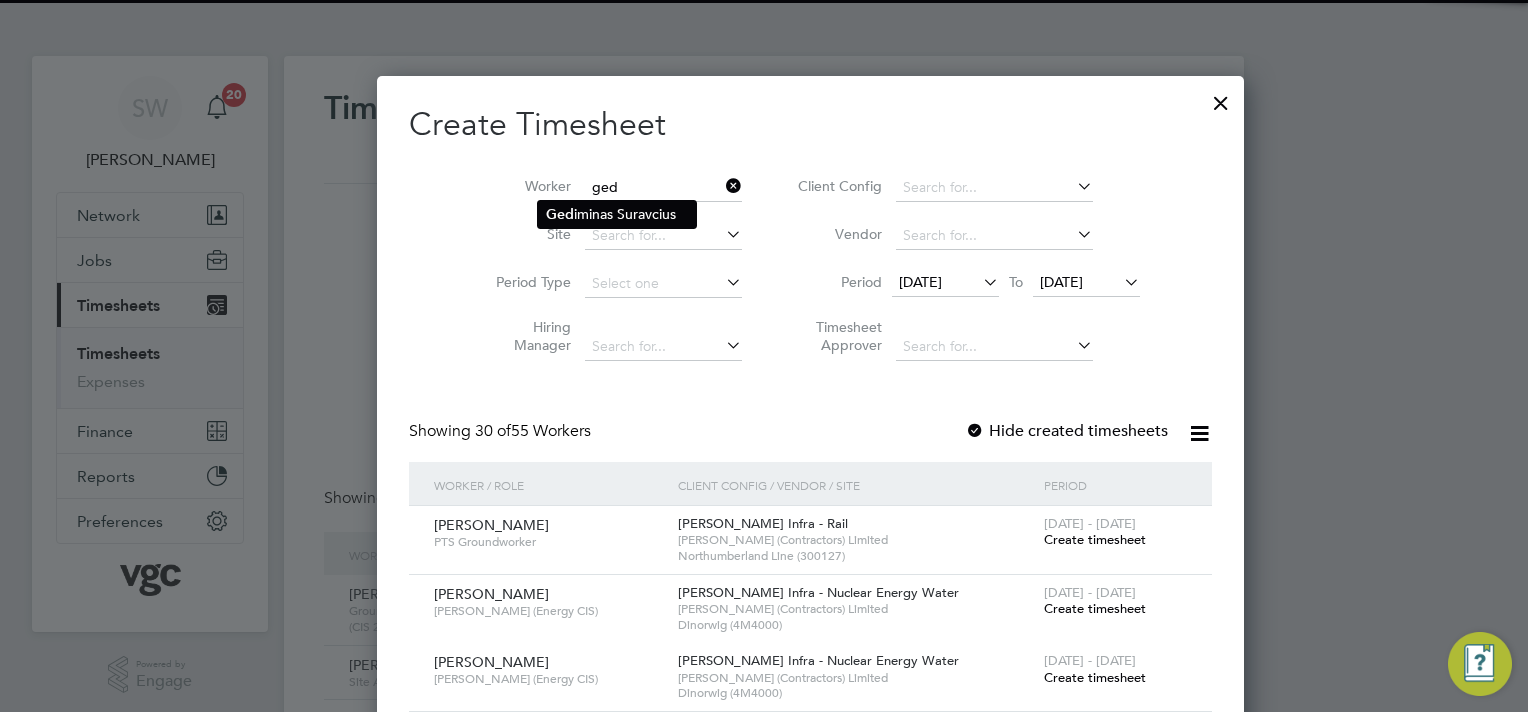 click on "Ged iminas Suravcius" 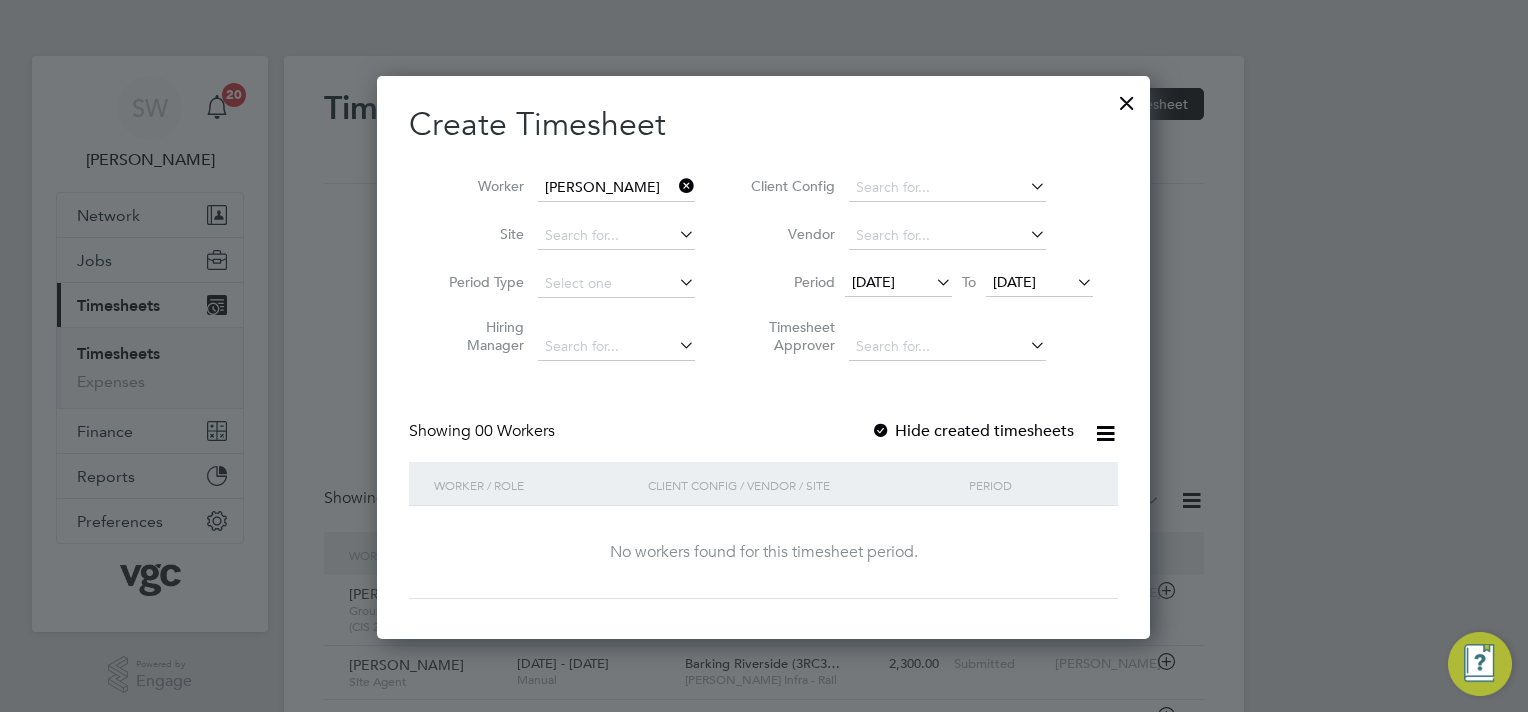 click at bounding box center [881, 432] 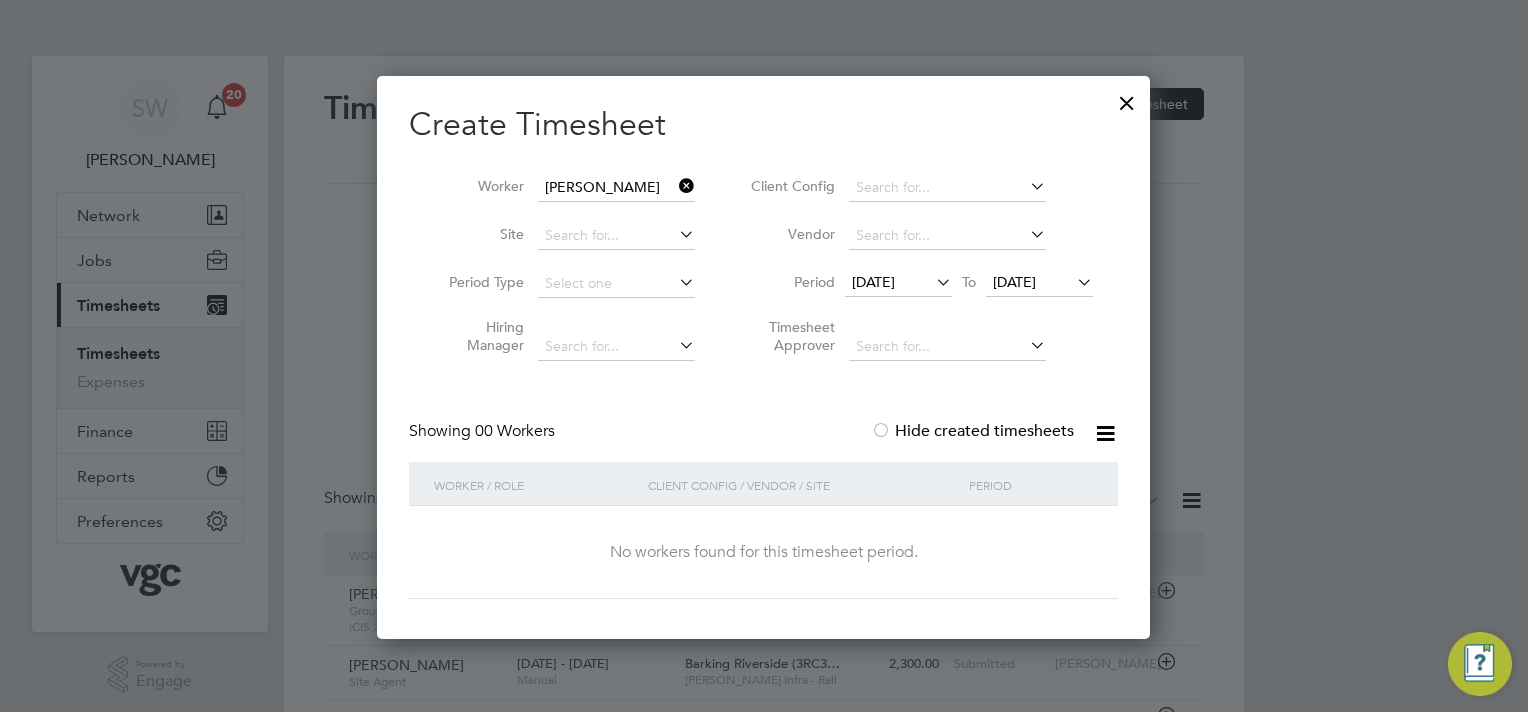 click on "[DATE]" at bounding box center (1014, 282) 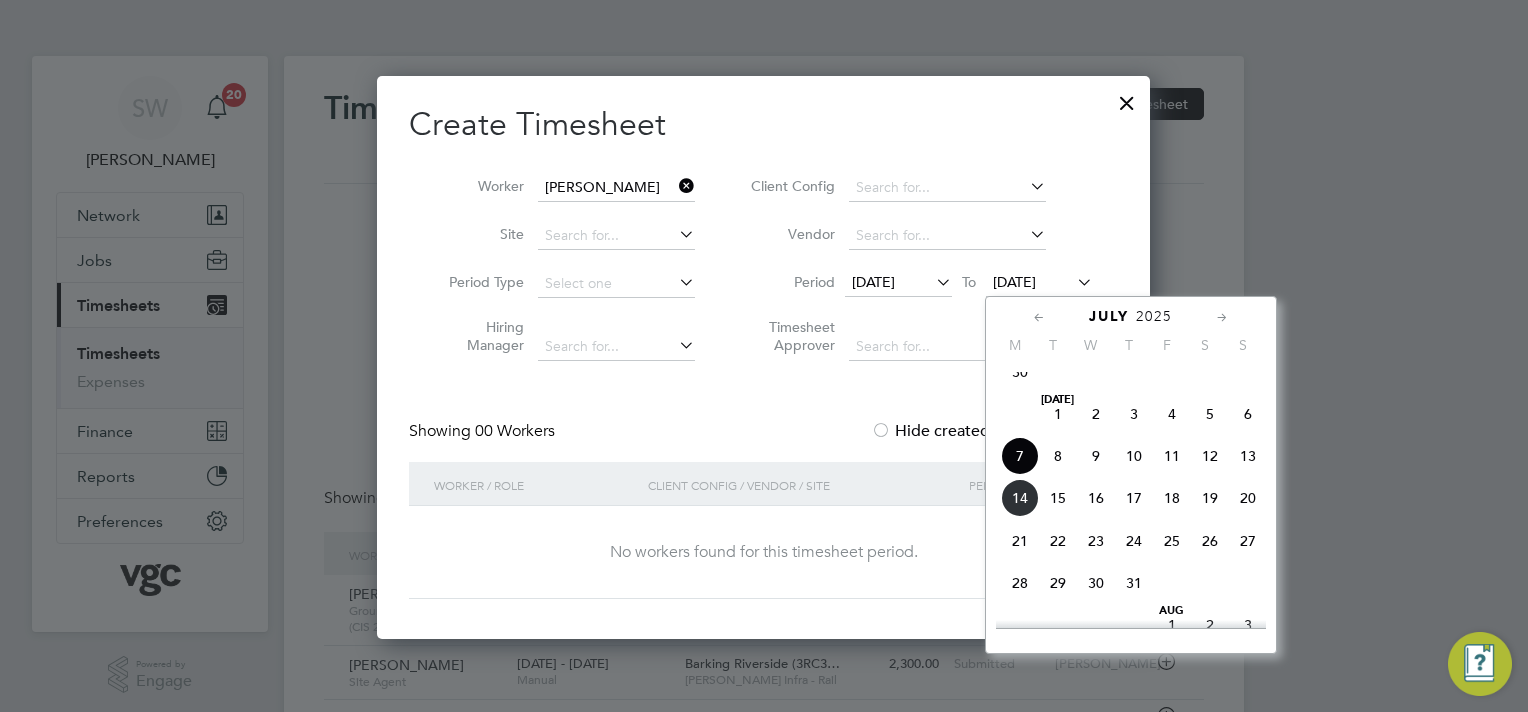 click on "11" 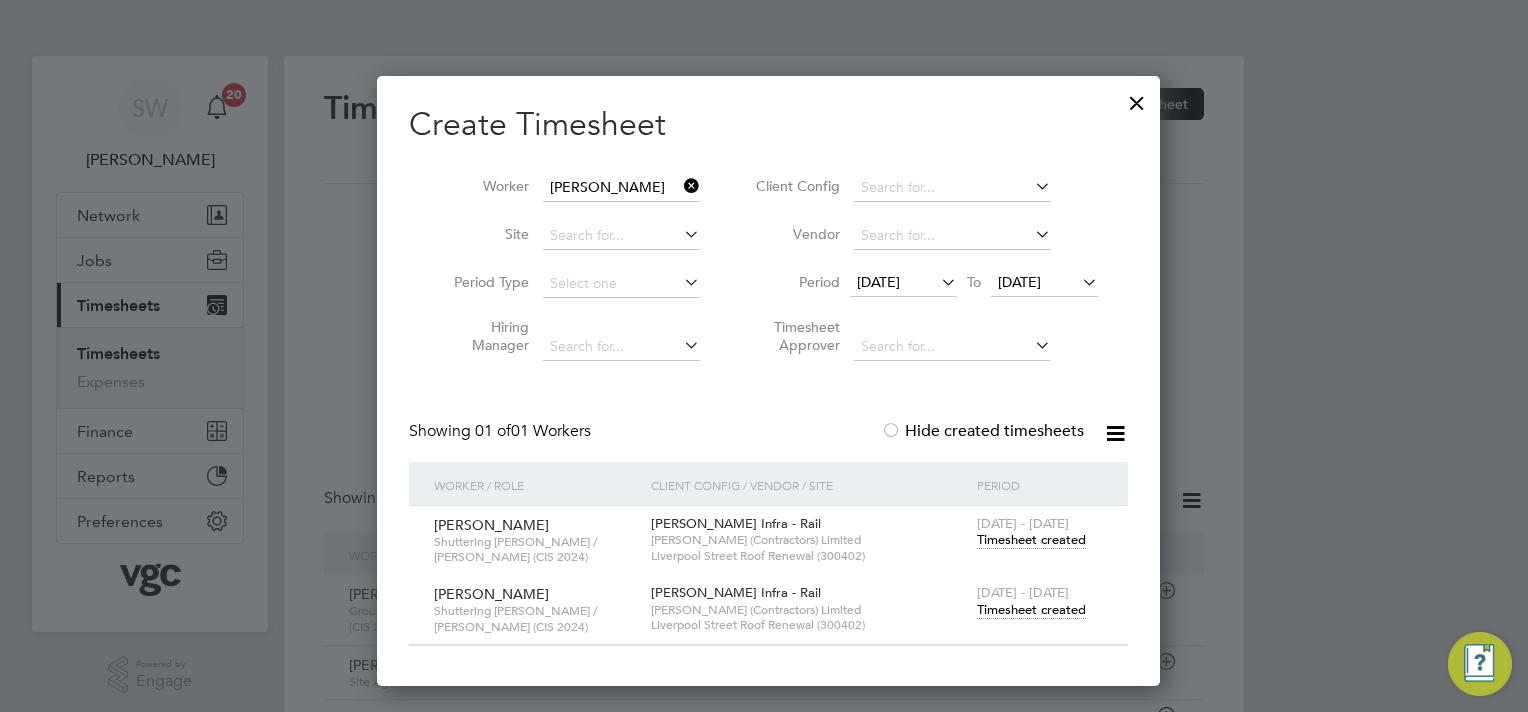 click on "Timesheet created" at bounding box center [1031, 610] 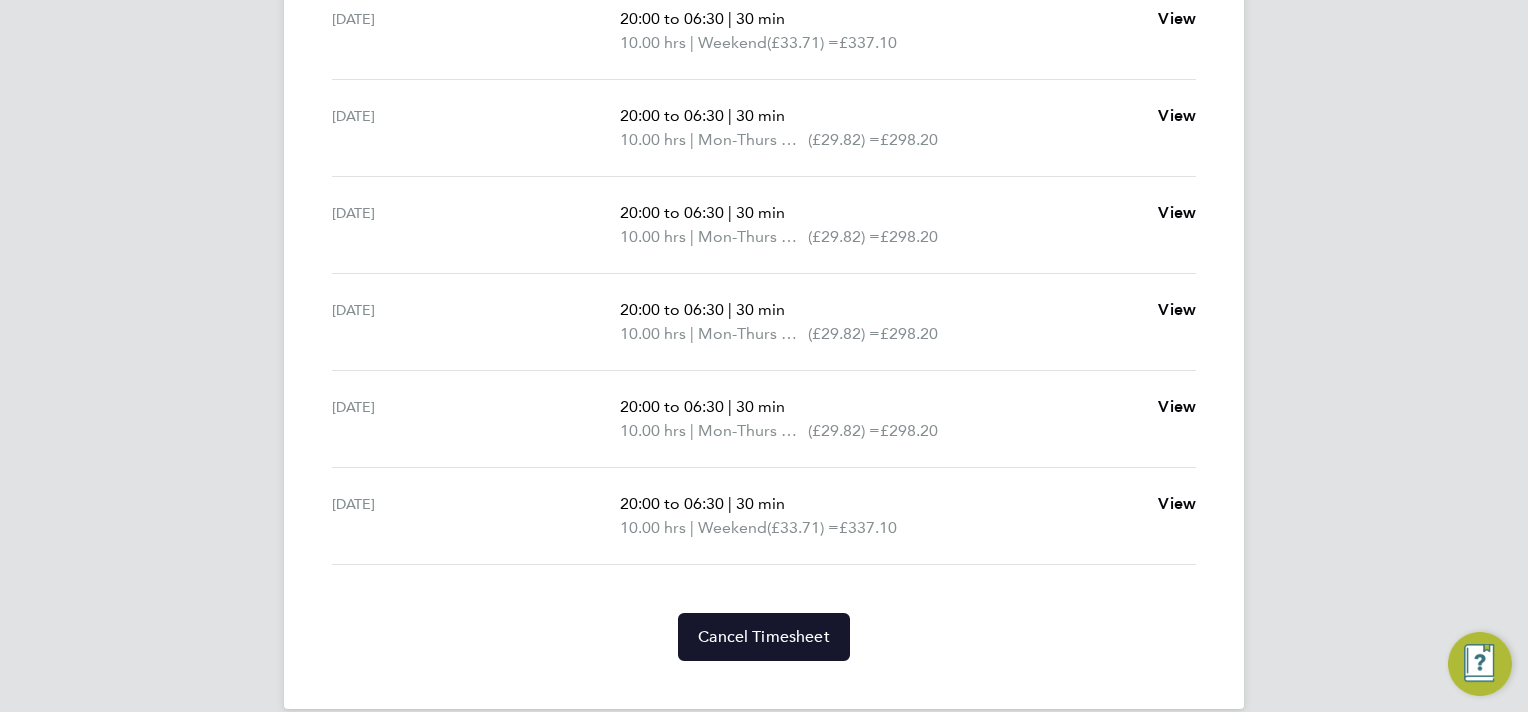 click on "Cancel Timesheet" 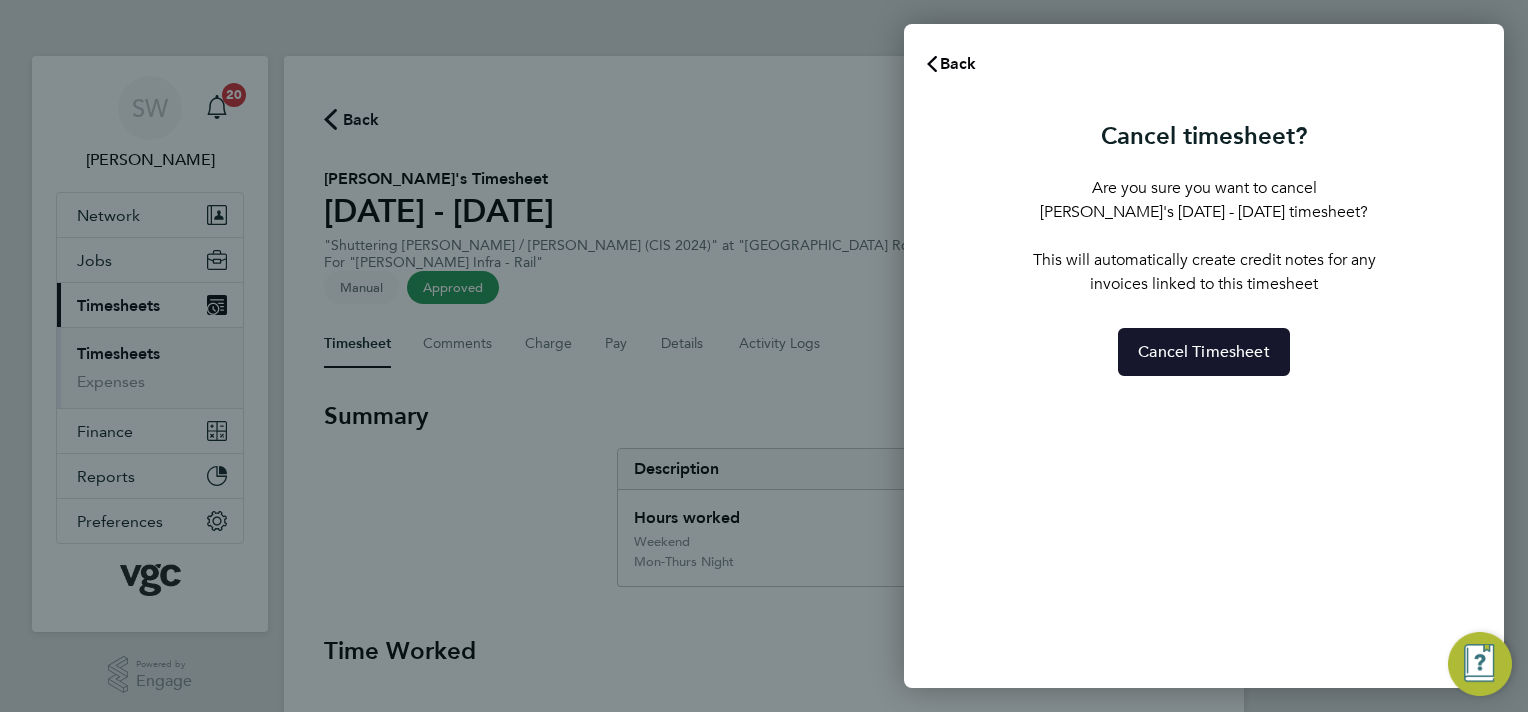 click on "Cancel Timesheet" 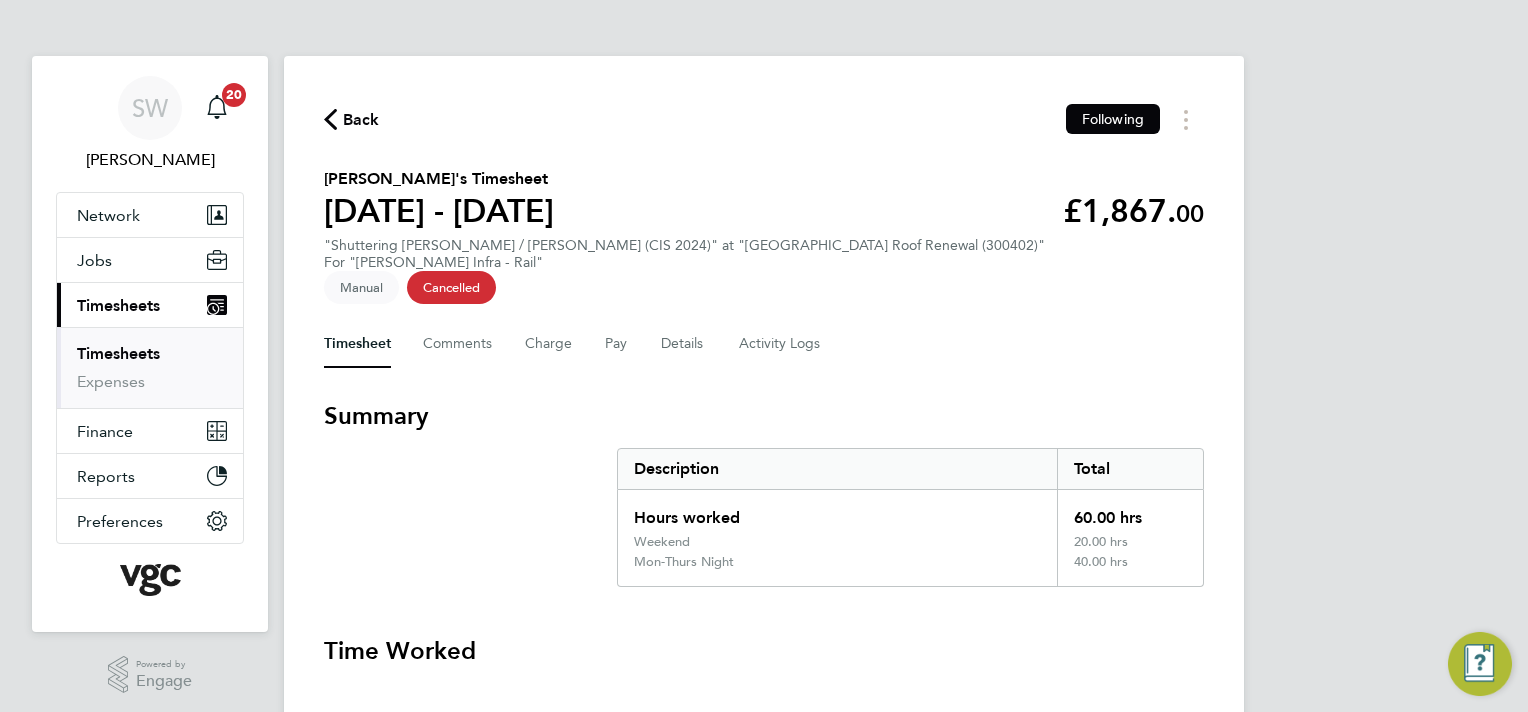 click on "Timesheets" at bounding box center (118, 353) 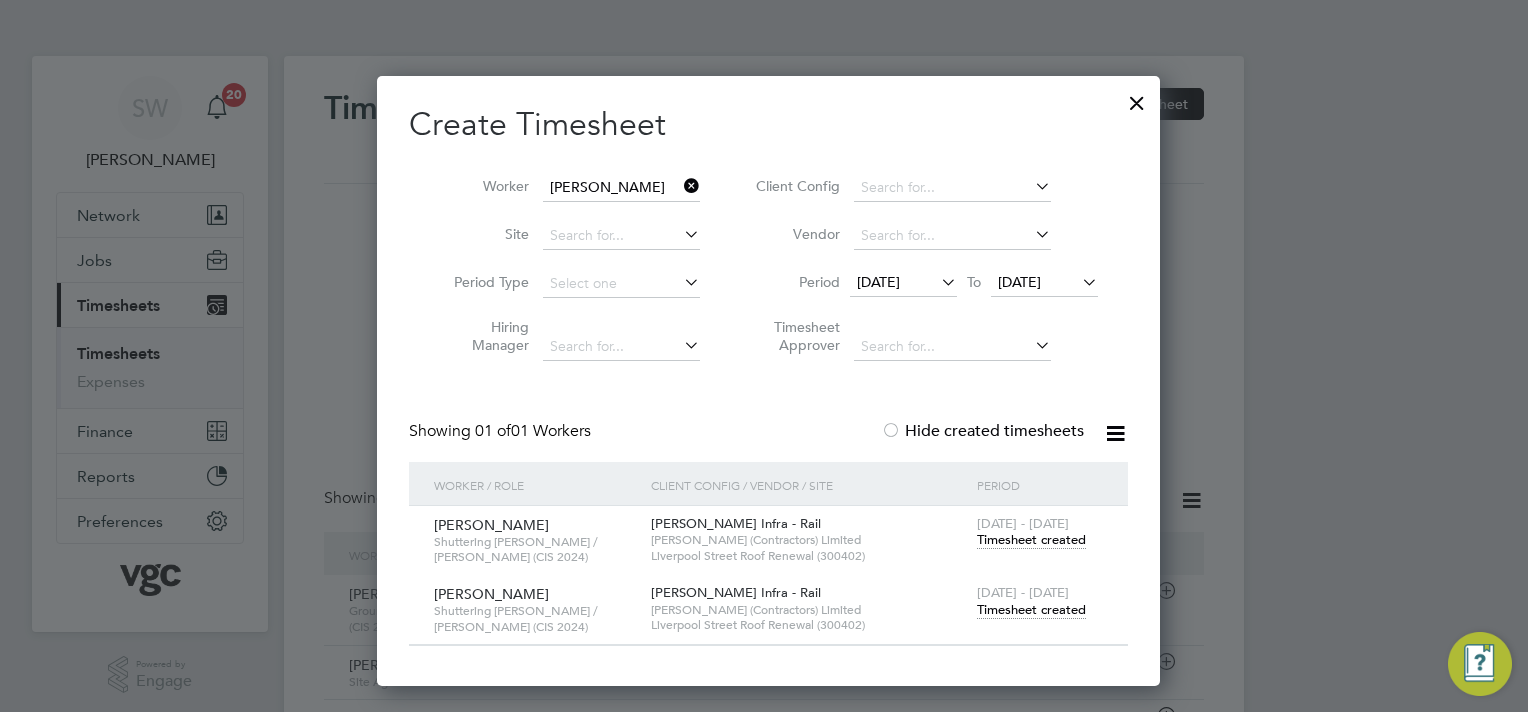 click at bounding box center (1137, 98) 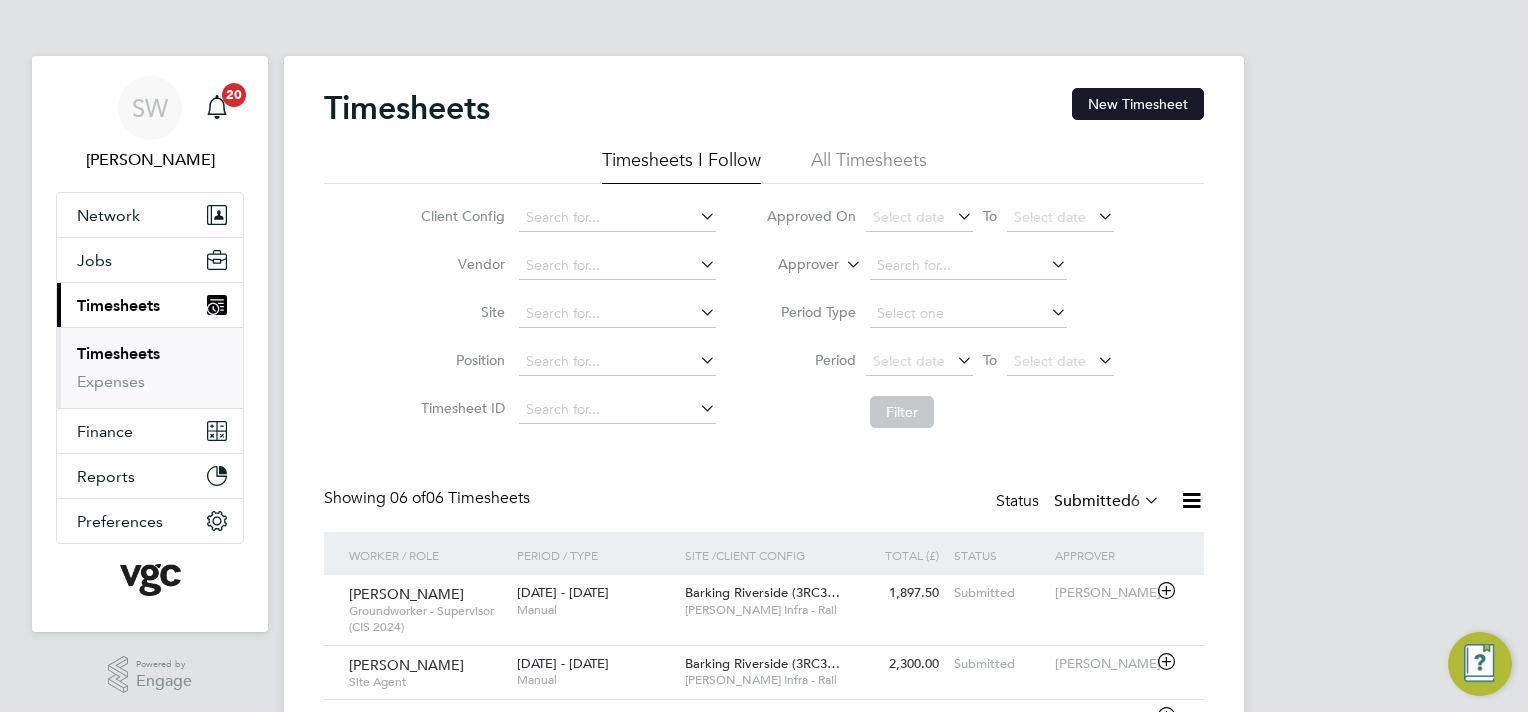 drag, startPoint x: 1117, startPoint y: 100, endPoint x: 1104, endPoint y: 103, distance: 13.341664 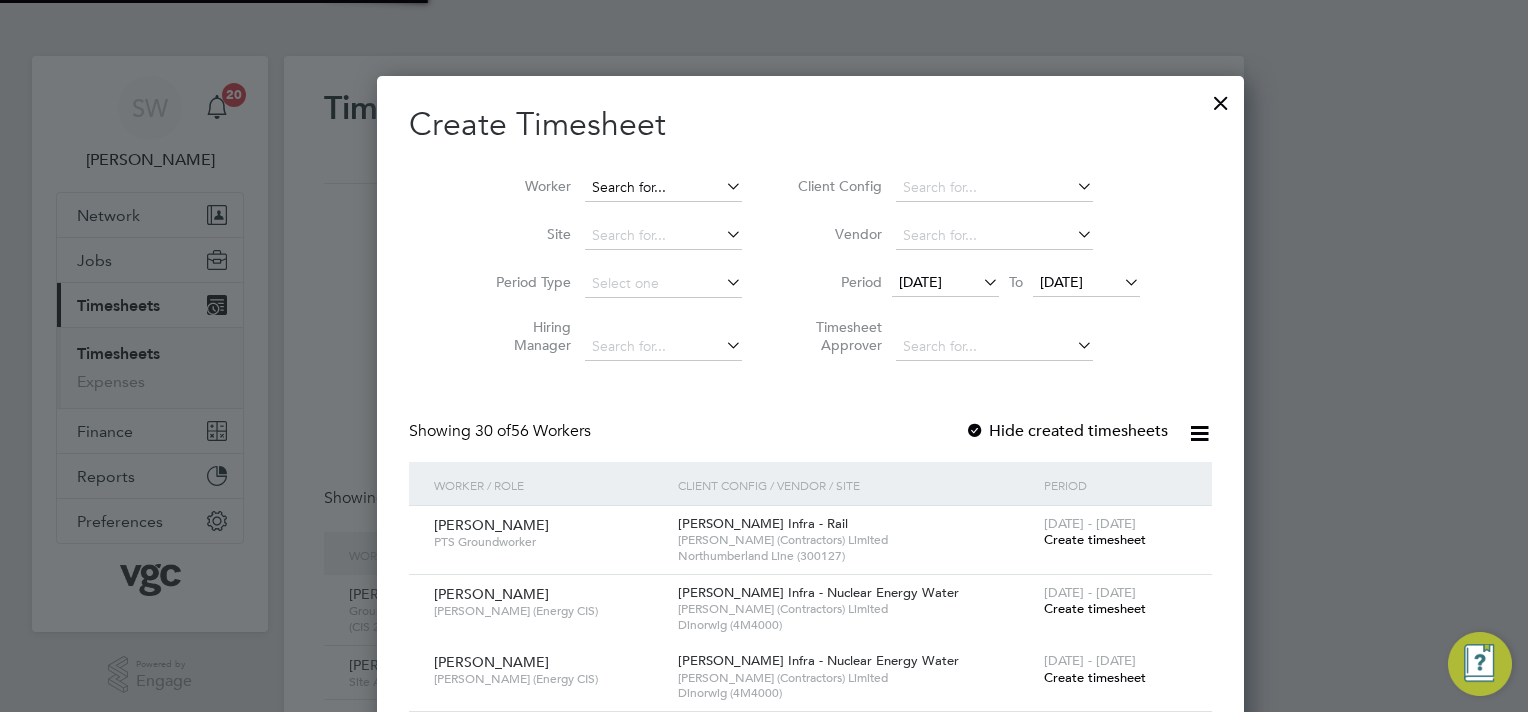 click at bounding box center (663, 188) 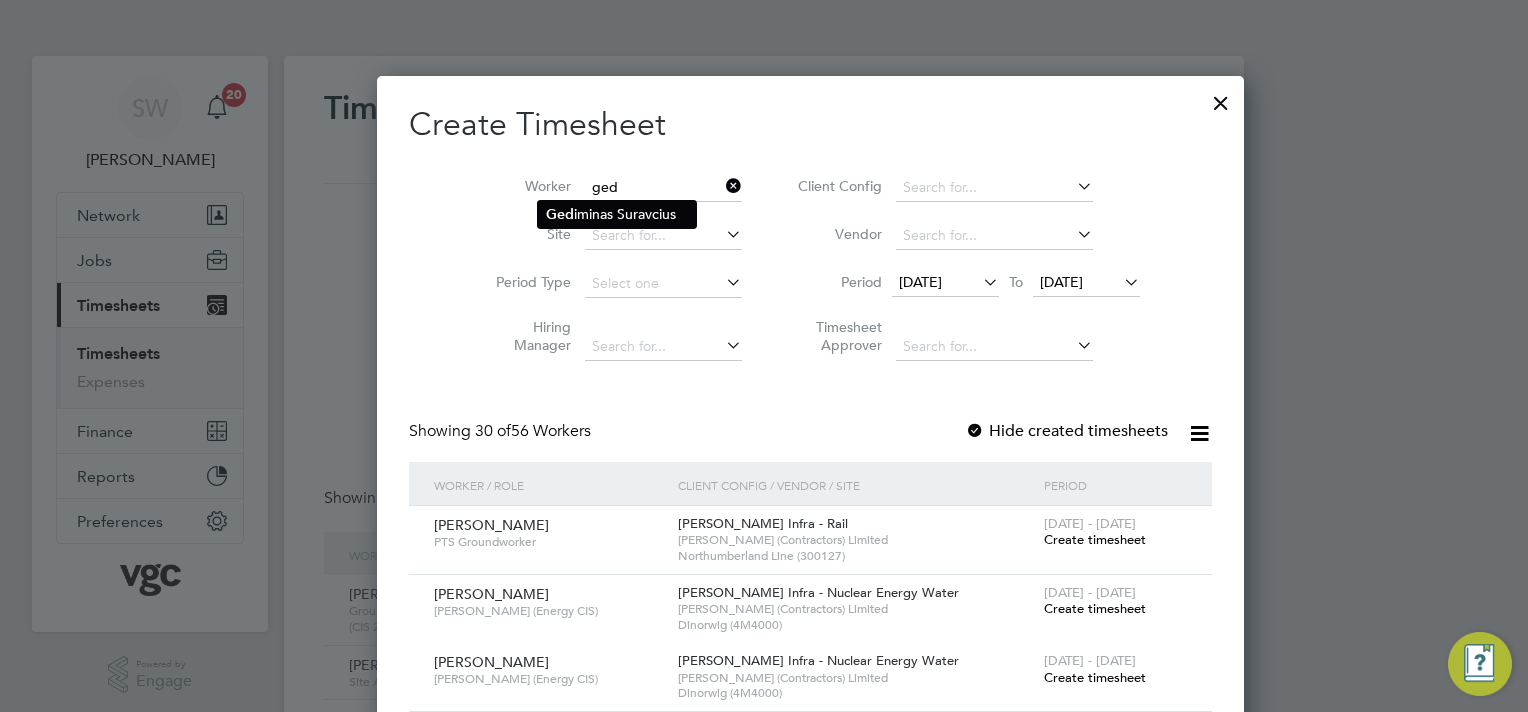 click on "Ged iminas Suravcius" 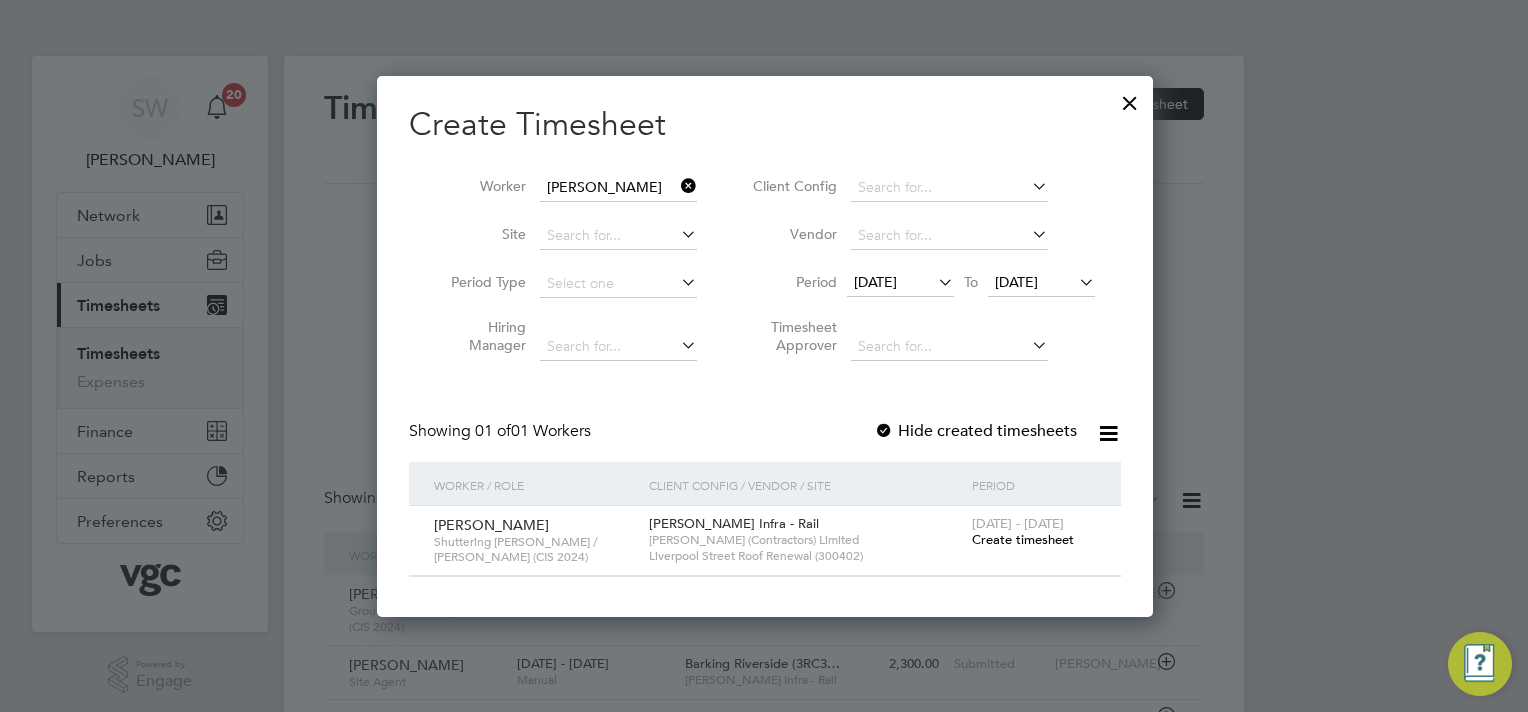 drag, startPoint x: 987, startPoint y: 535, endPoint x: 924, endPoint y: 520, distance: 64.7611 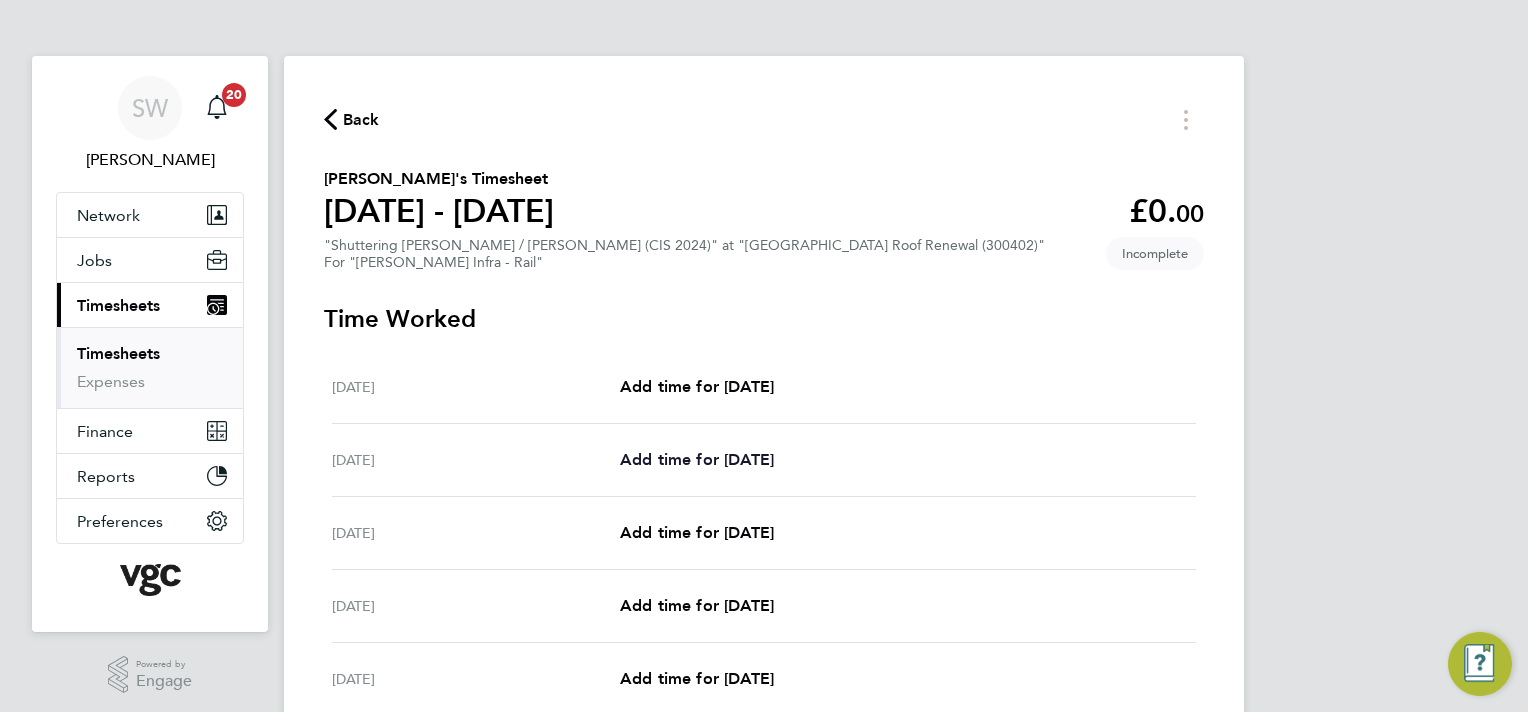 click on "Add time for [DATE]" at bounding box center [697, 459] 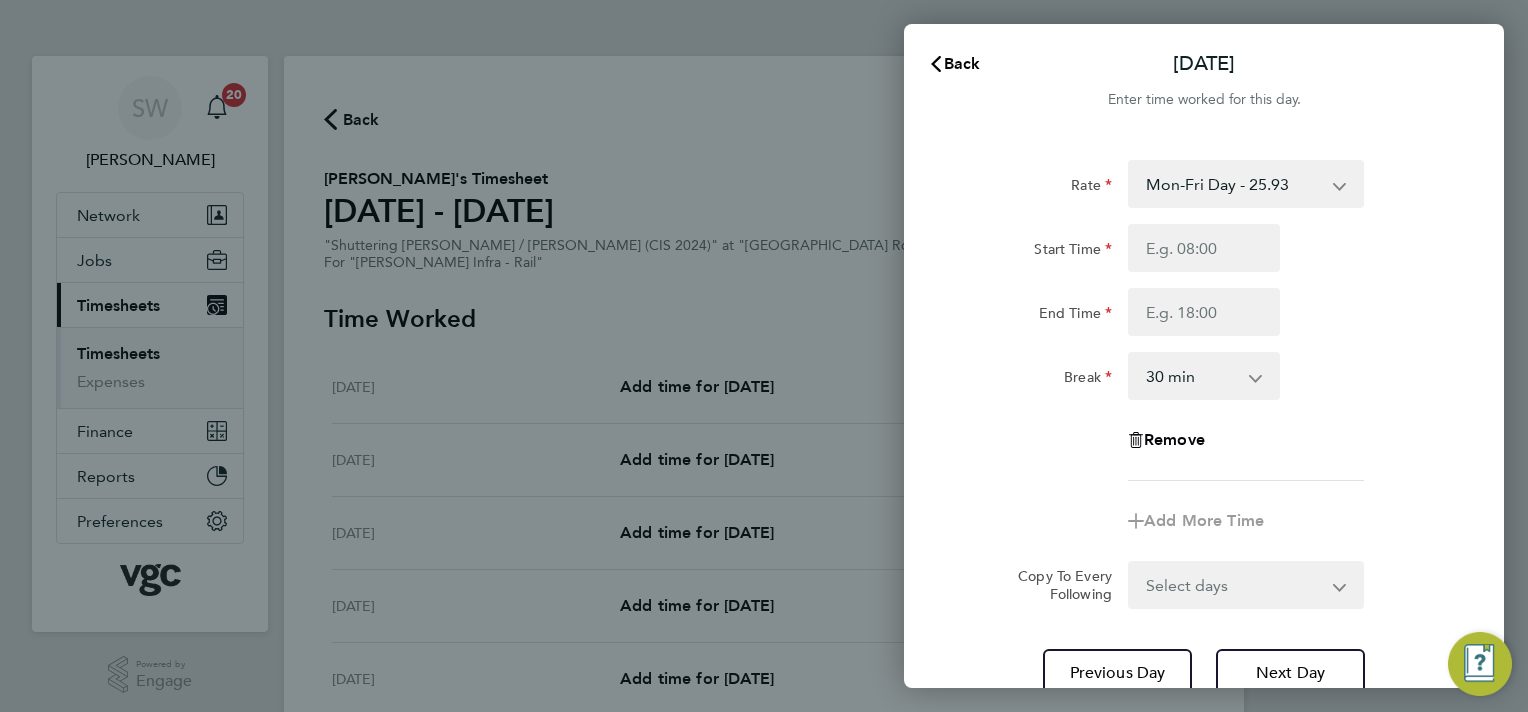 click 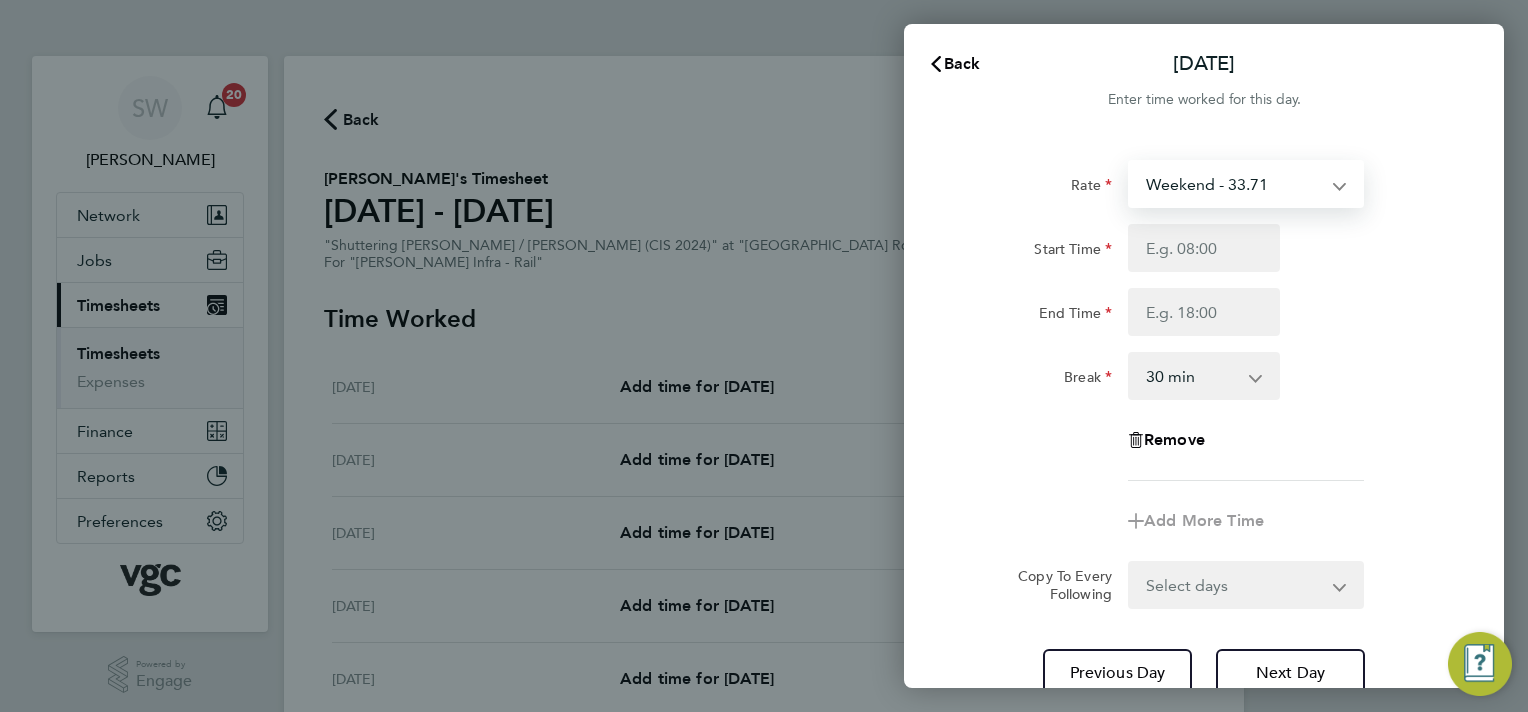 select on "30" 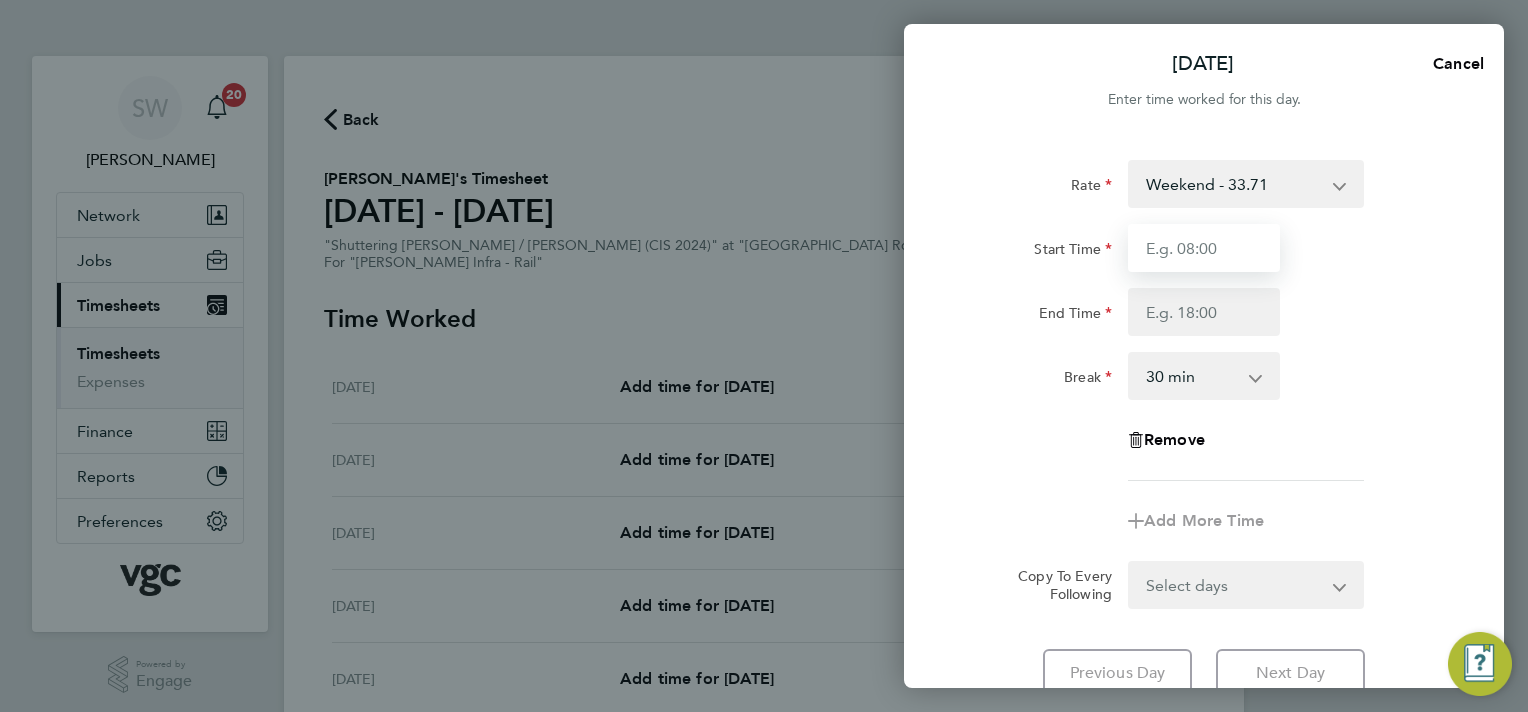 click on "Start Time" at bounding box center (1204, 248) 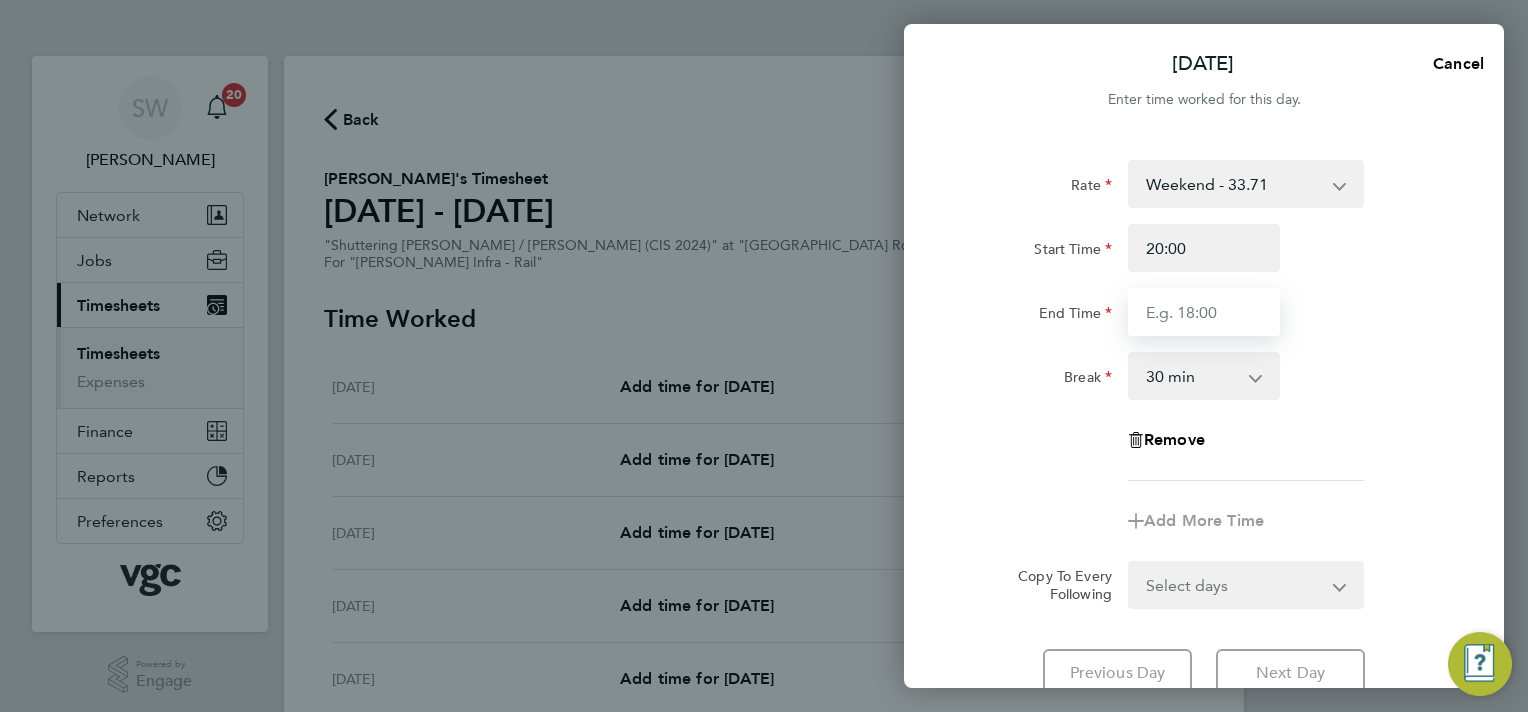 click on "End Time" at bounding box center [1204, 312] 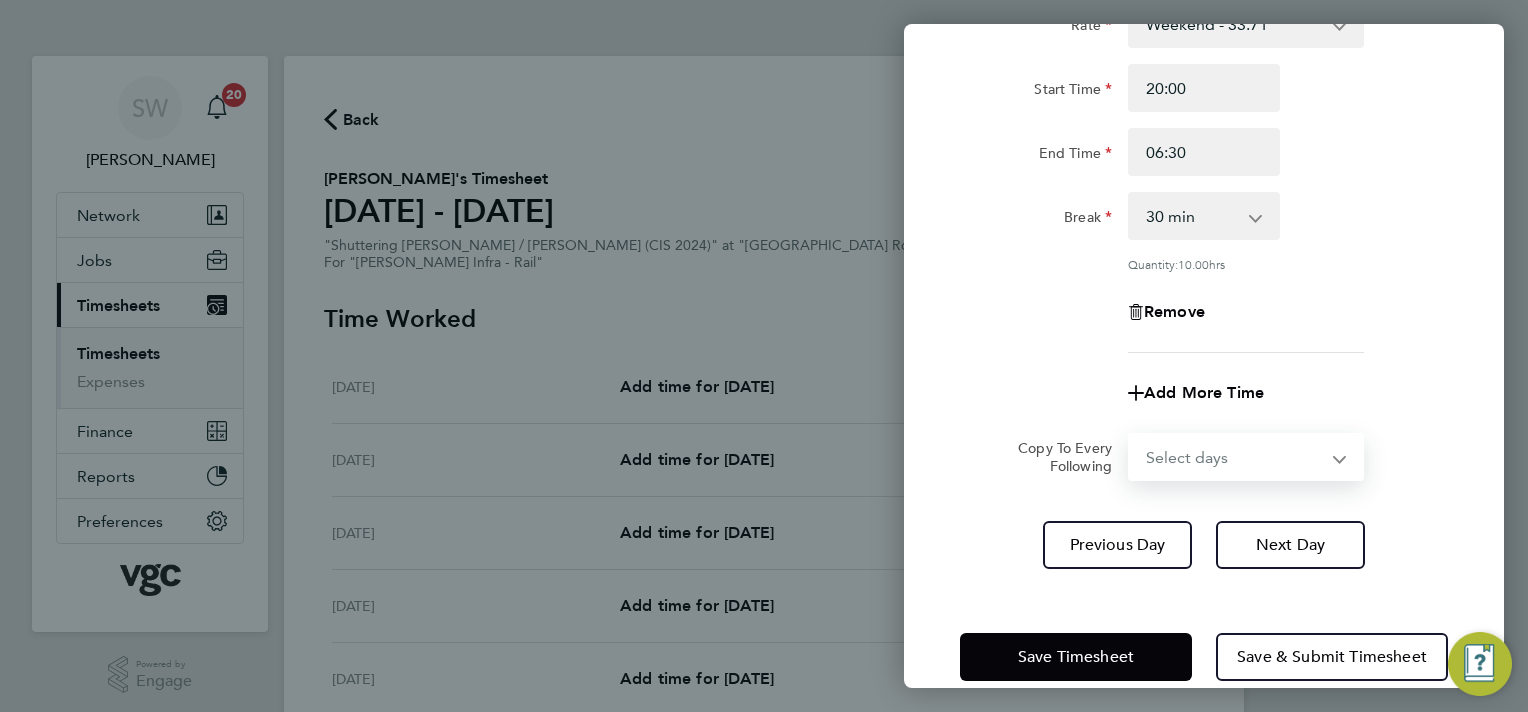 click on "Rate  Weekend - 33.71   Mon-Fri Day - 25.93   Mon-Thurs Night - 28.67   Xmas / NY - 51.87   Bank Hol - 38.90
Start Time 20:00 End Time 06:30 Break  0 min   15 min   30 min   45 min   60 min   75 min   90 min
Quantity:  10.00  hrs
Remove
Add More Time  Copy To Every Following  Select days   Day   [DATE]   [DATE]   [DATE]   [DATE]   [DATE]" 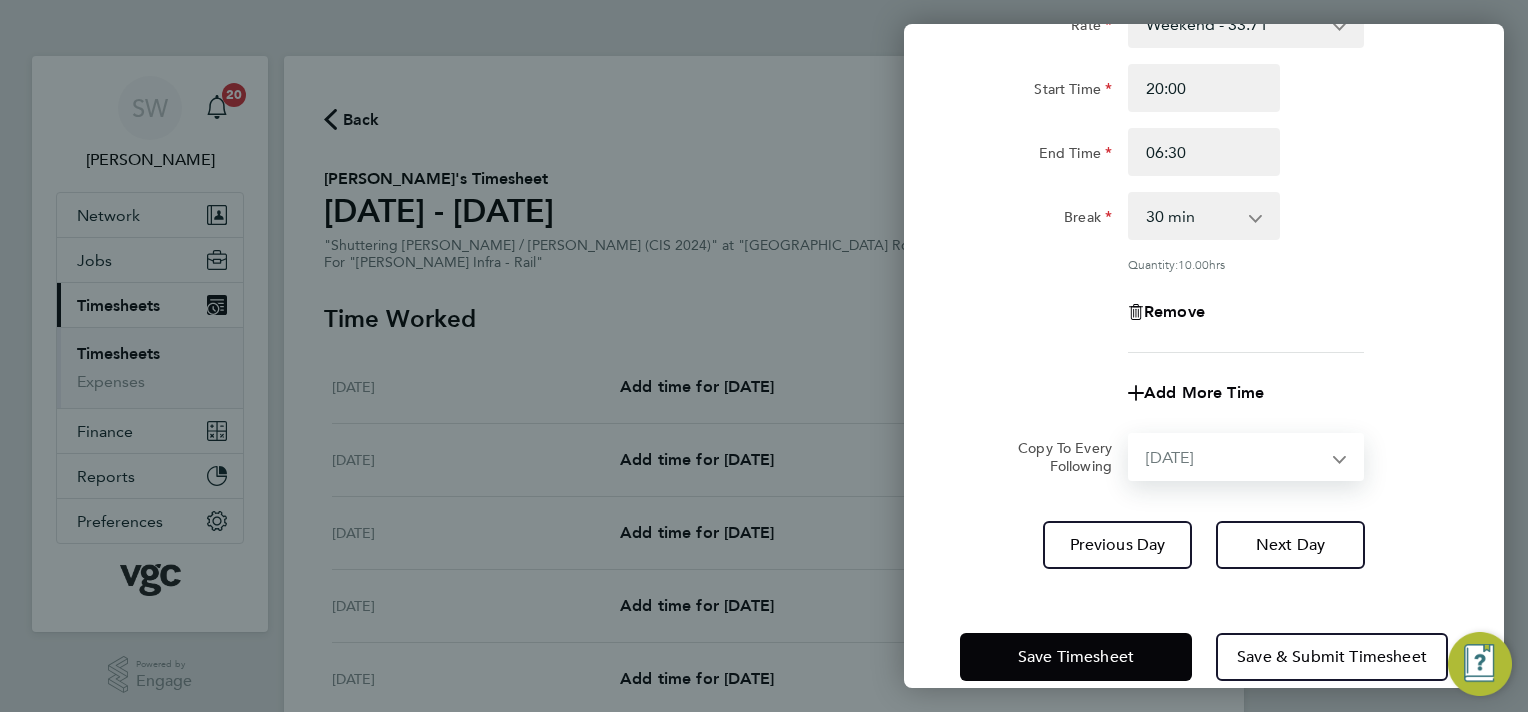click on "Select days   Day   [DATE]   [DATE]   [DATE]   [DATE]   [DATE]" at bounding box center [1235, 457] 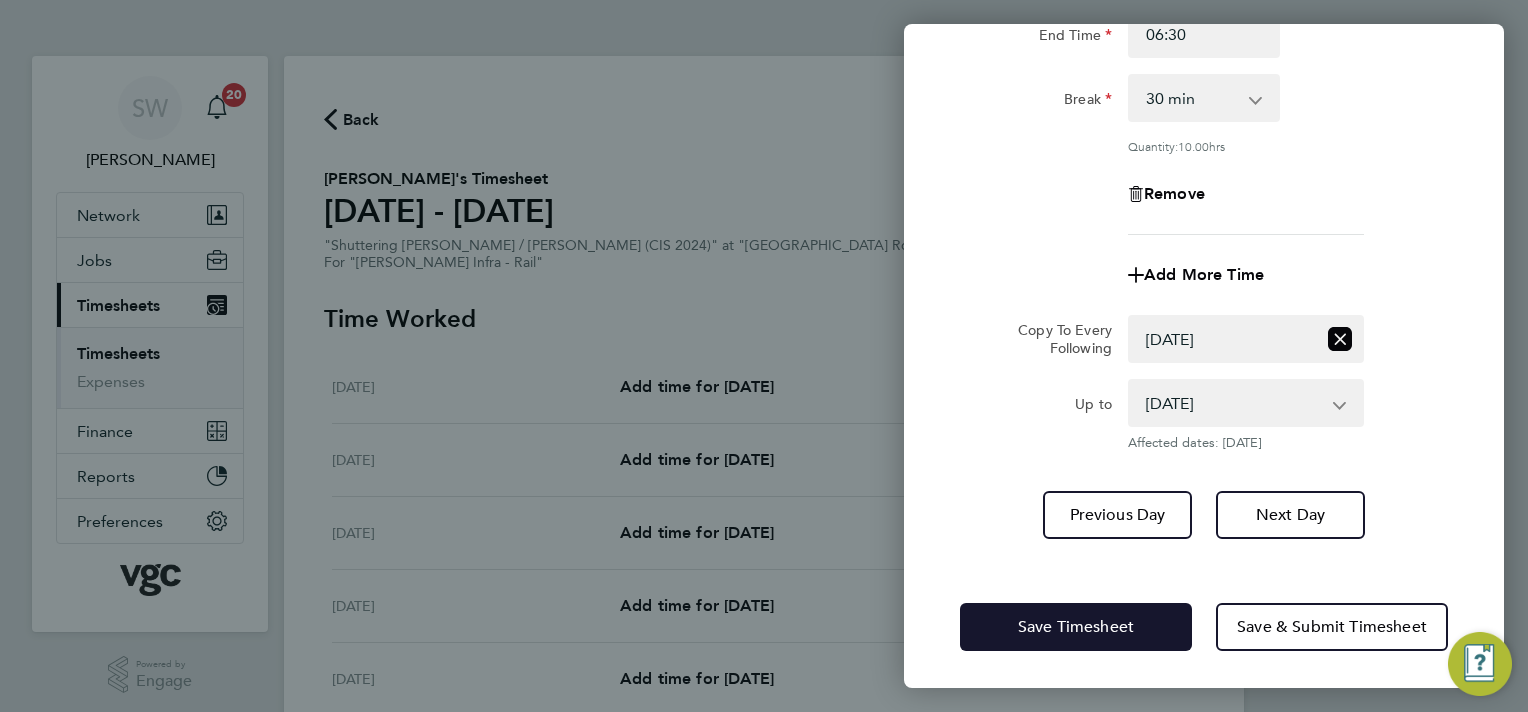 click on "Save Timesheet" 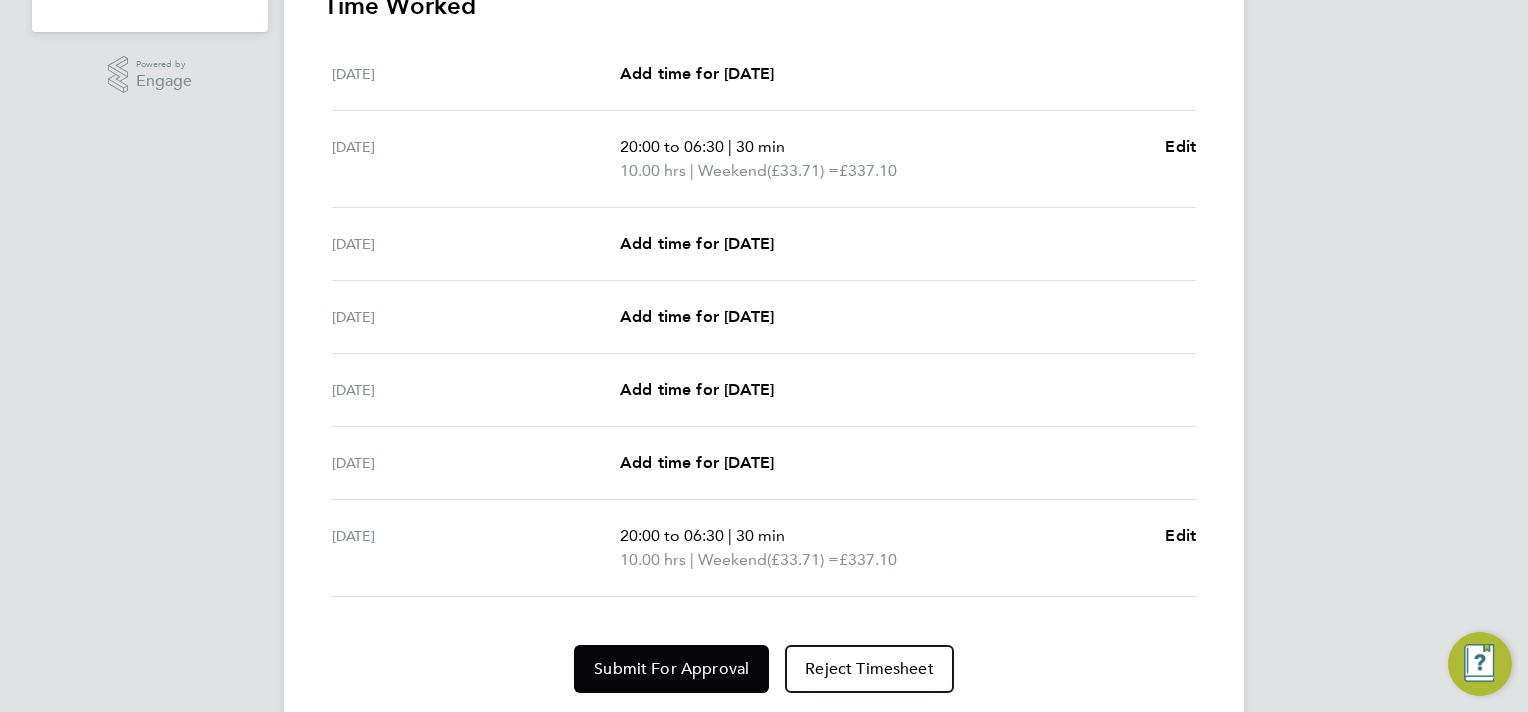 click on "[DATE]   Add time for [DATE]   Add time for [DATE]" at bounding box center (764, 244) 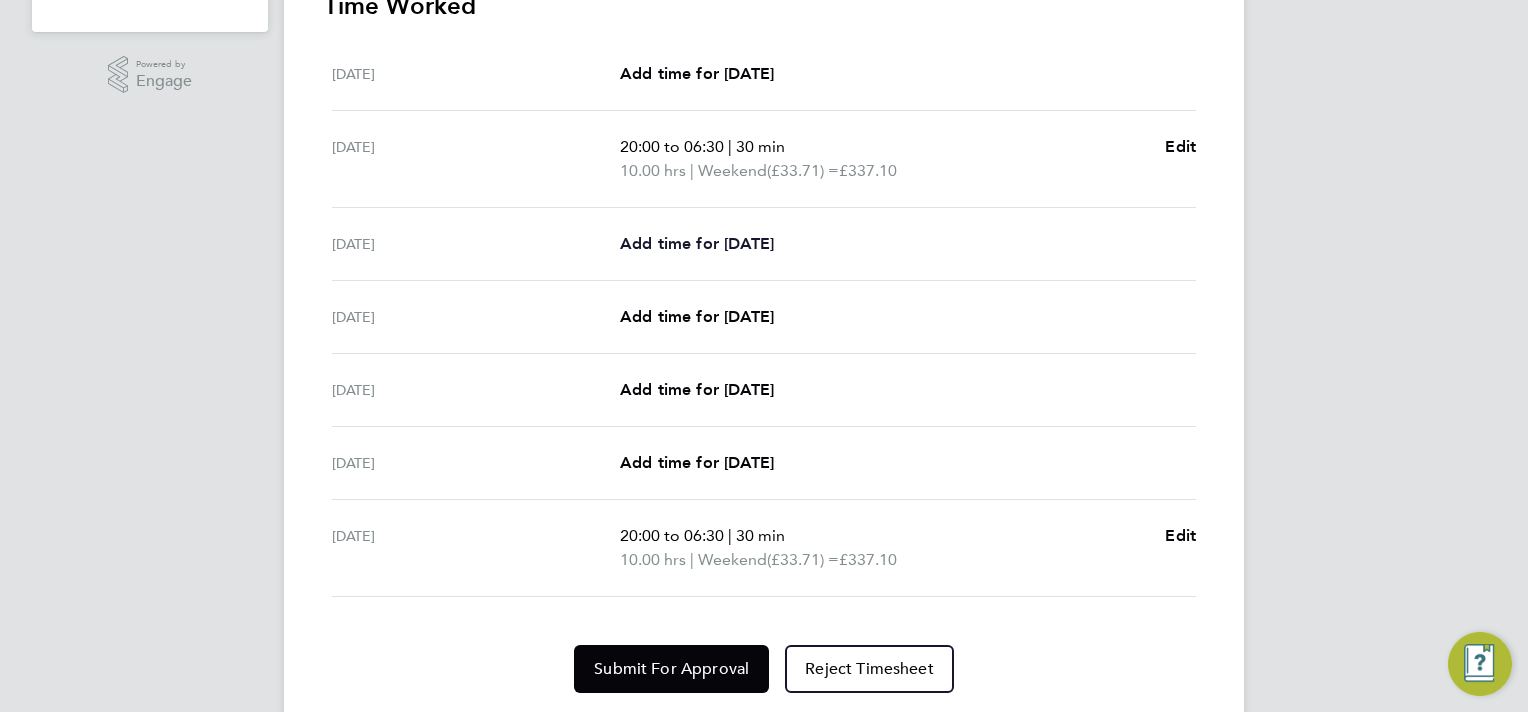 click on "Add time for [DATE]" at bounding box center [697, 243] 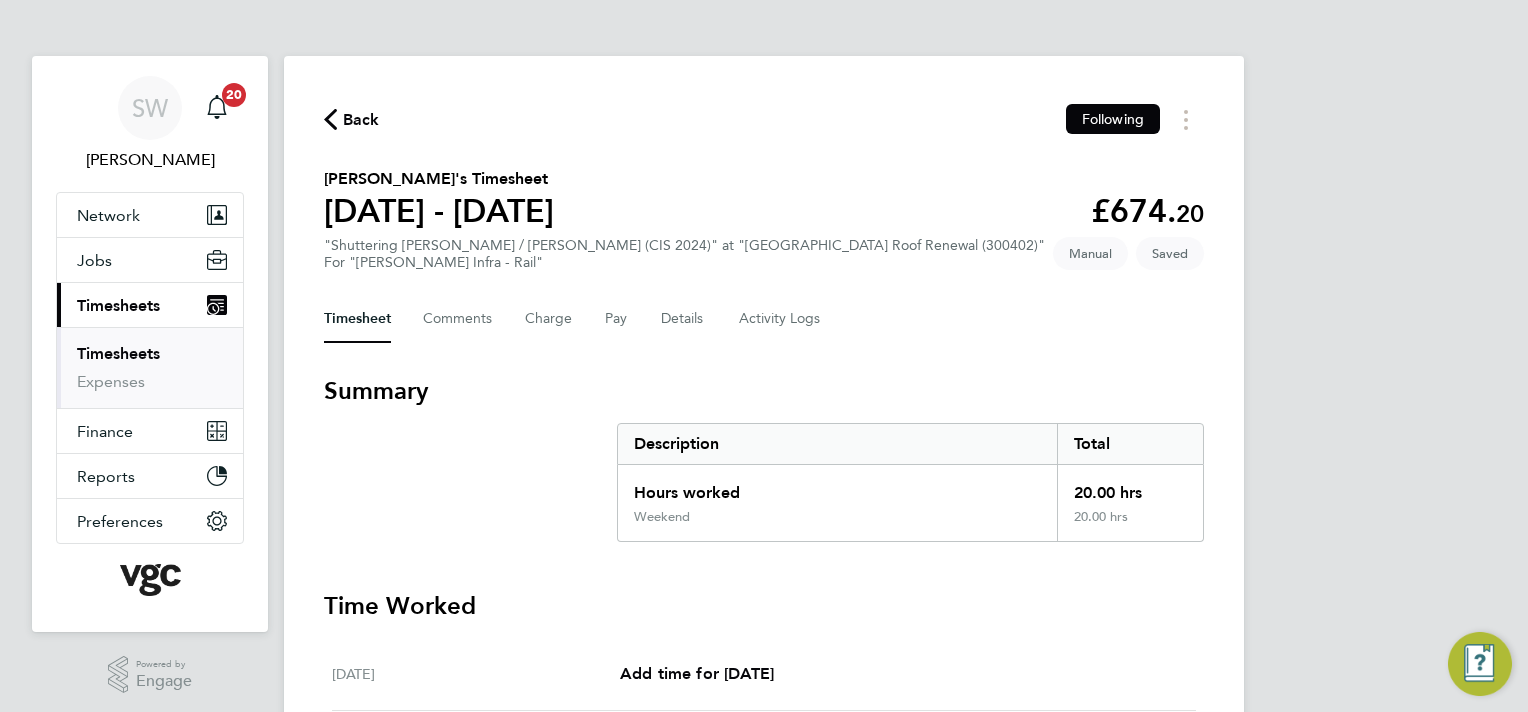 select on "30" 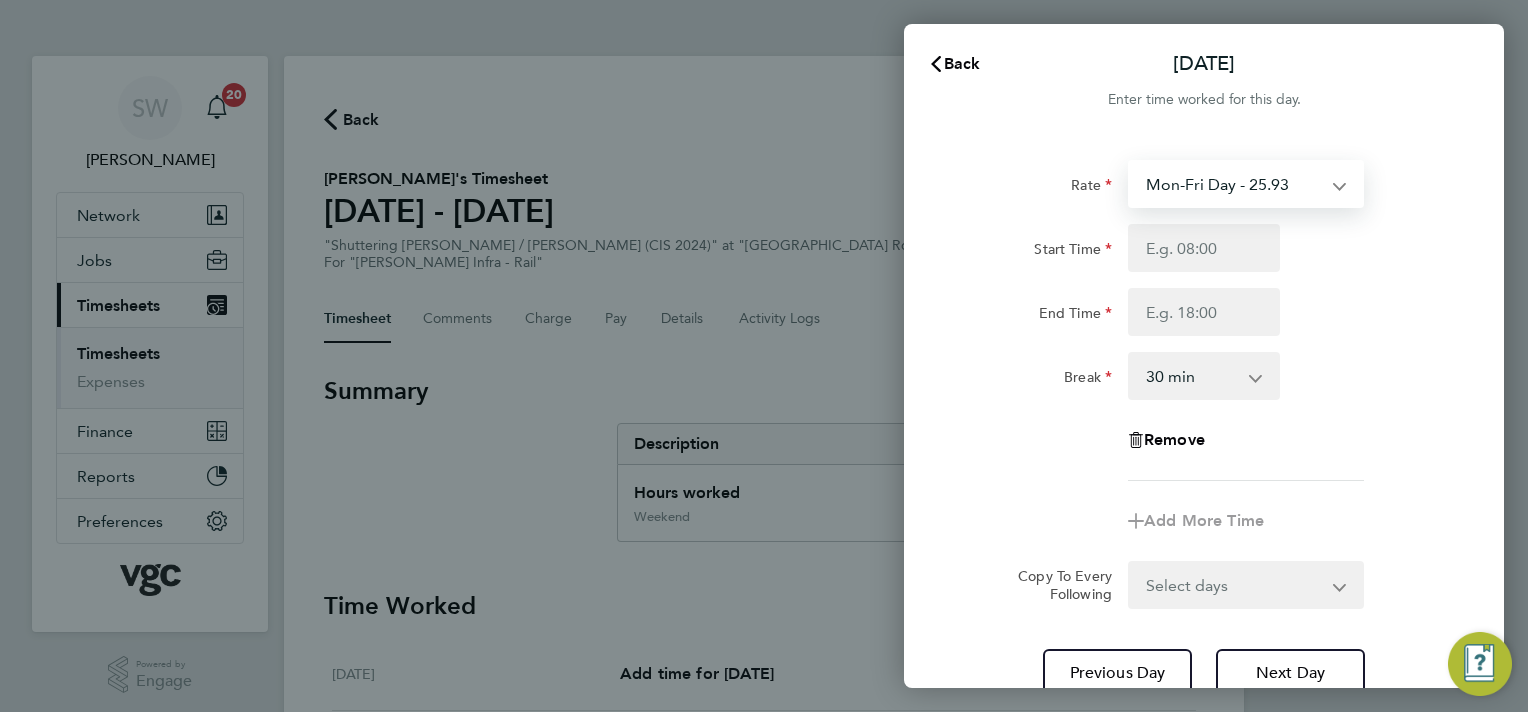 click on "Mon-Fri Day - 25.93   Mon-Thurs Night - 28.67   Xmas / [GEOGRAPHIC_DATA] - 51.87   Weekend - 33.71   Bank Hol - 38.90" at bounding box center [1234, 184] 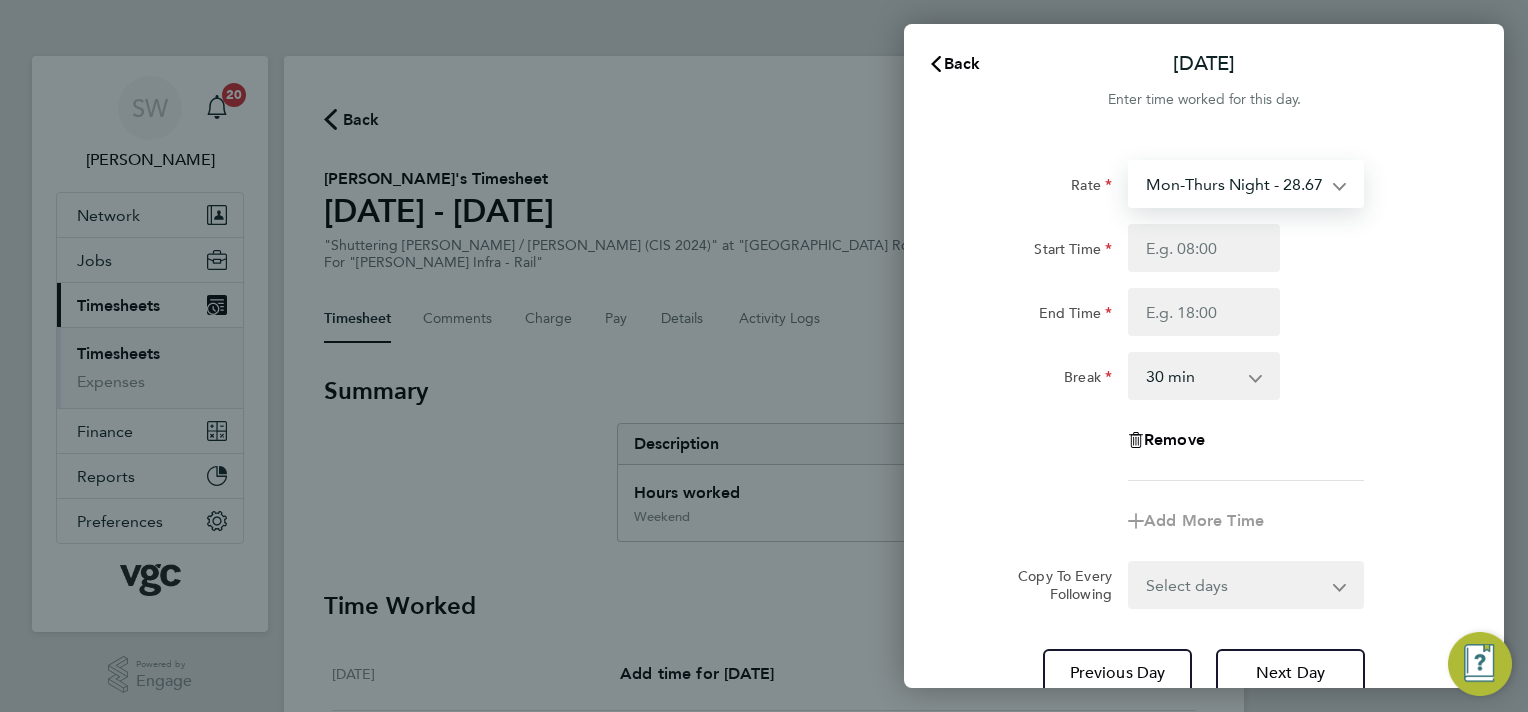 select on "30" 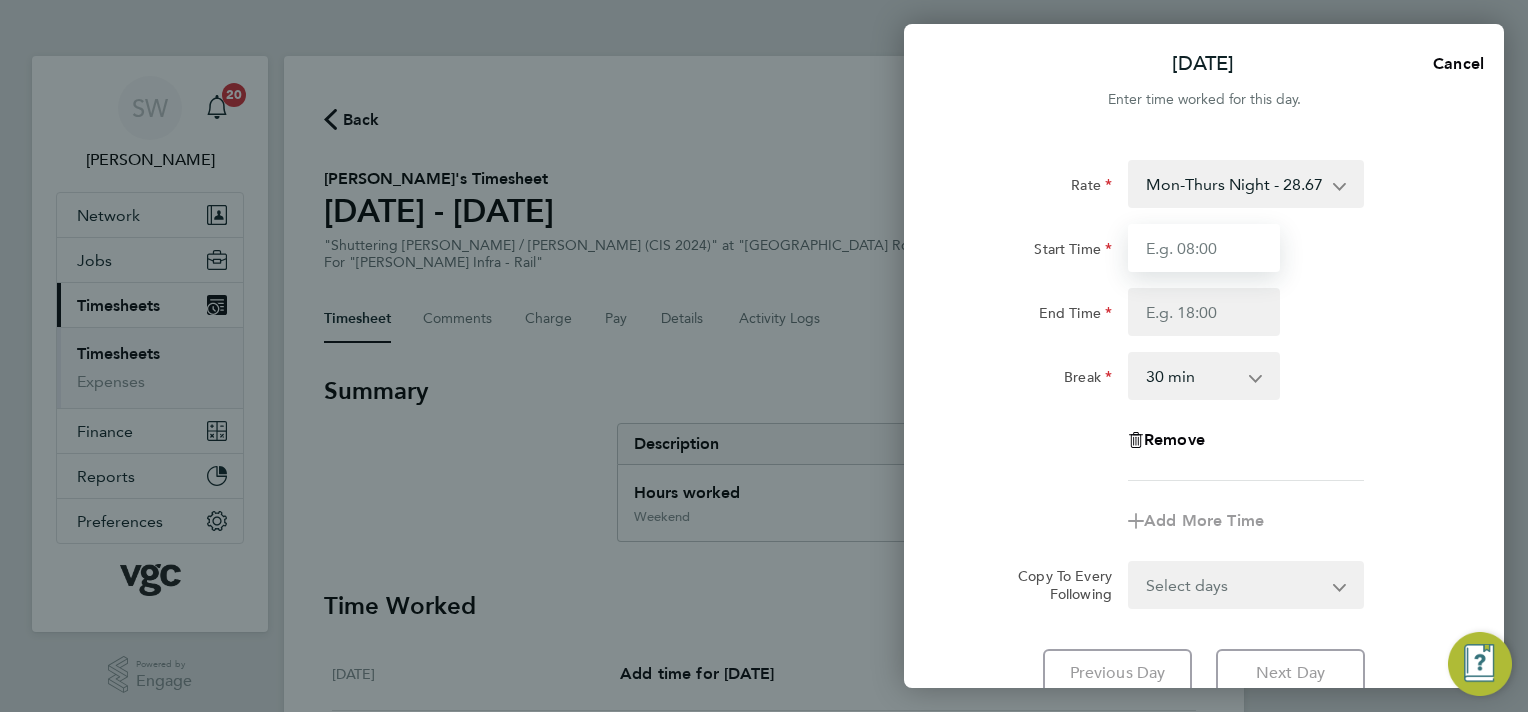 click on "Start Time" at bounding box center [1204, 248] 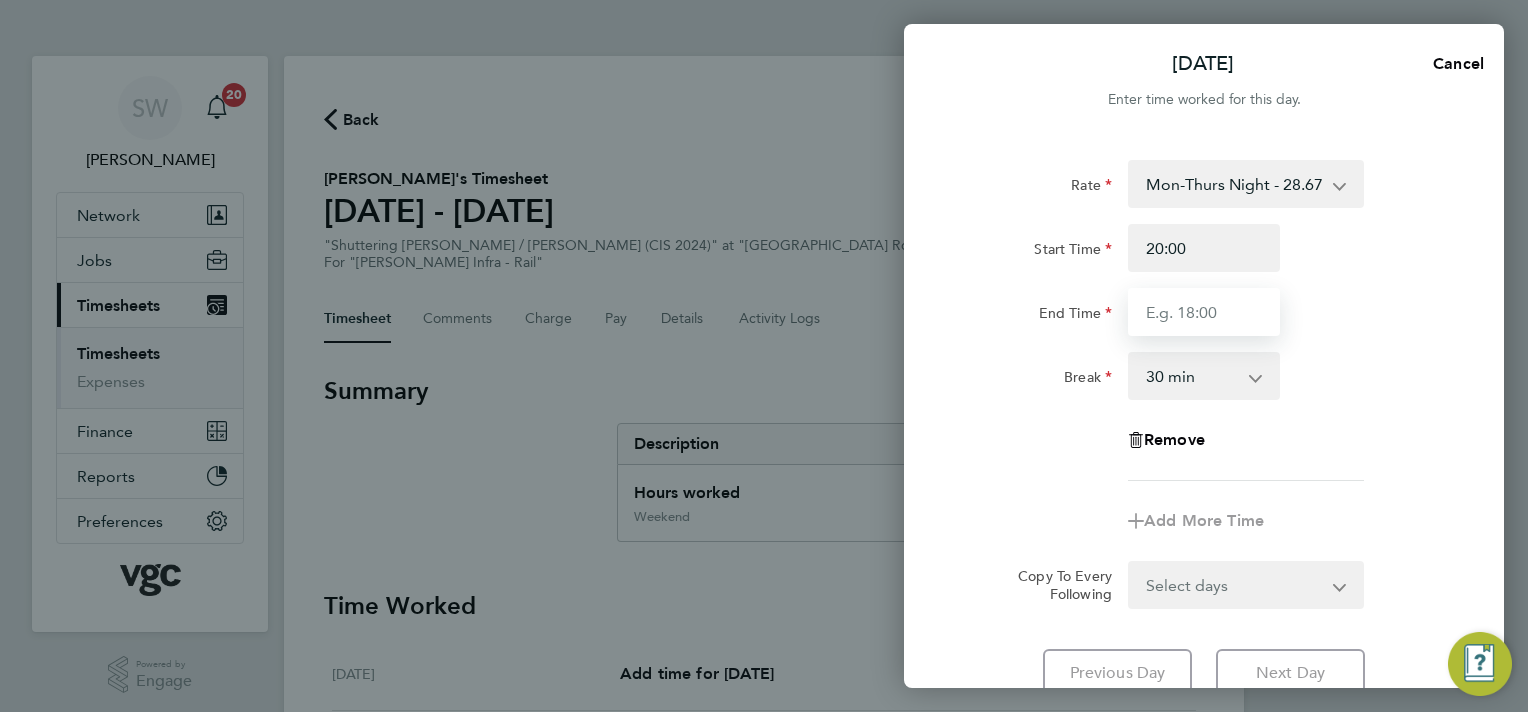 type on "06:30" 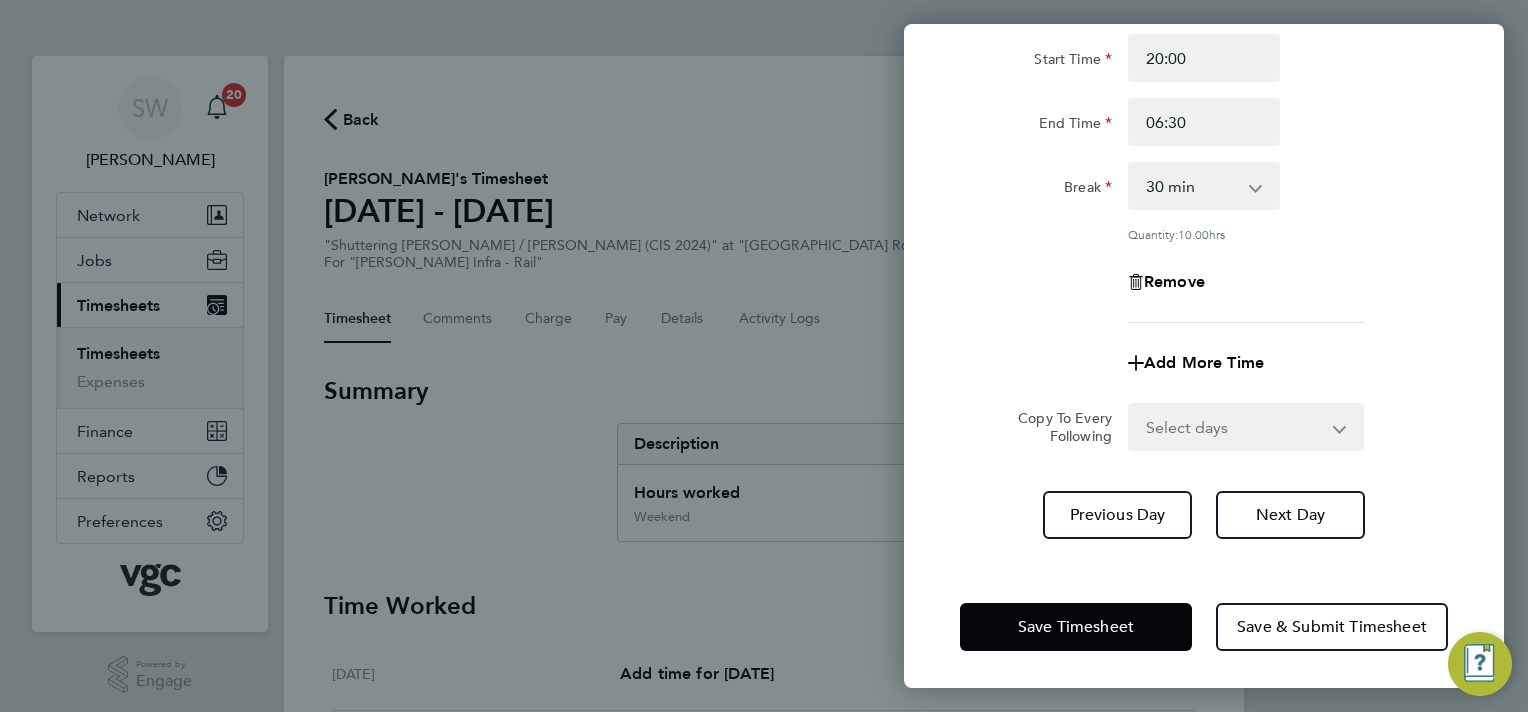 click on "Select days   Day   [DATE]   [DATE]   [DATE]   [DATE]" at bounding box center (1235, 427) 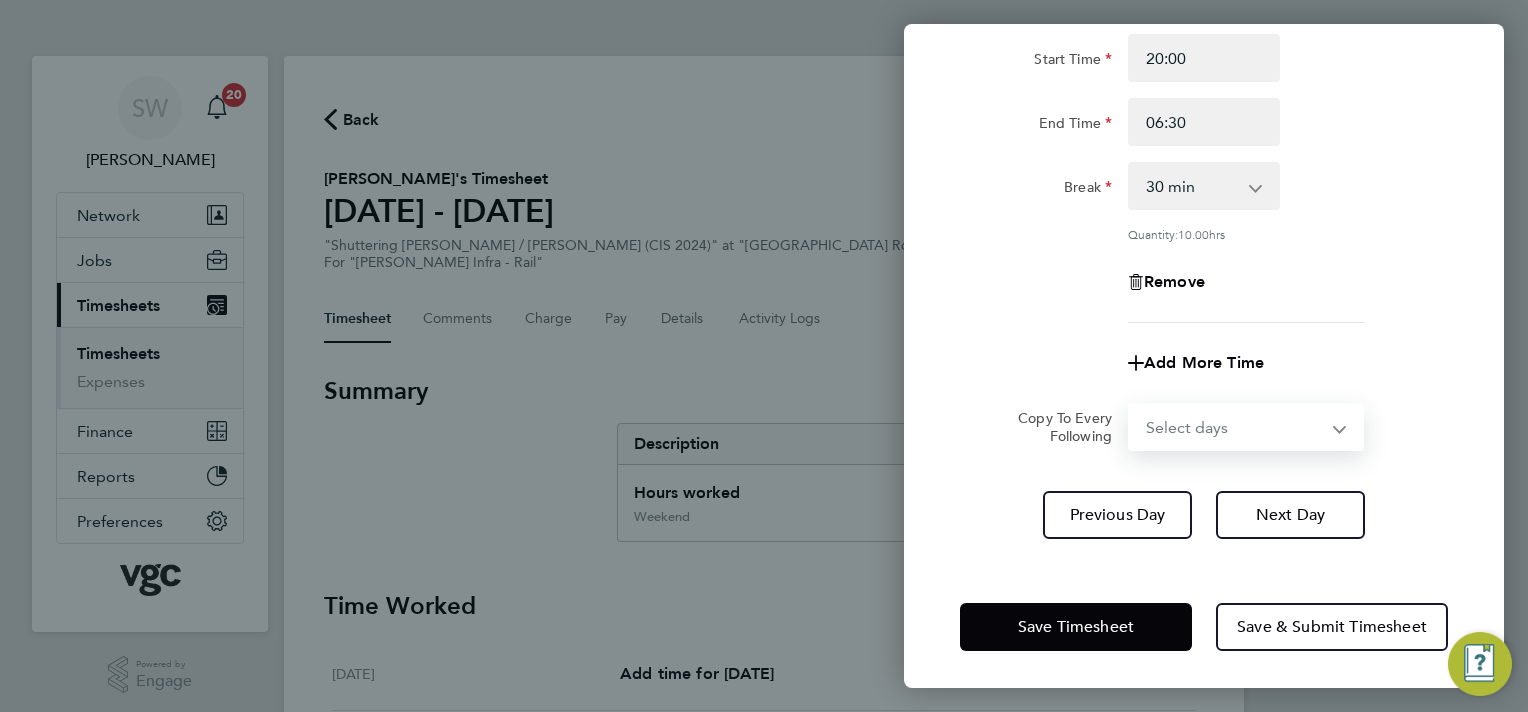 select on "TUE" 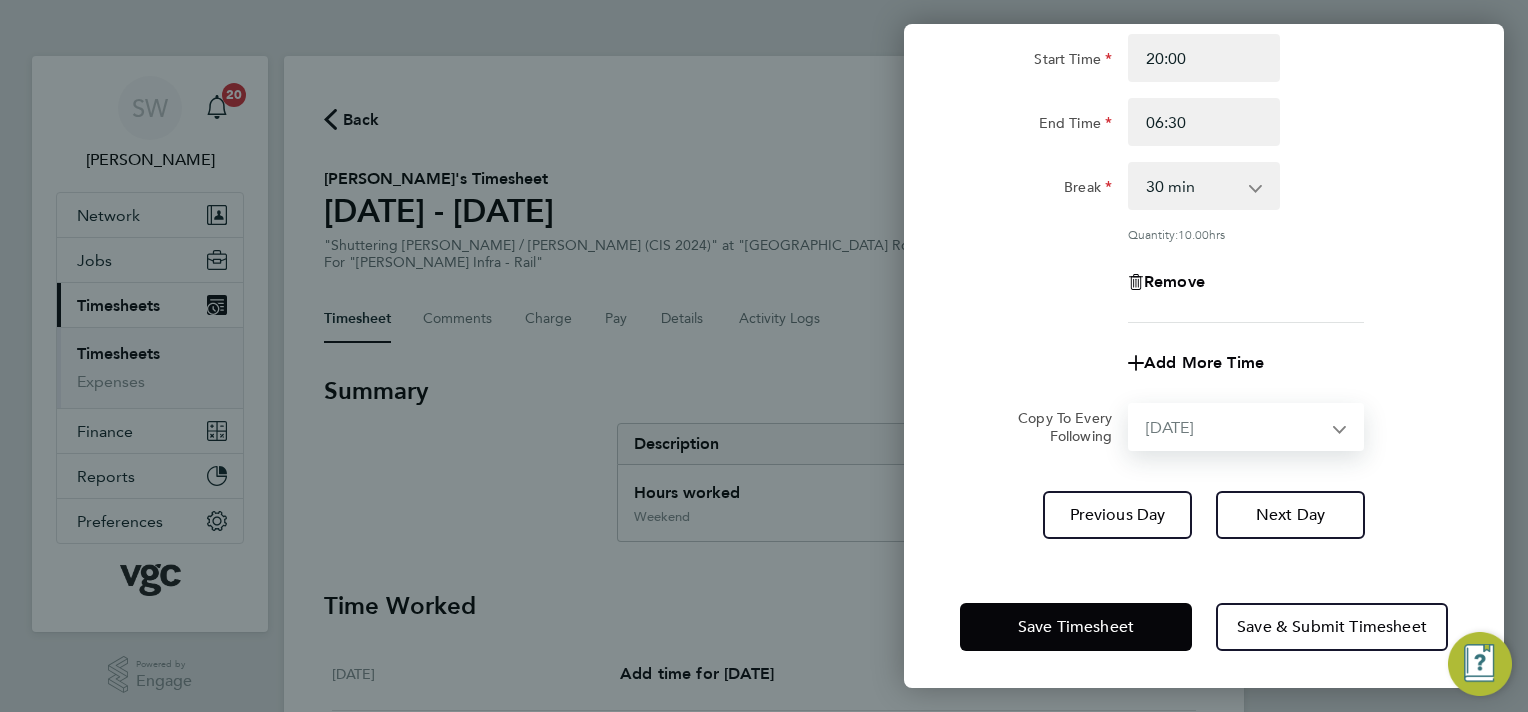 click on "Select days   Day   [DATE]   [DATE]   [DATE]   [DATE]" at bounding box center (1235, 427) 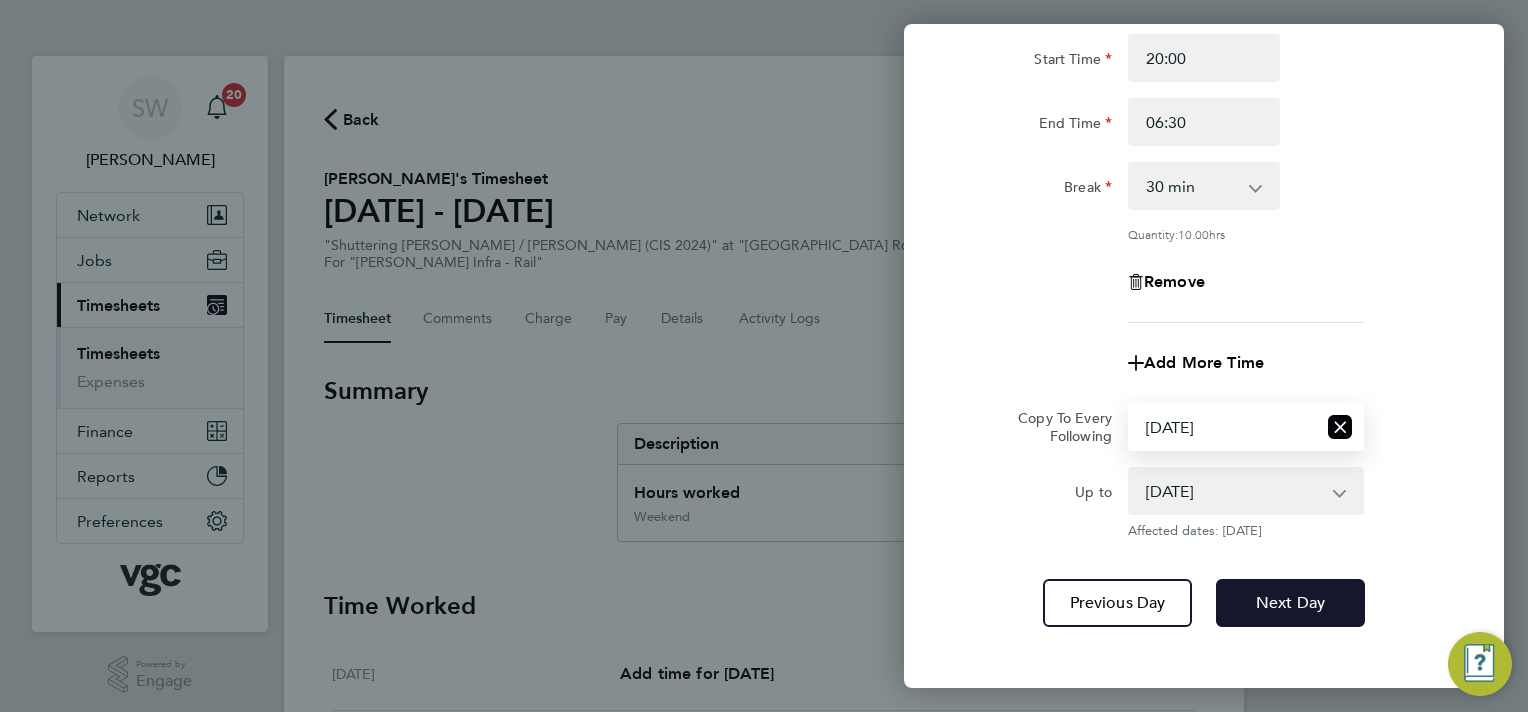 click on "Next Day" 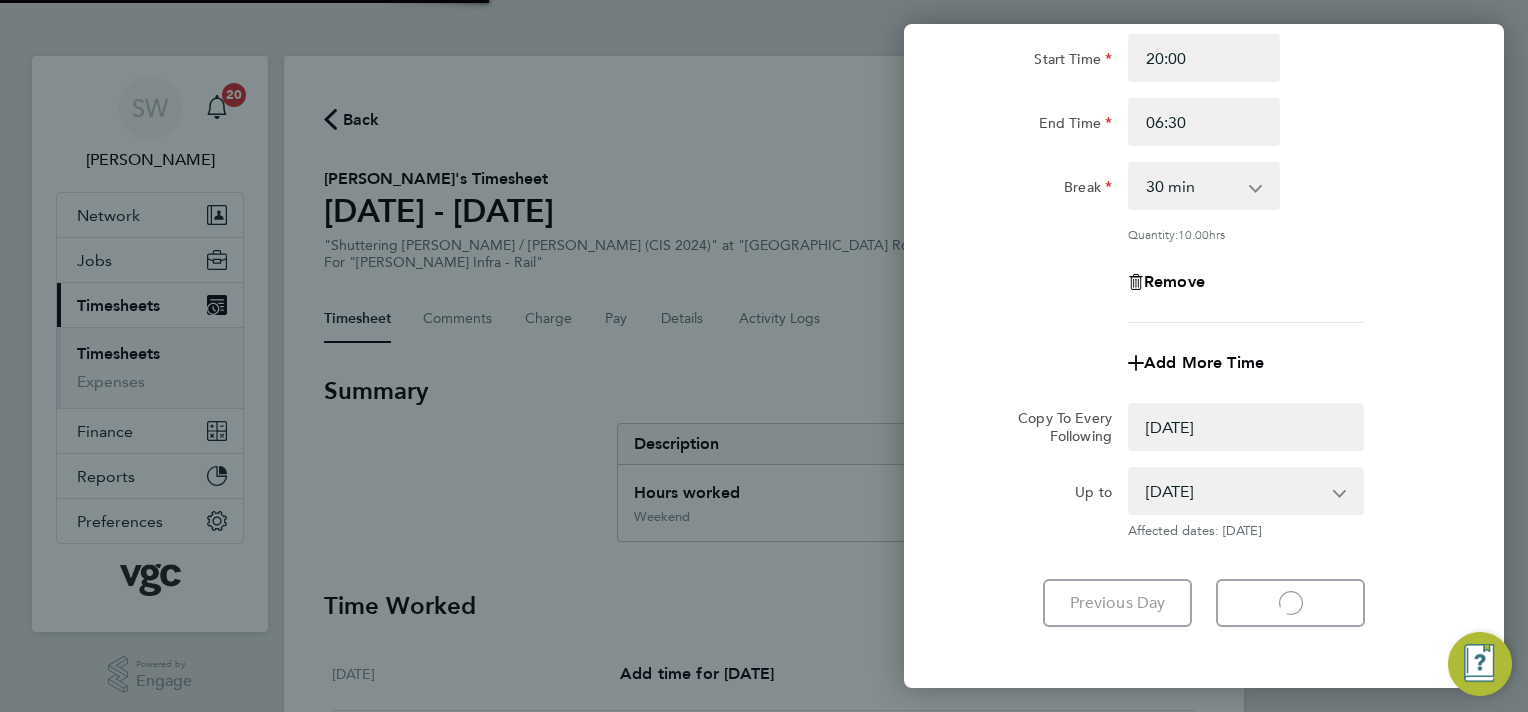 select on "0: null" 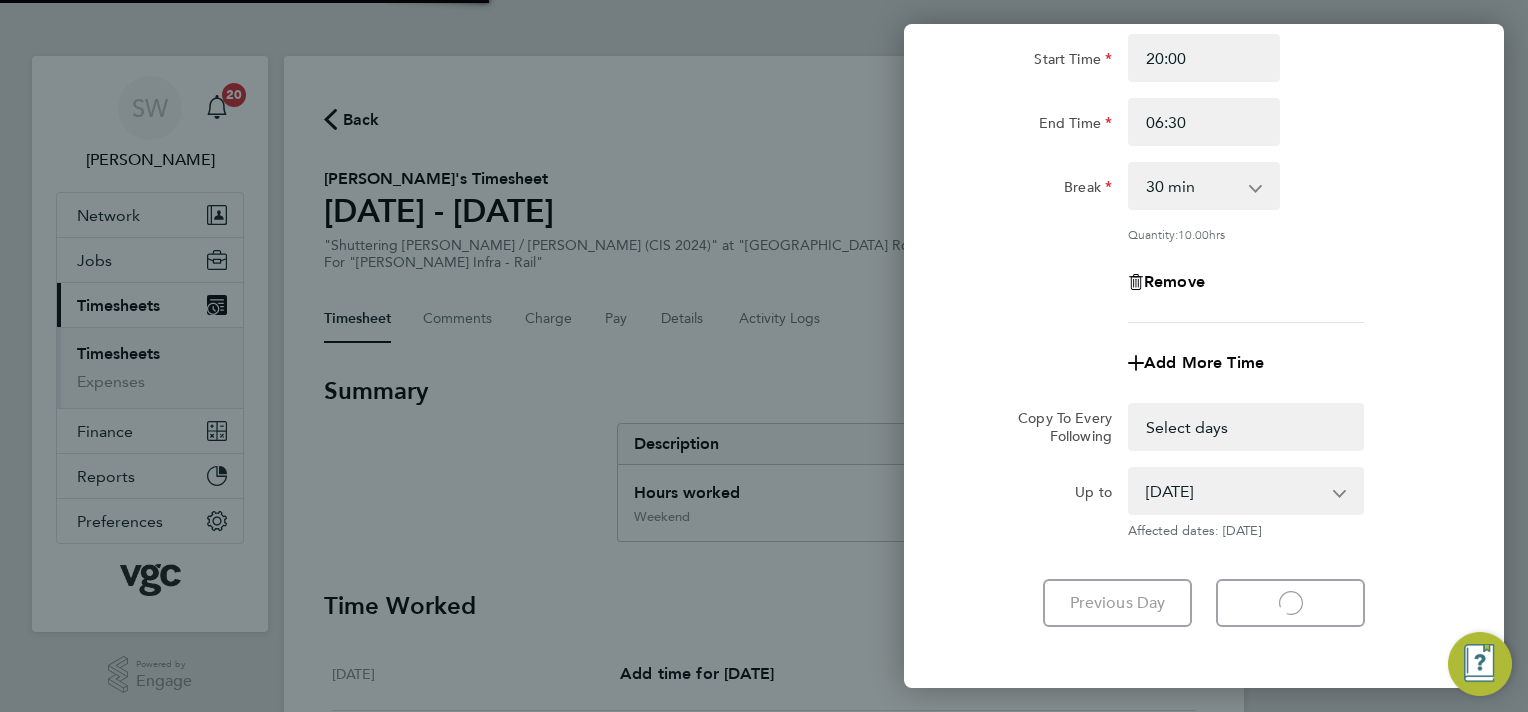 select on "30" 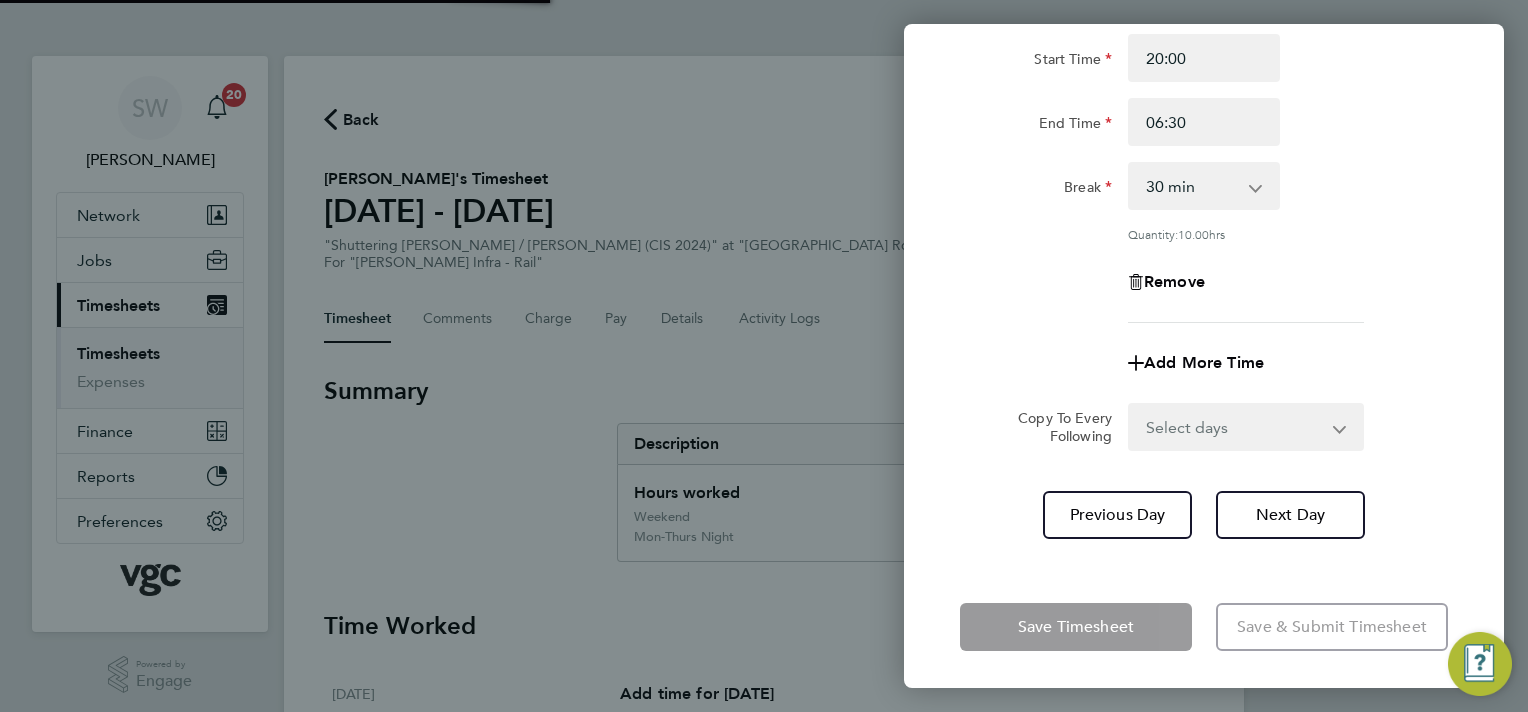 click on "Select days   Day   [DATE]   [DATE]   [DATE]" at bounding box center (1235, 427) 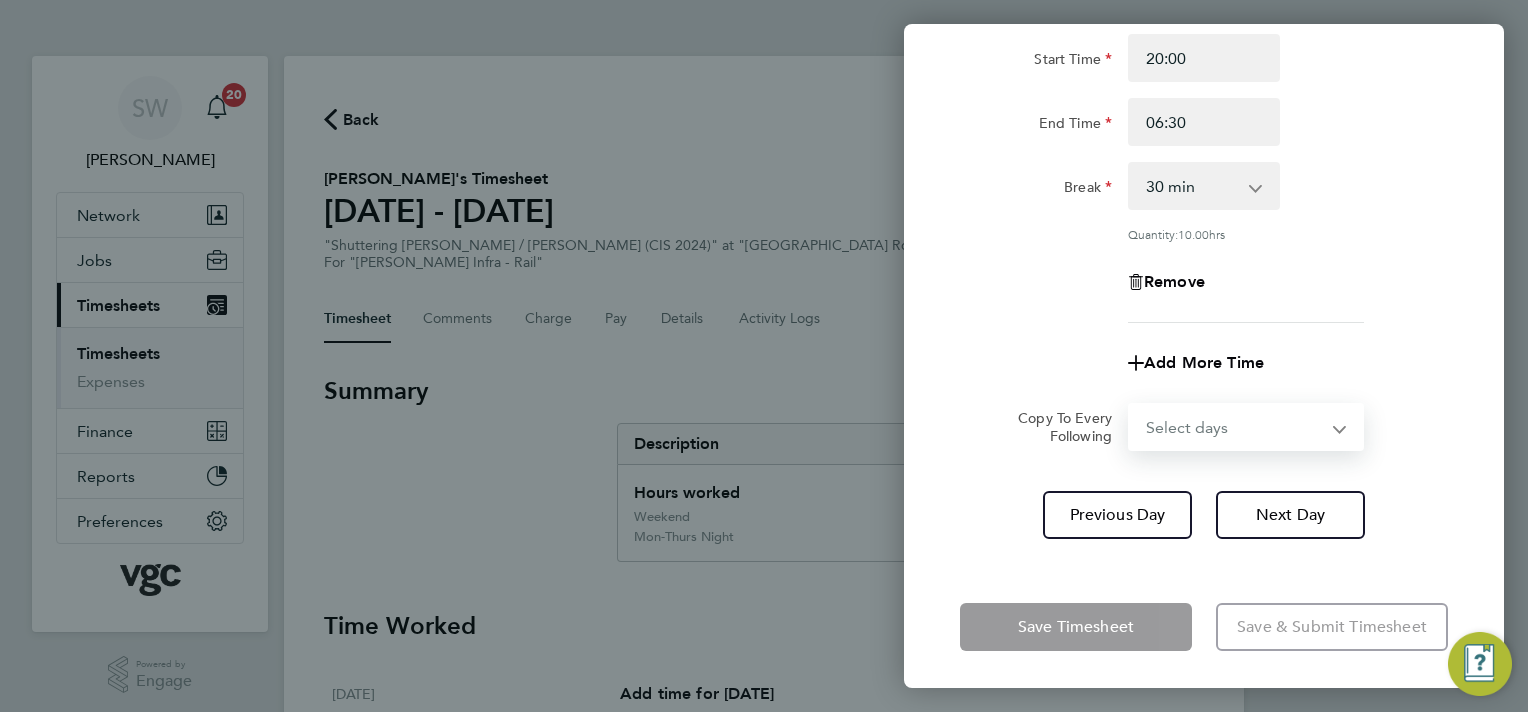 select on "WED" 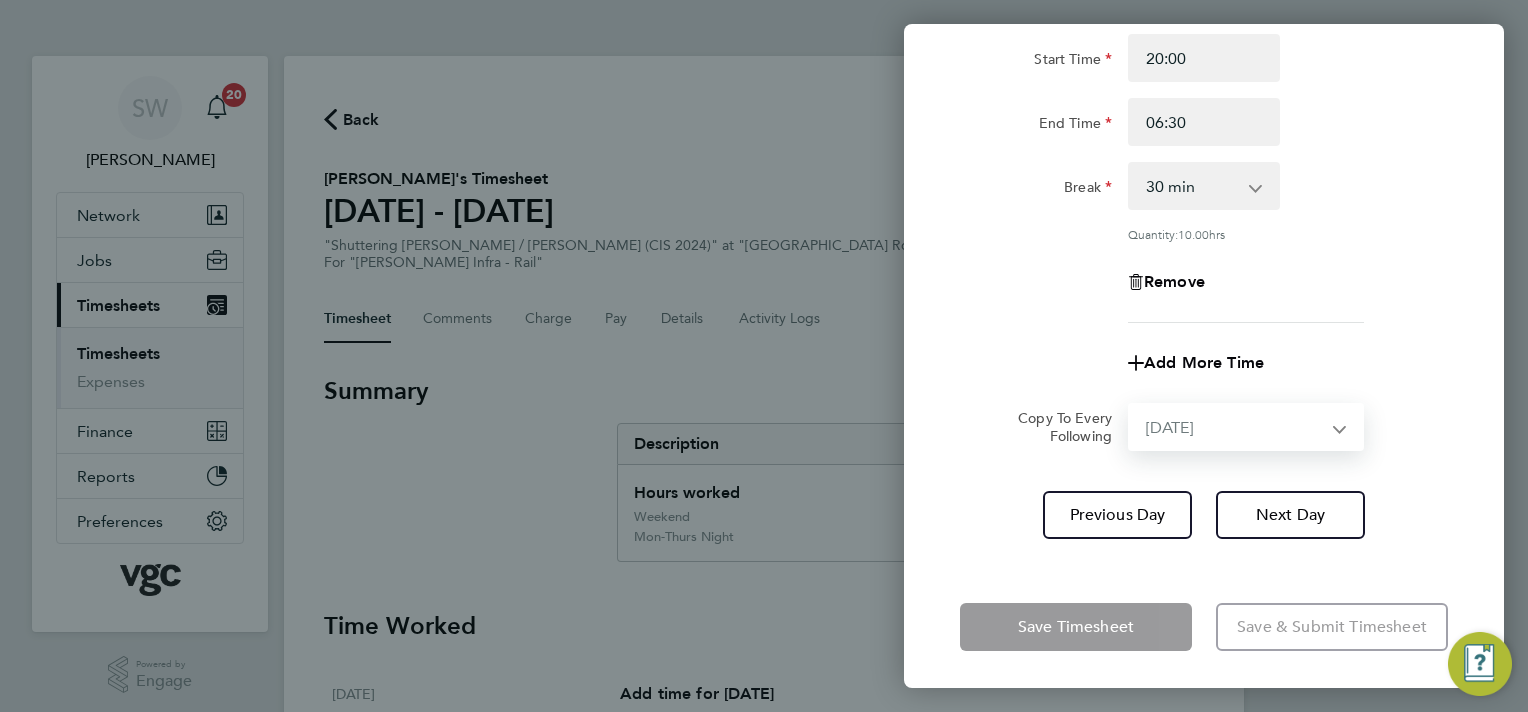 click on "Select days   Day   [DATE]   [DATE]   [DATE]" at bounding box center (1235, 427) 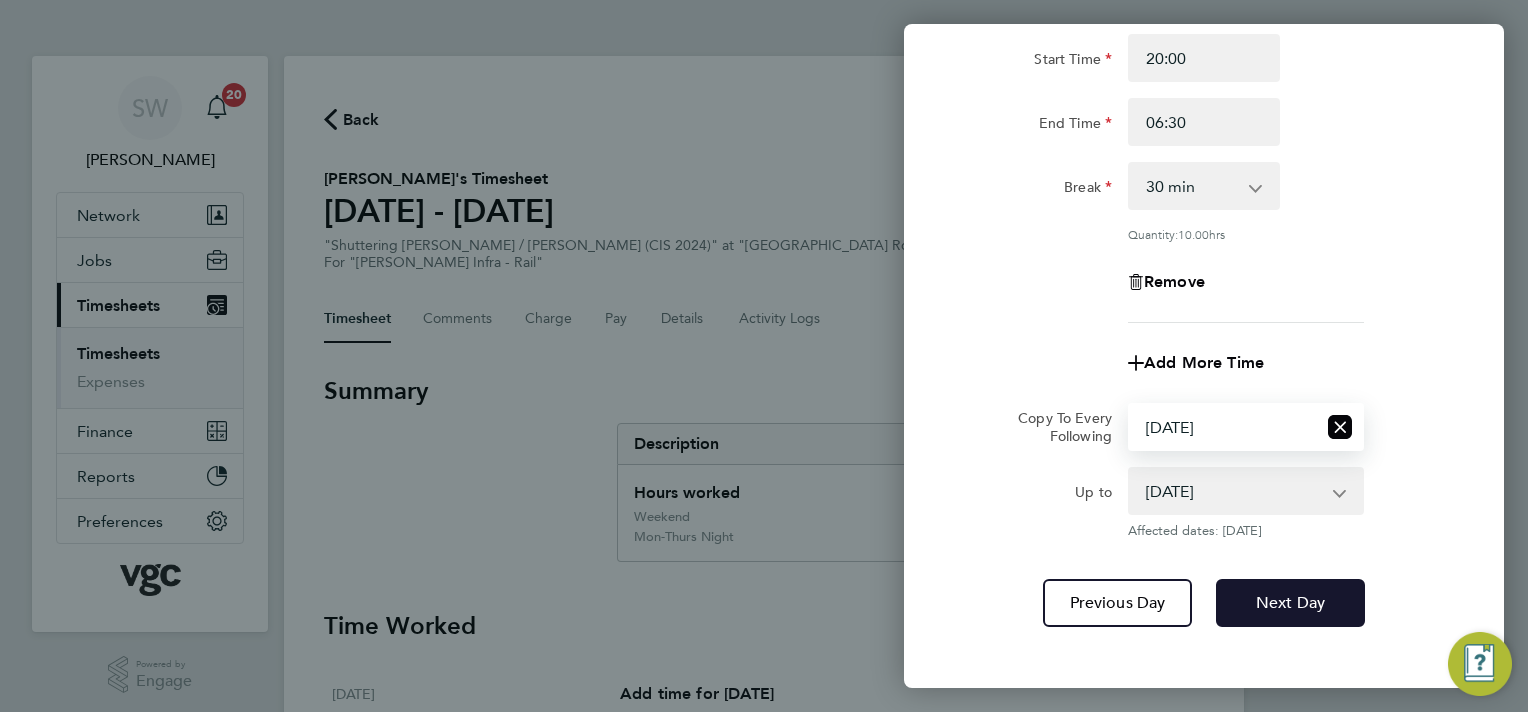 click on "Next Day" 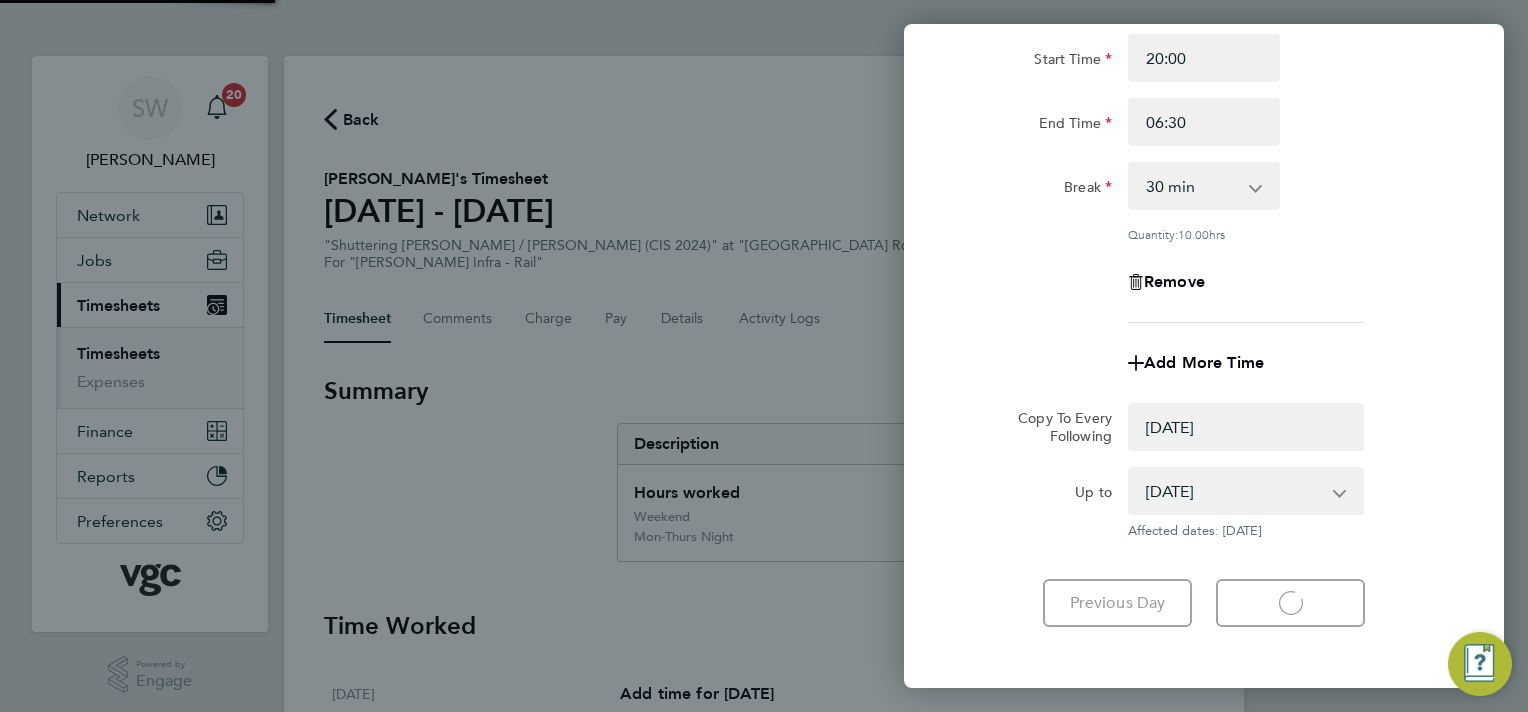 select on "0: null" 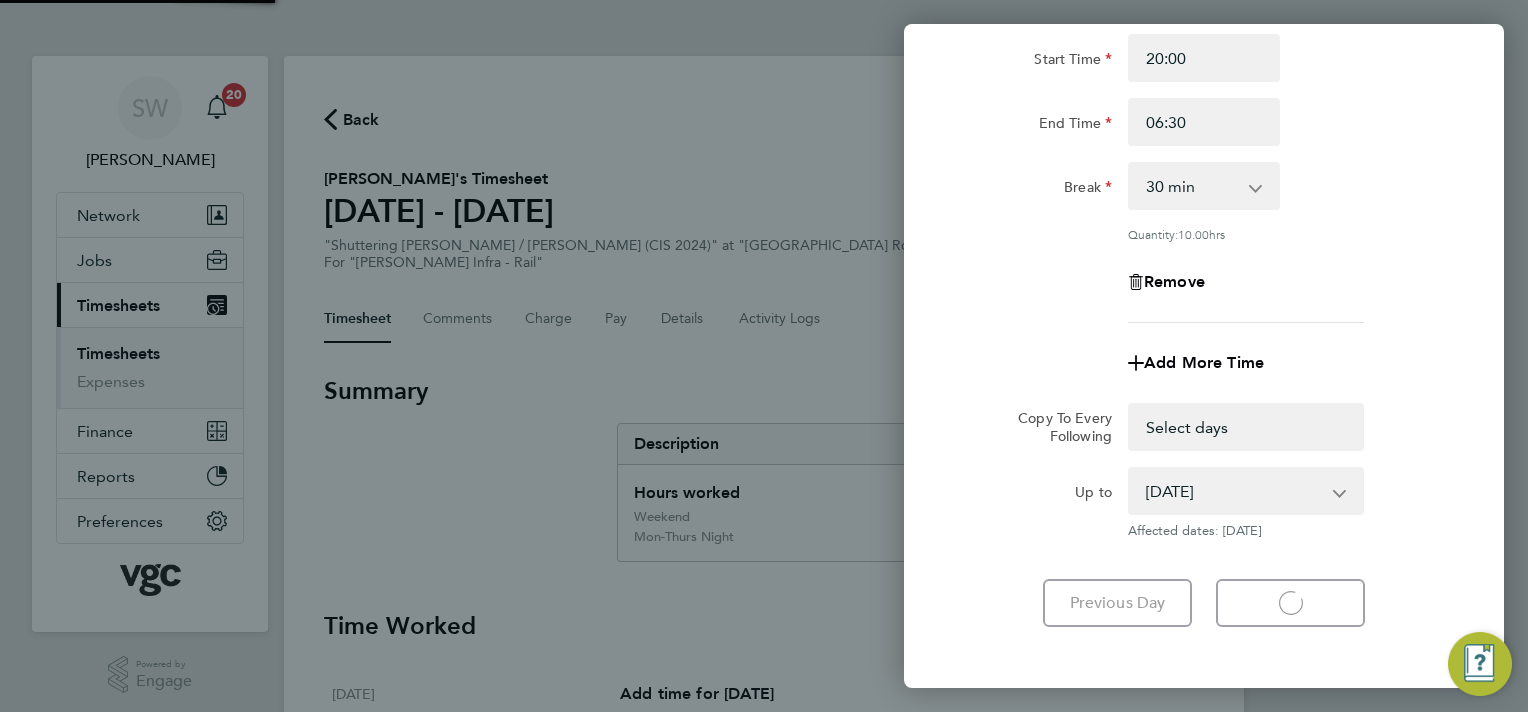 select on "30" 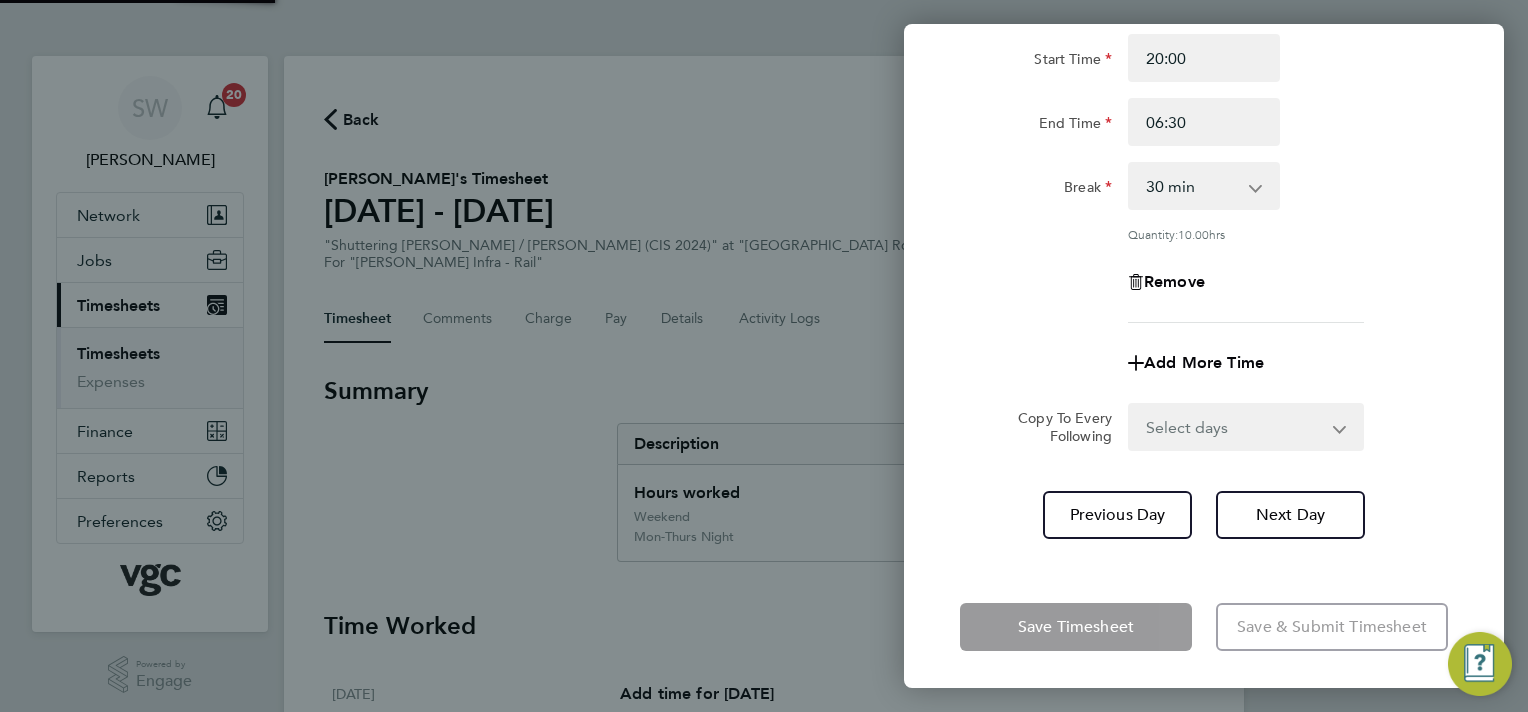 drag, startPoint x: 1333, startPoint y: 432, endPoint x: 1322, endPoint y: 440, distance: 13.601471 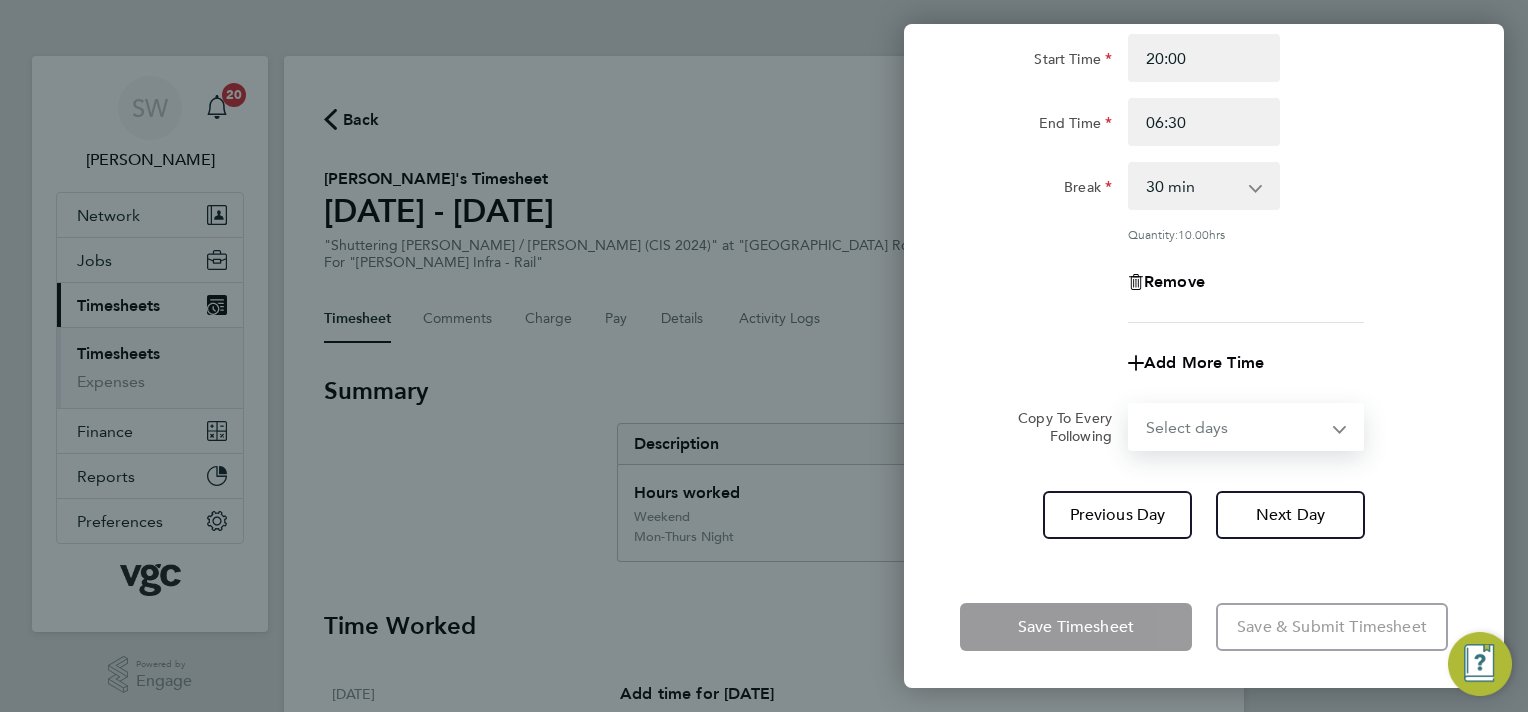 select on "THU" 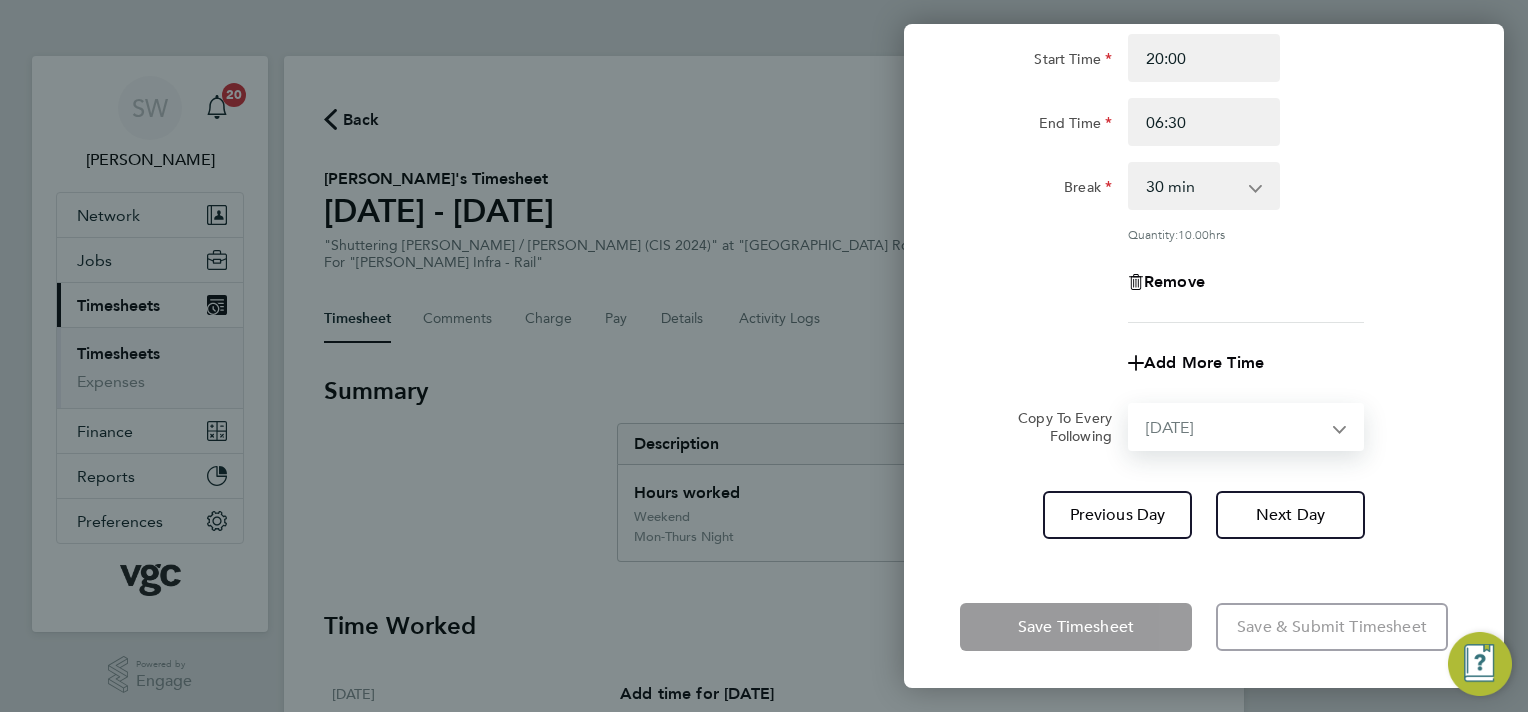 click on "Select days   Day   [DATE]   [DATE]" at bounding box center [1235, 427] 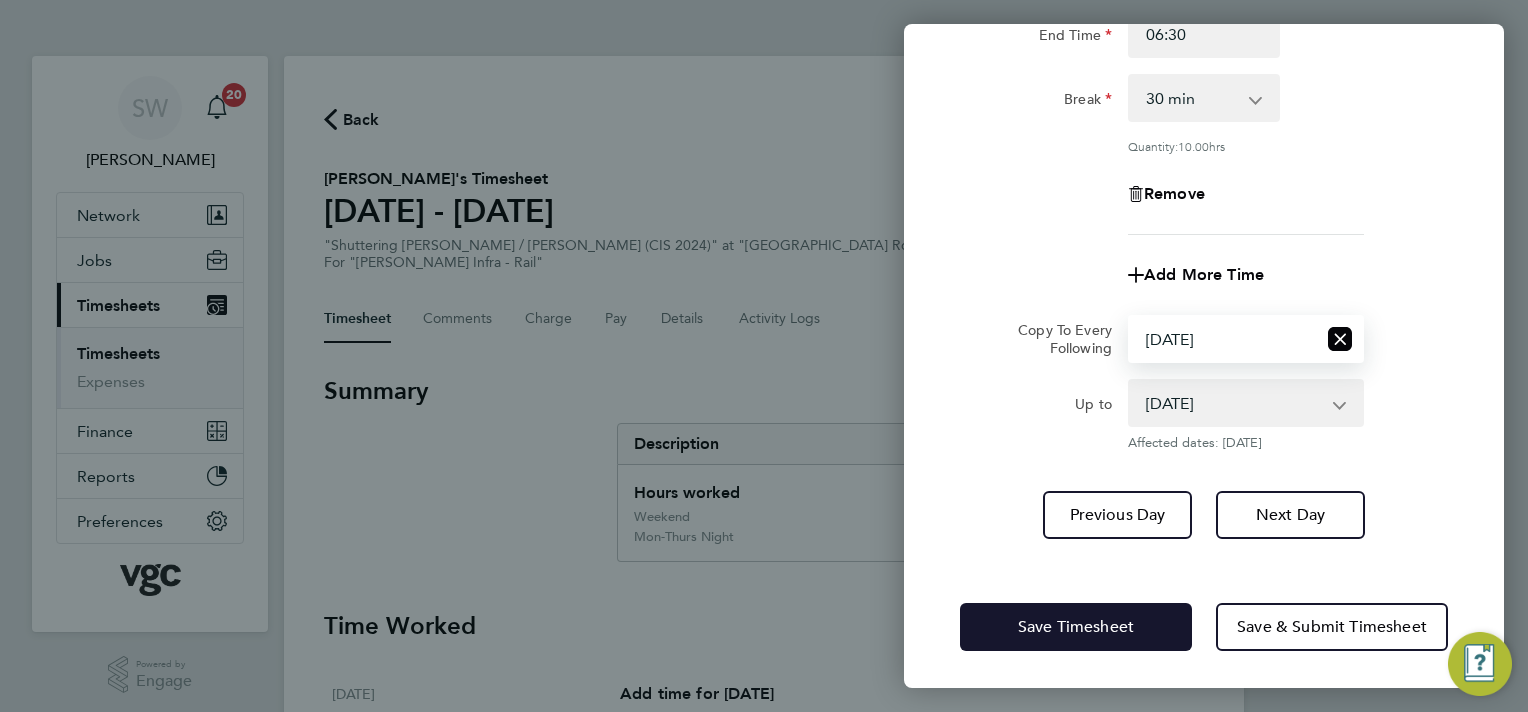 drag, startPoint x: 1052, startPoint y: 634, endPoint x: 960, endPoint y: 604, distance: 96.76776 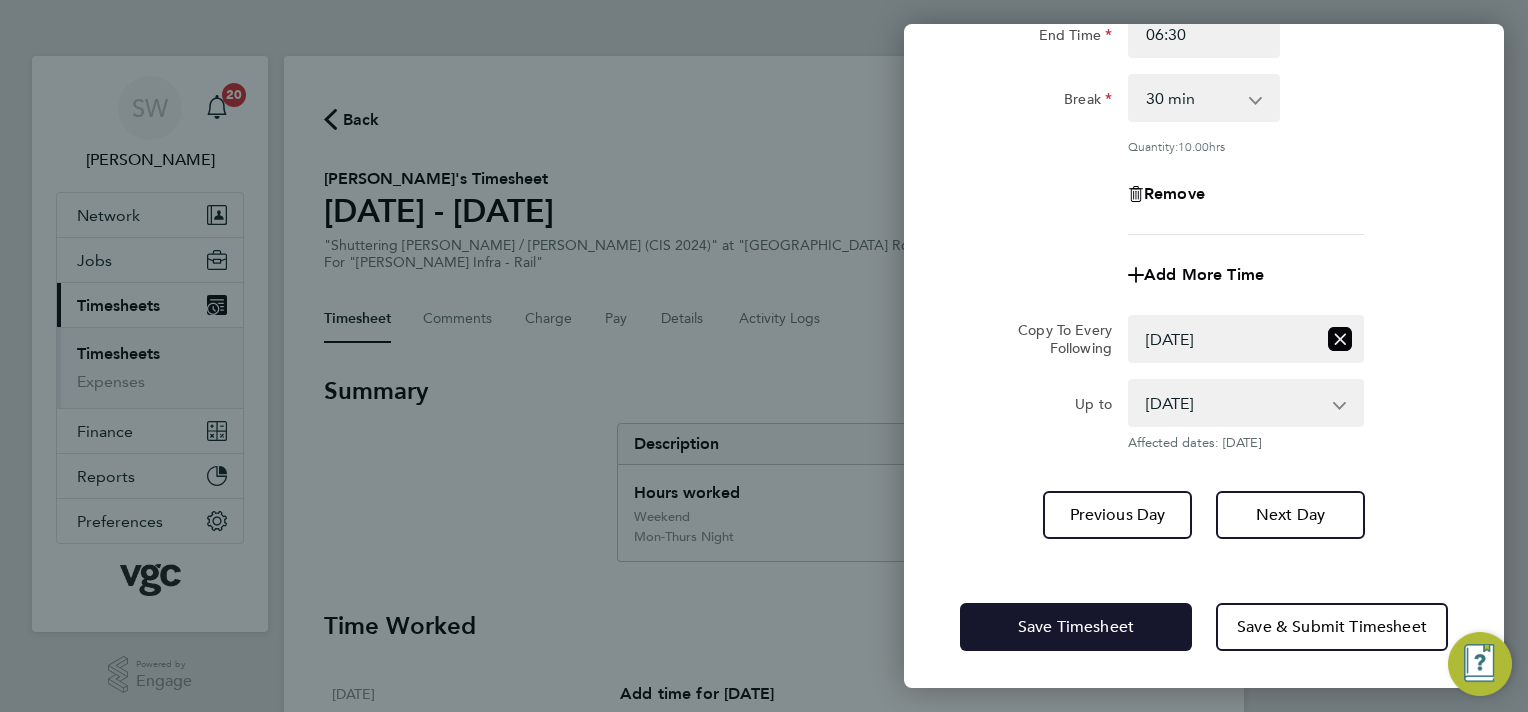 click on "Save Timesheet" 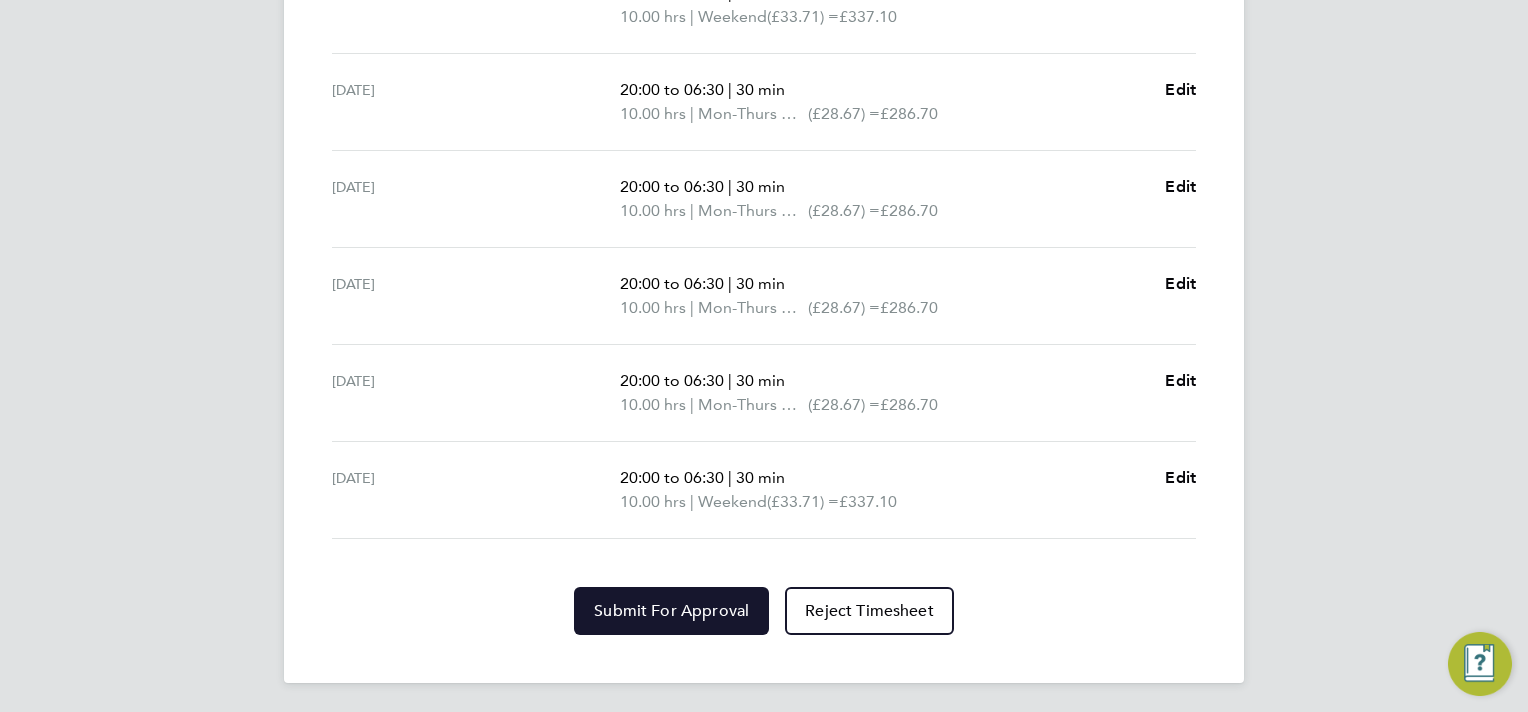 click on "Submit For Approval" 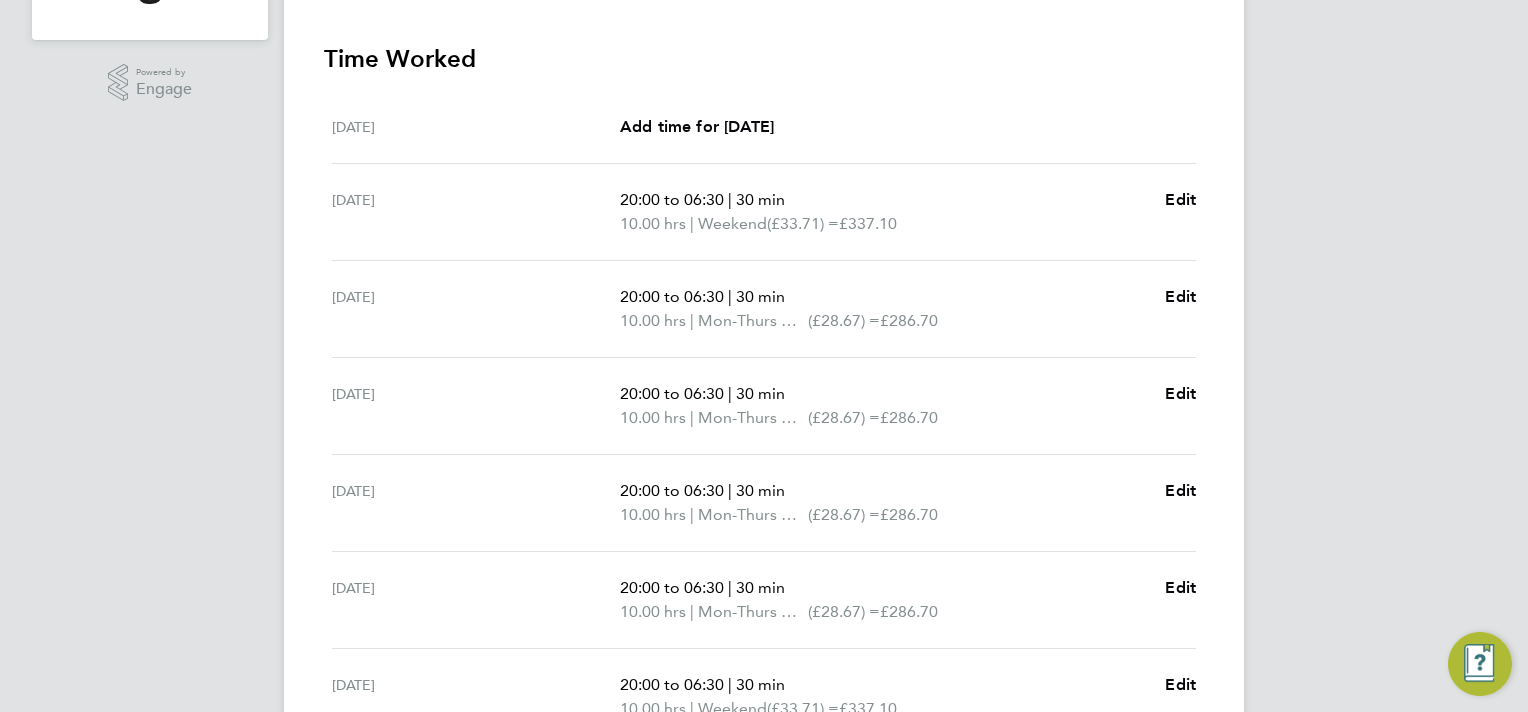 scroll, scrollTop: 273, scrollLeft: 0, axis: vertical 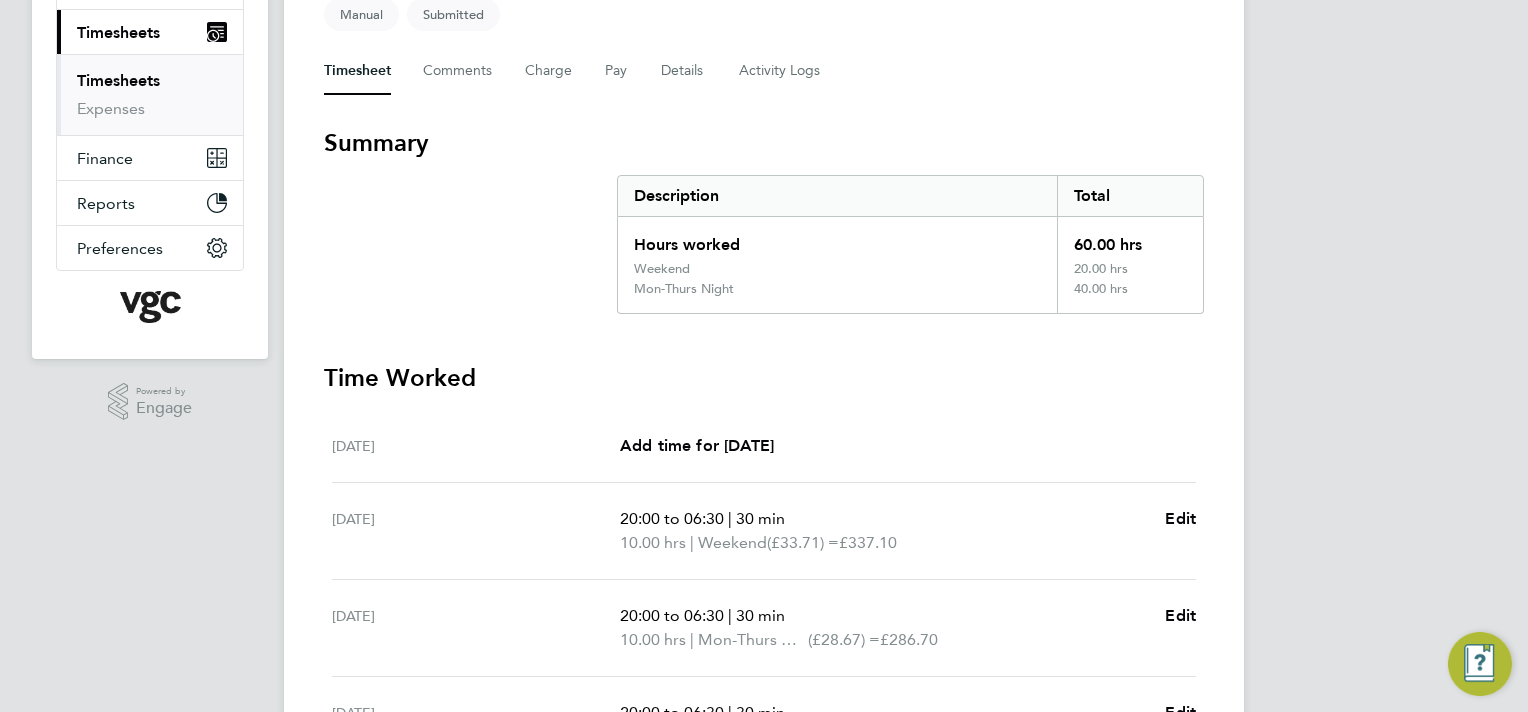 click on "Timesheets" at bounding box center (118, 80) 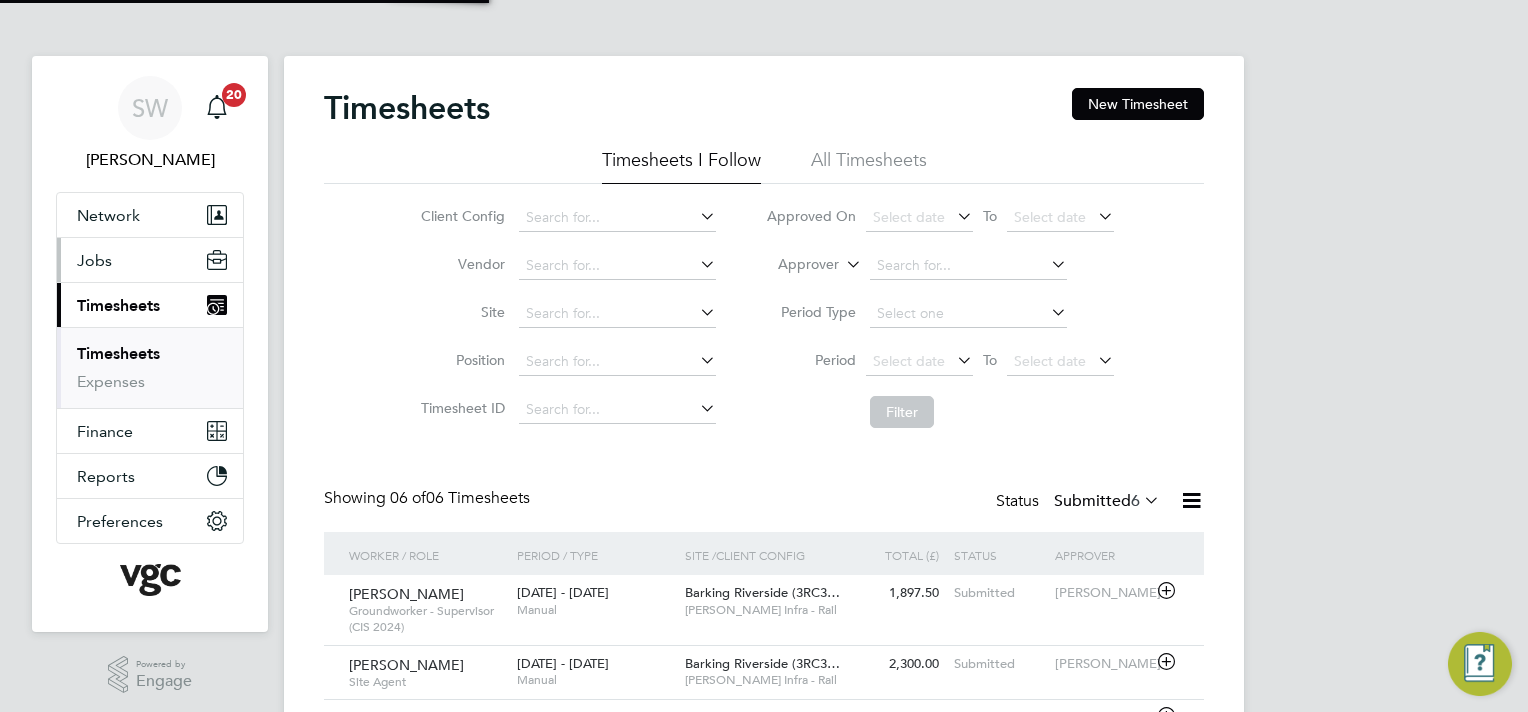 scroll, scrollTop: 9, scrollLeft: 10, axis: both 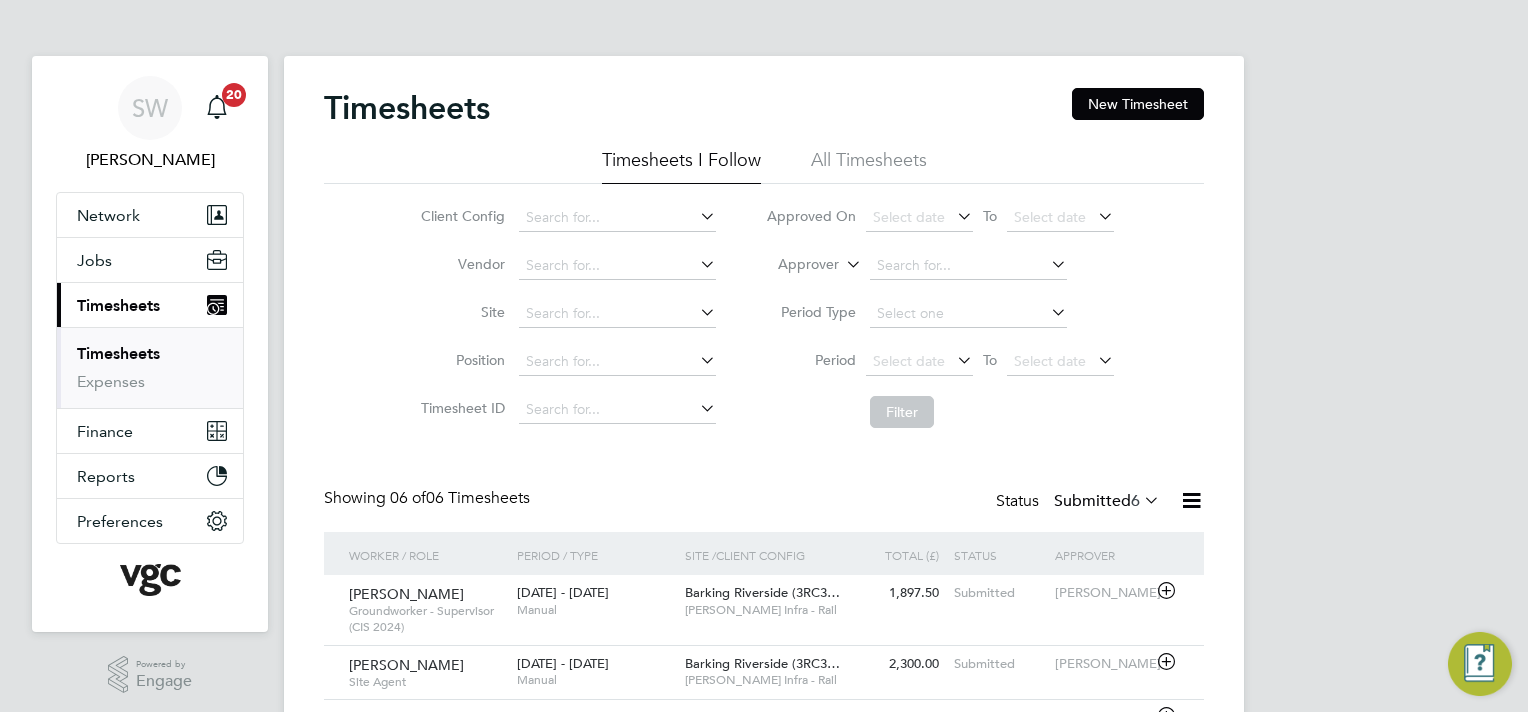 click on "Timesheets" at bounding box center [118, 353] 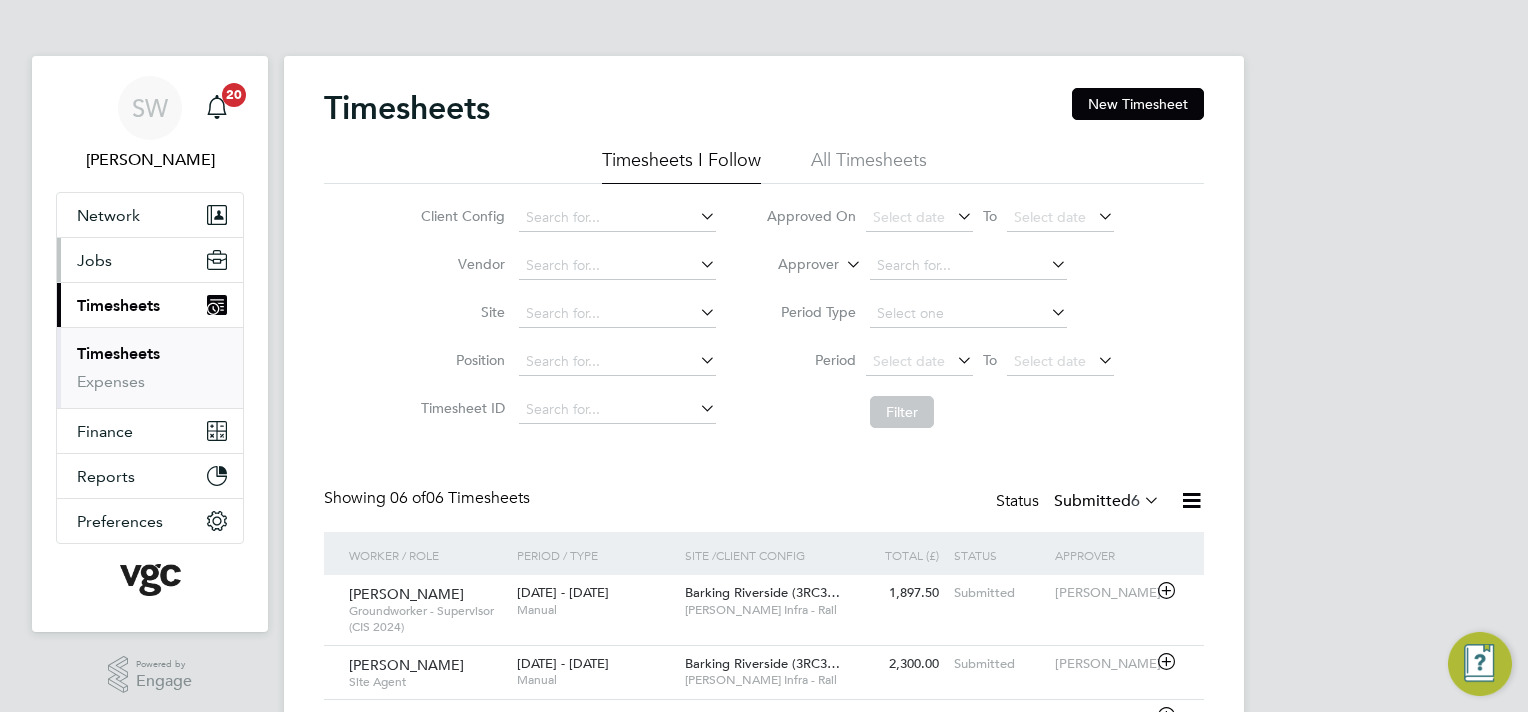 click on "Jobs" at bounding box center [94, 260] 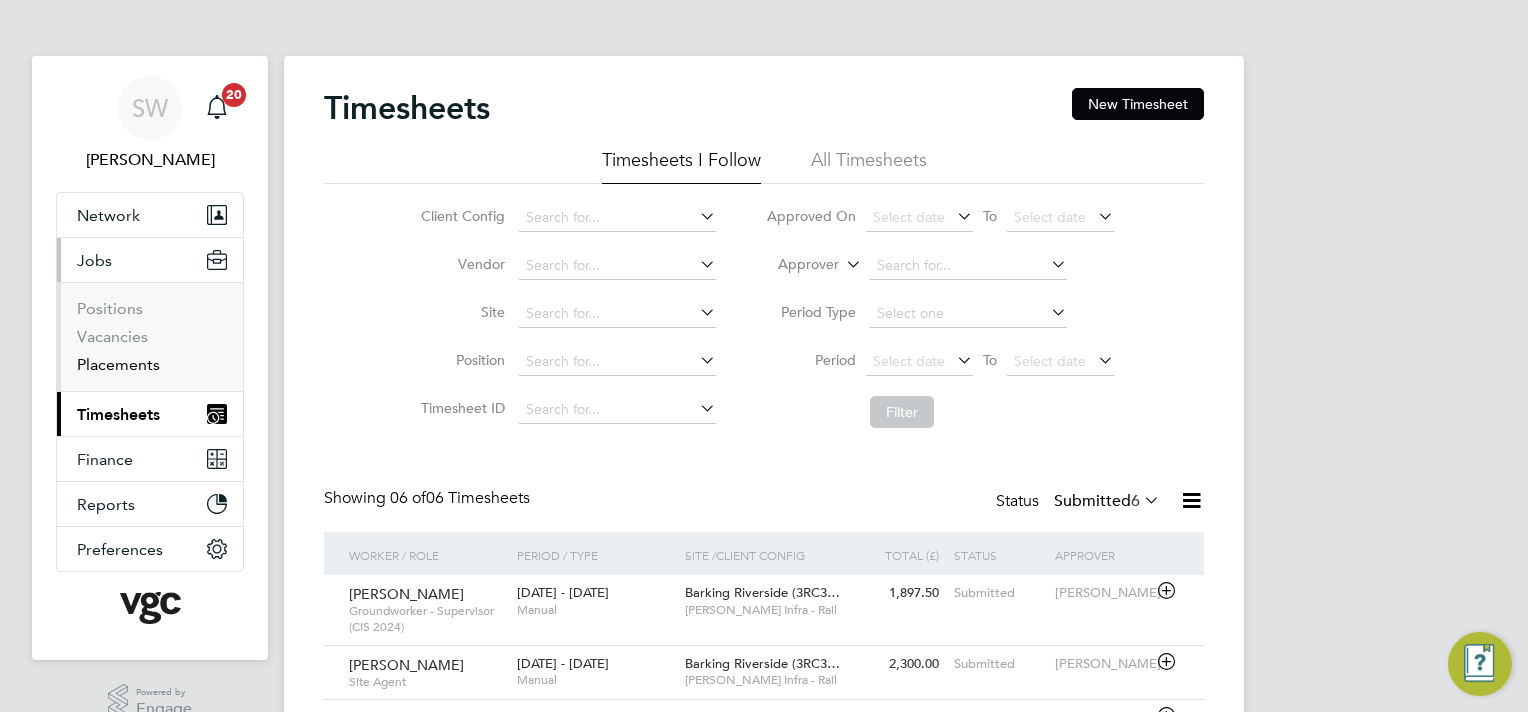 click on "Placements" at bounding box center (118, 364) 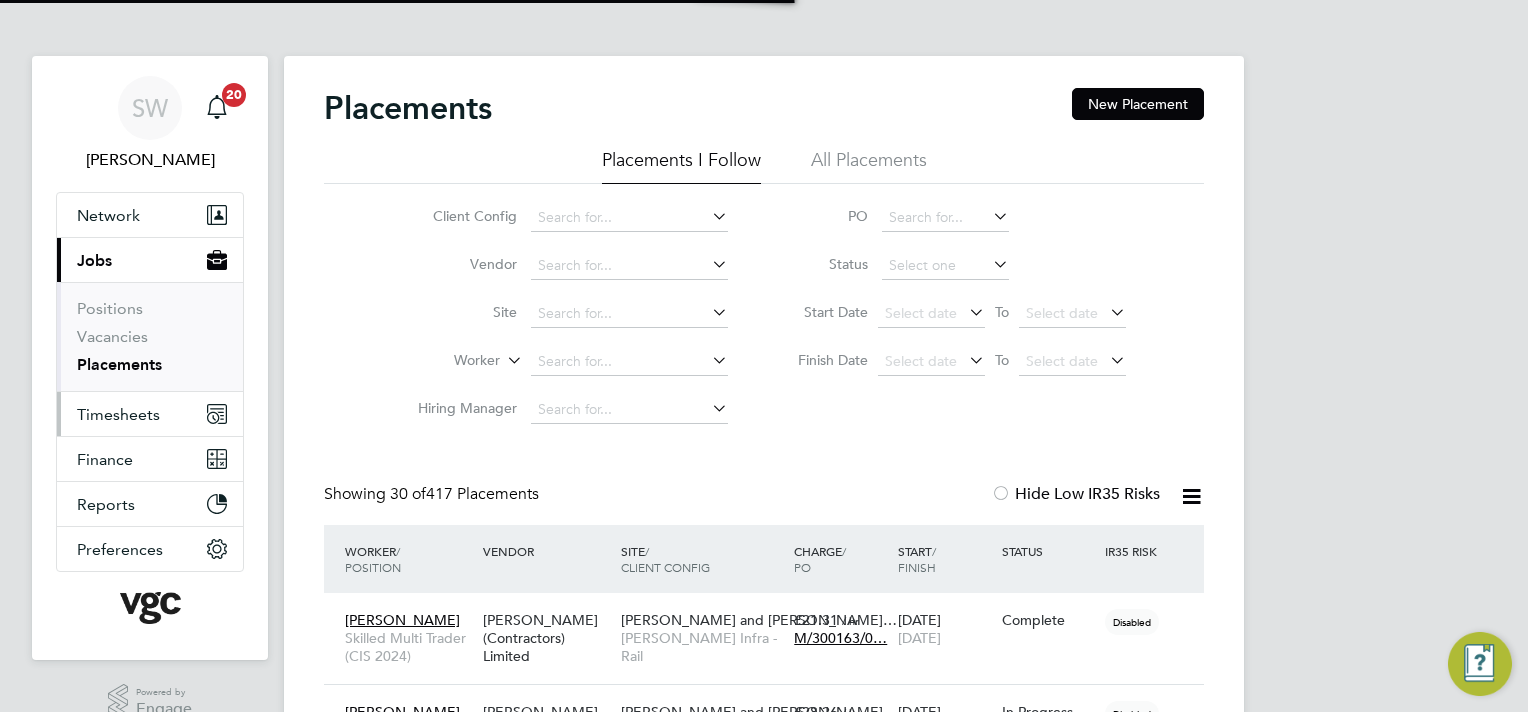 scroll, scrollTop: 10, scrollLeft: 9, axis: both 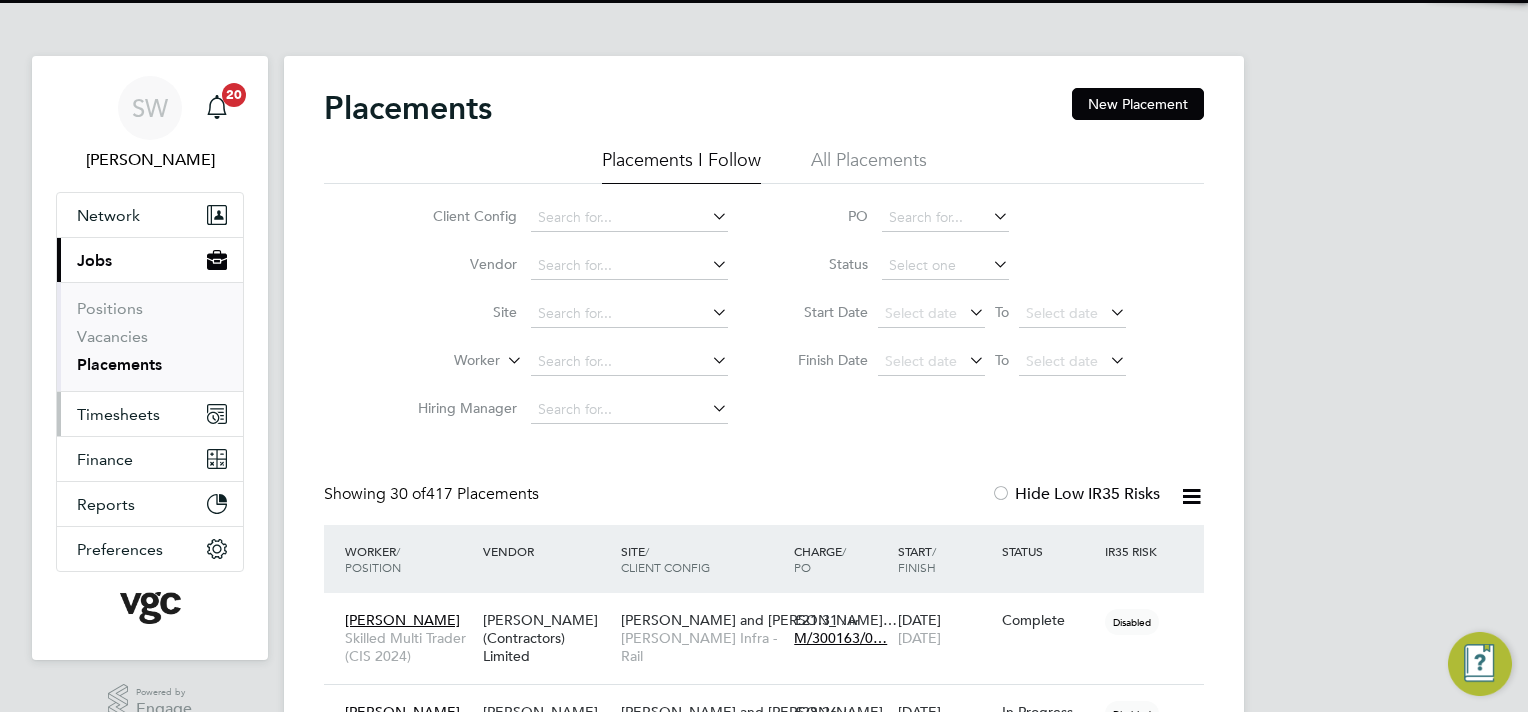 click on "Timesheets" at bounding box center [118, 414] 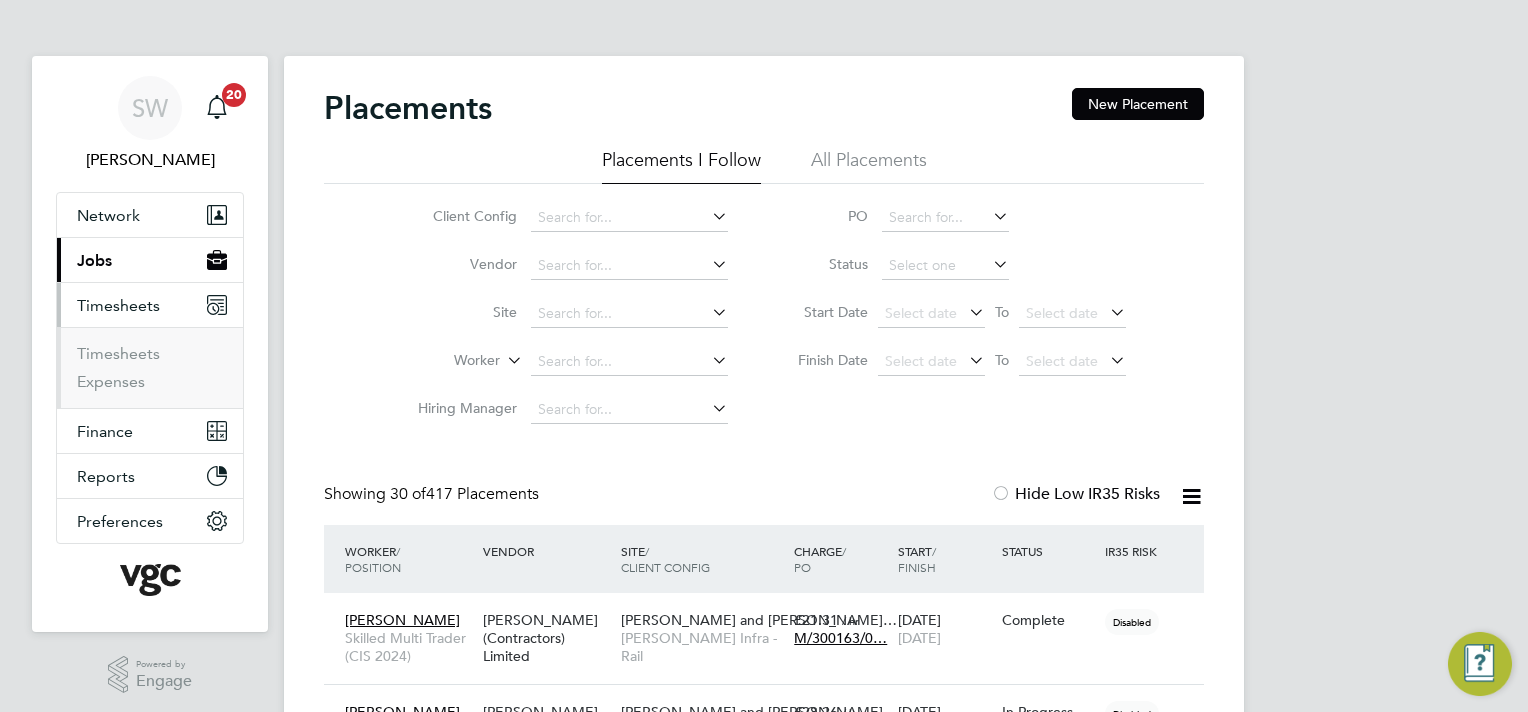 click on "Timesheets" at bounding box center (118, 305) 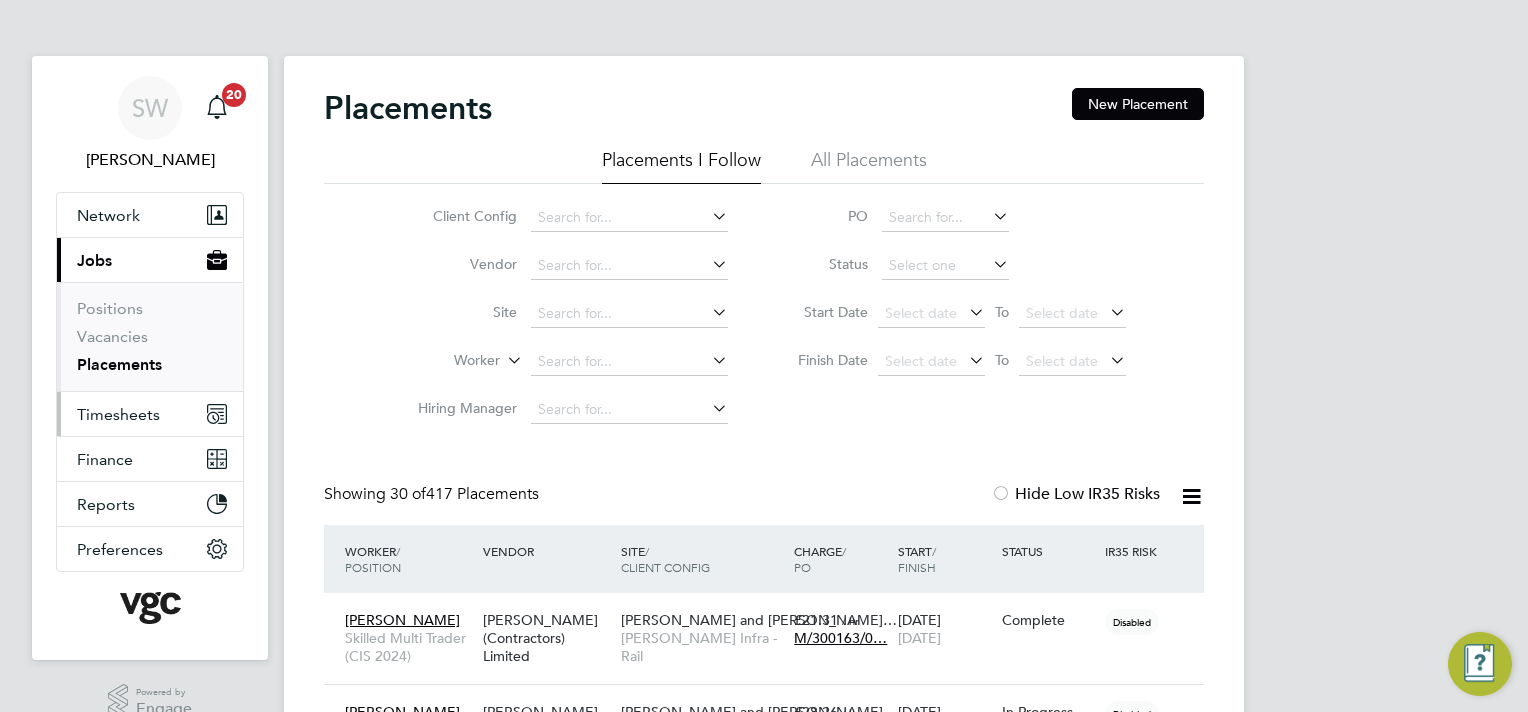 click on "Timesheets" at bounding box center (118, 414) 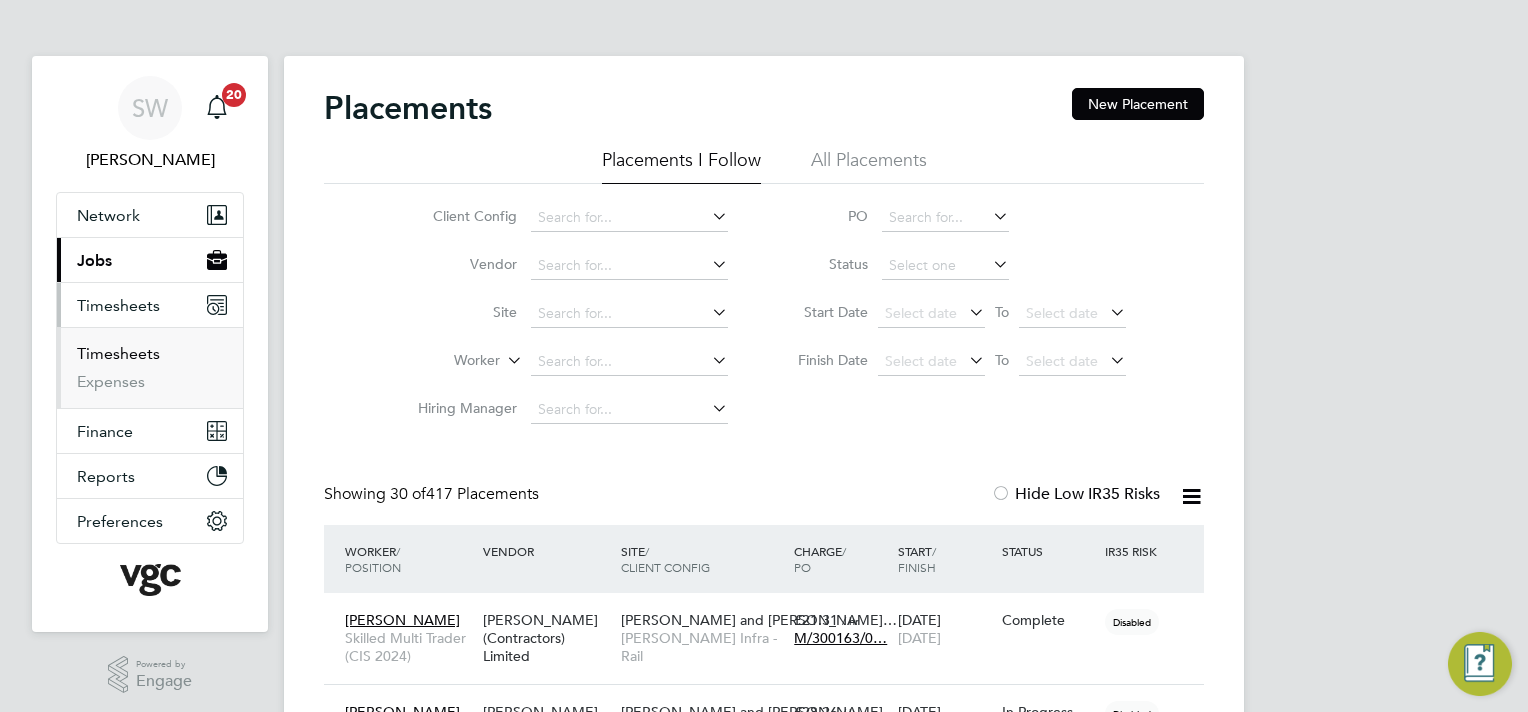 click on "Timesheets" at bounding box center (118, 353) 